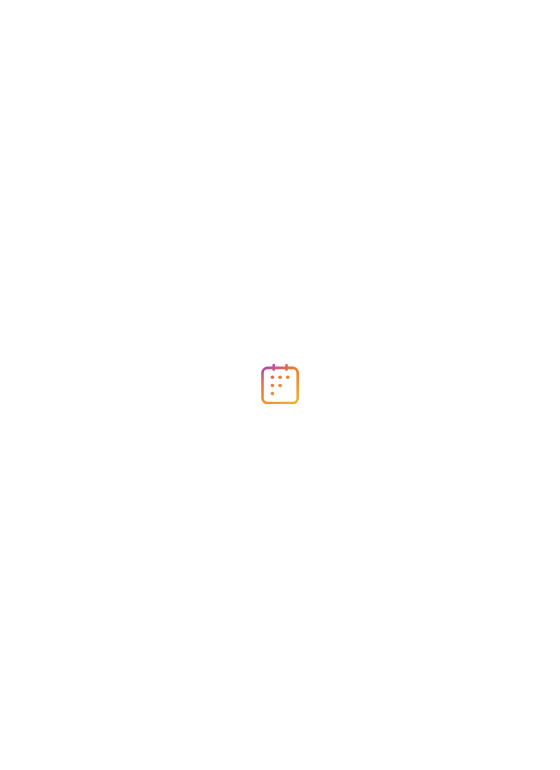 scroll, scrollTop: 0, scrollLeft: 0, axis: both 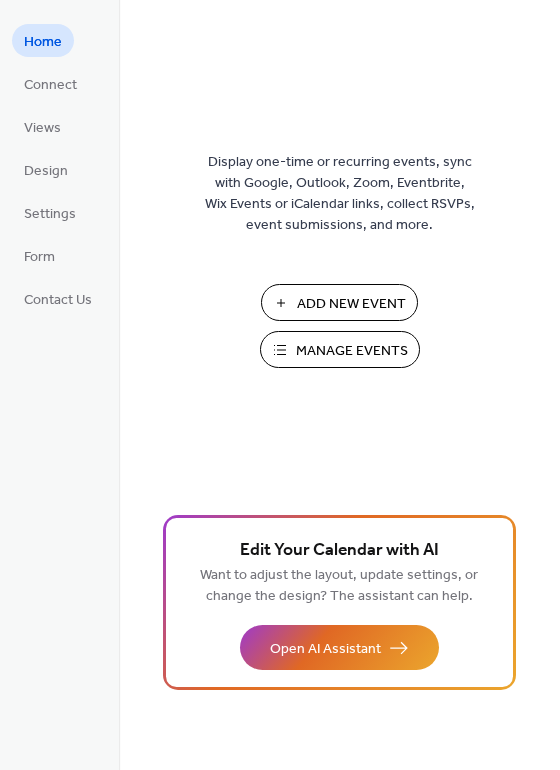 click on "Add New Event Manage Events 🚀 Upgrade" at bounding box center (340, 333) 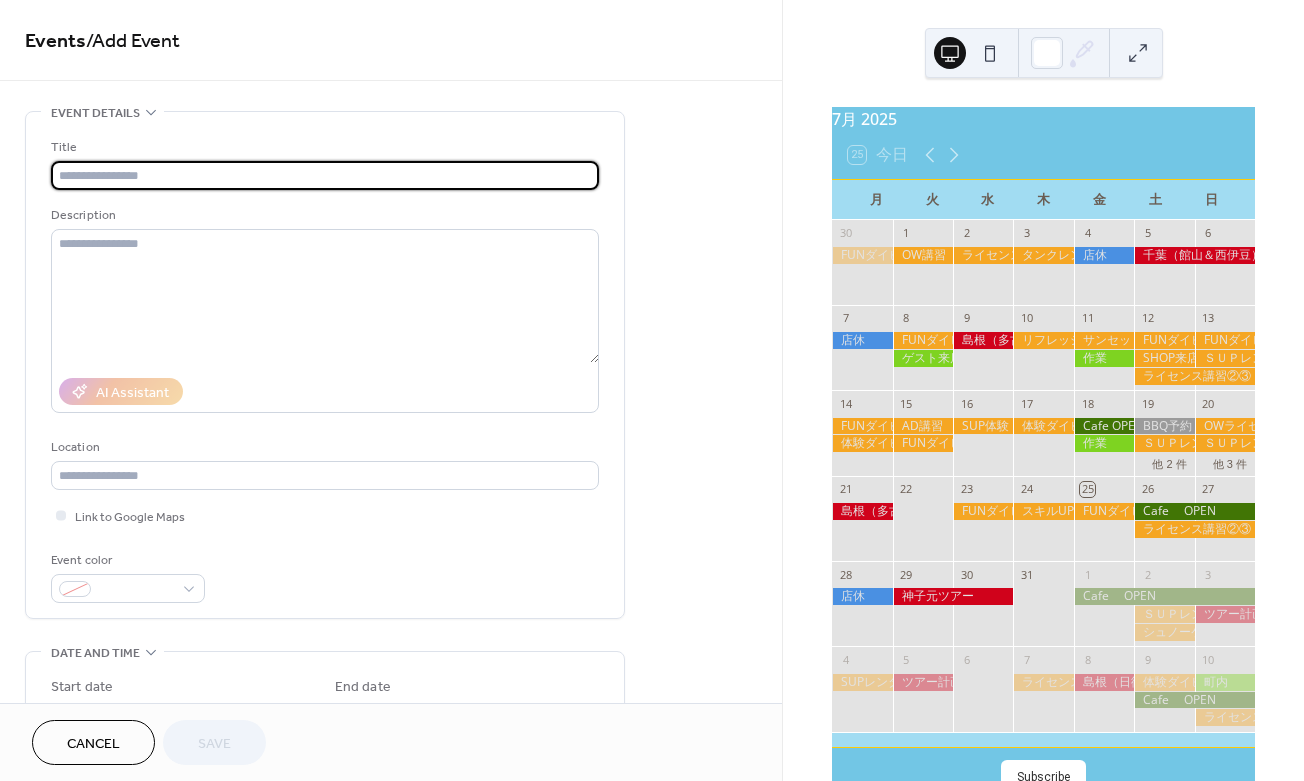 scroll, scrollTop: 0, scrollLeft: 0, axis: both 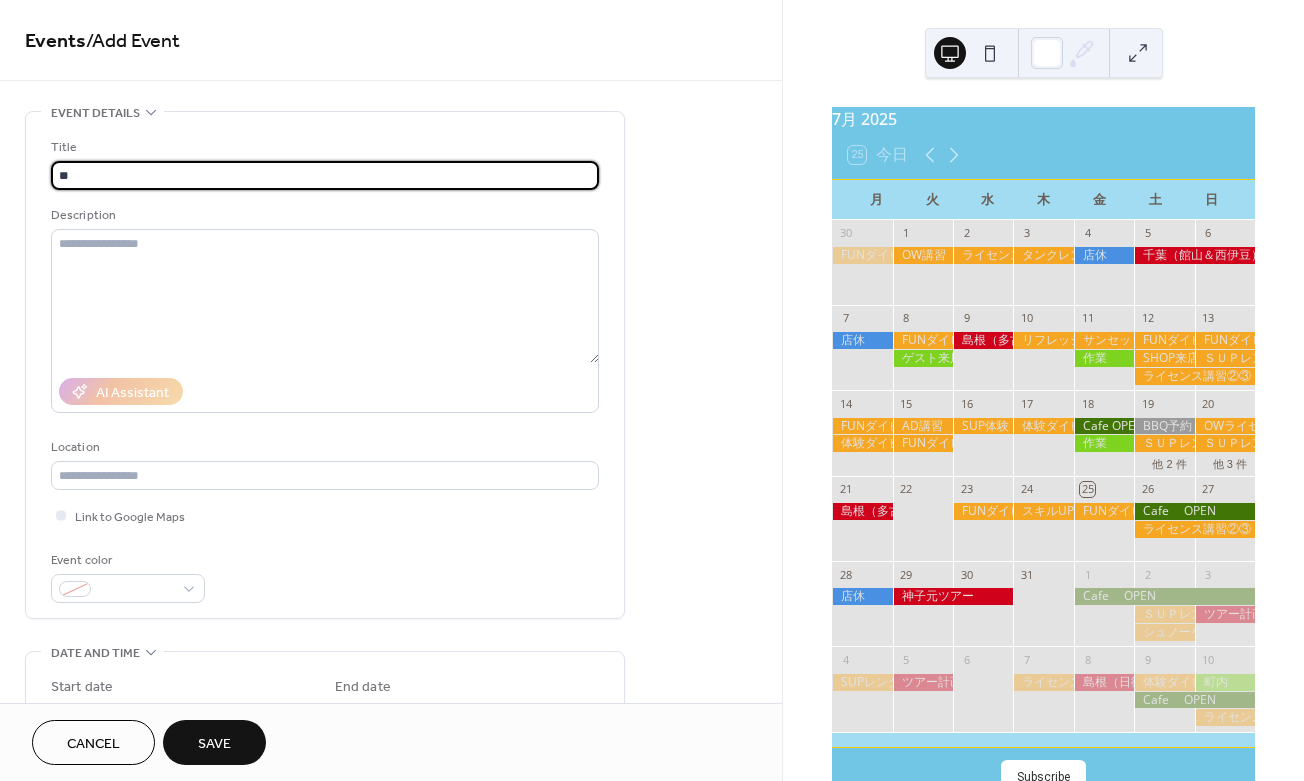 type on "*" 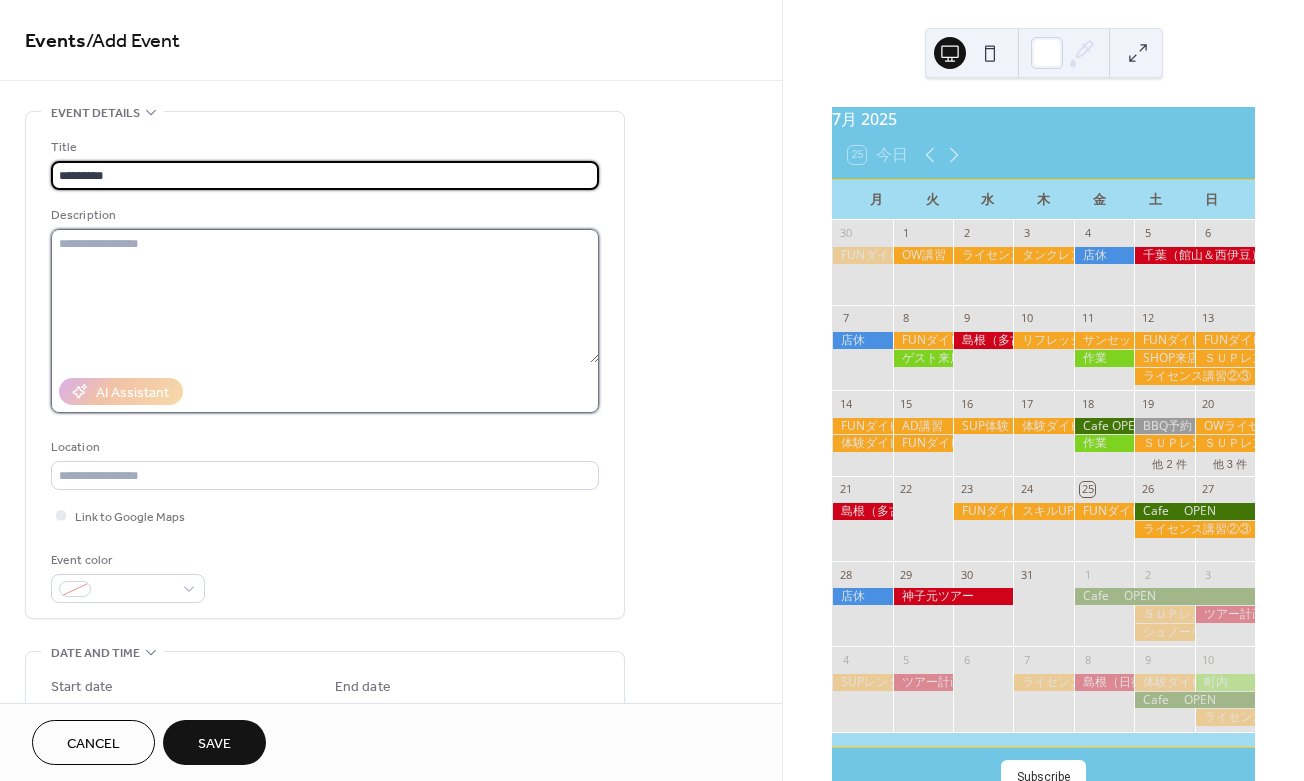 click at bounding box center [325, 296] 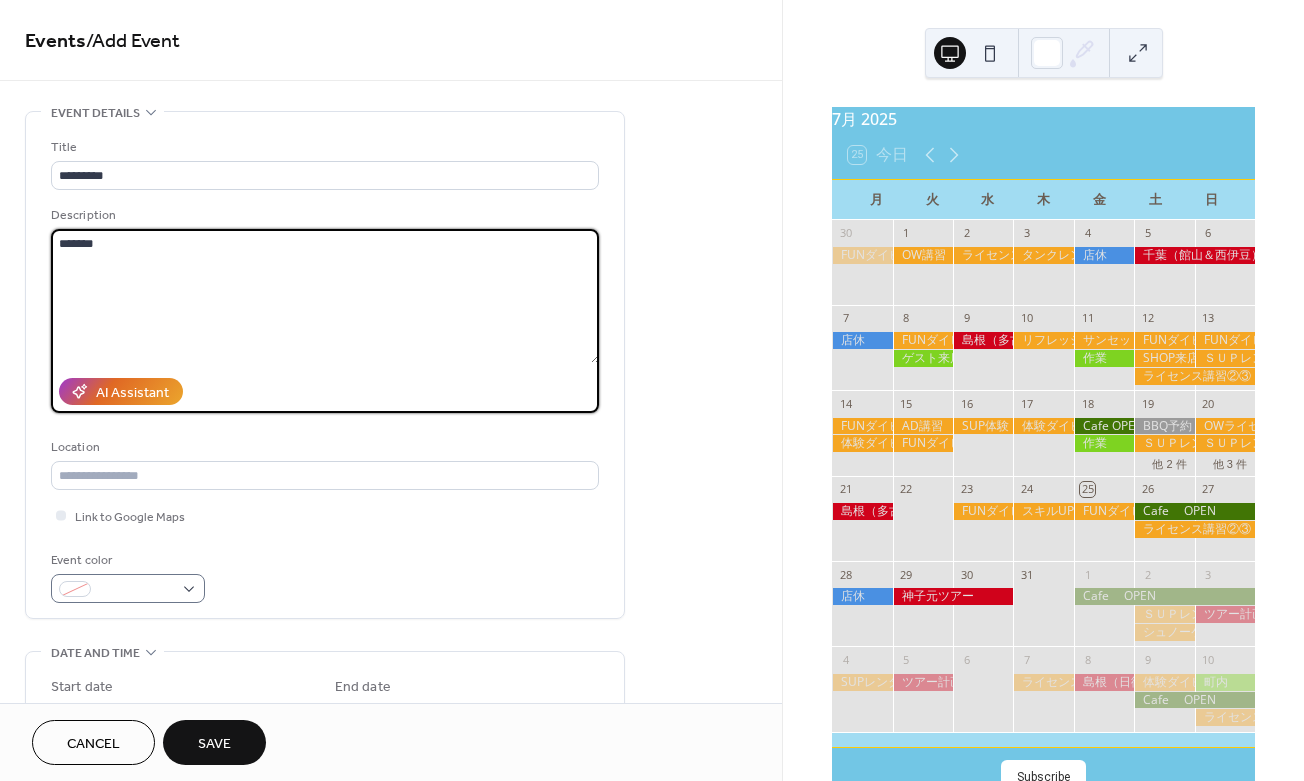 type on "******" 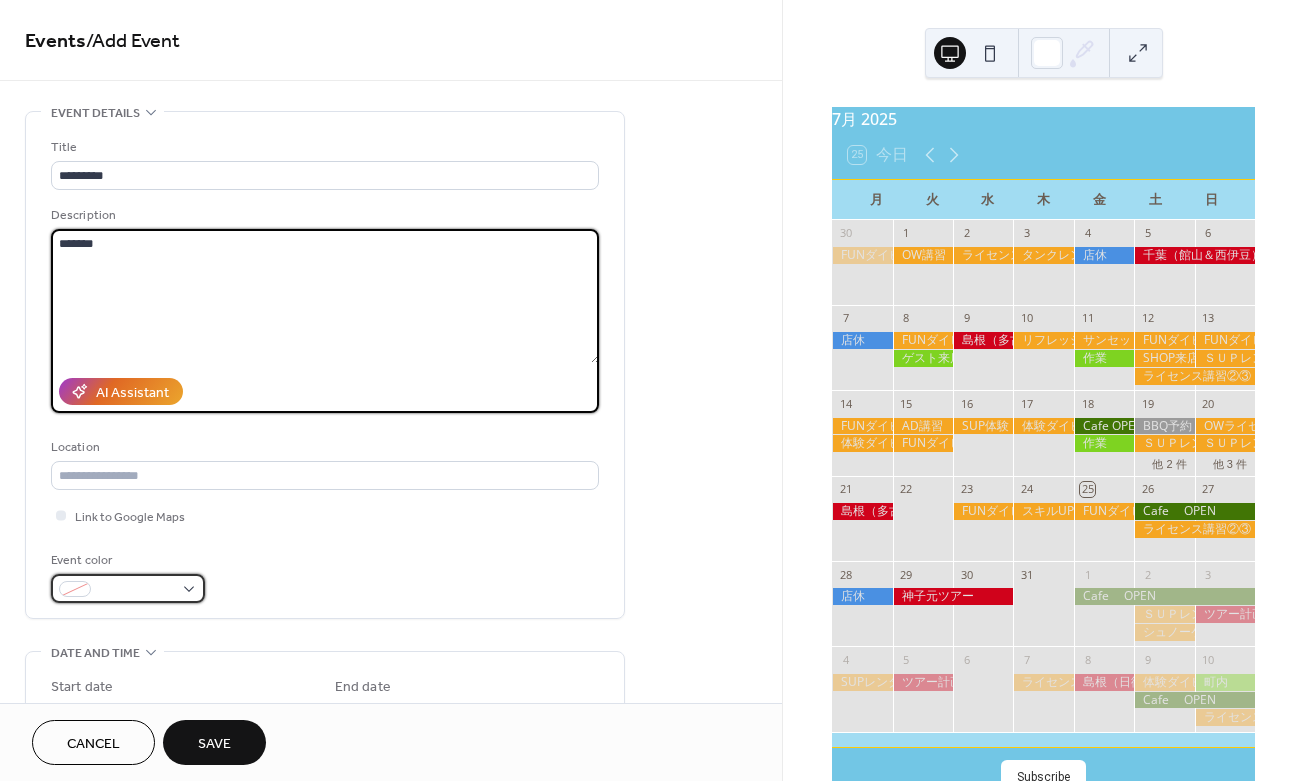 click at bounding box center [128, 588] 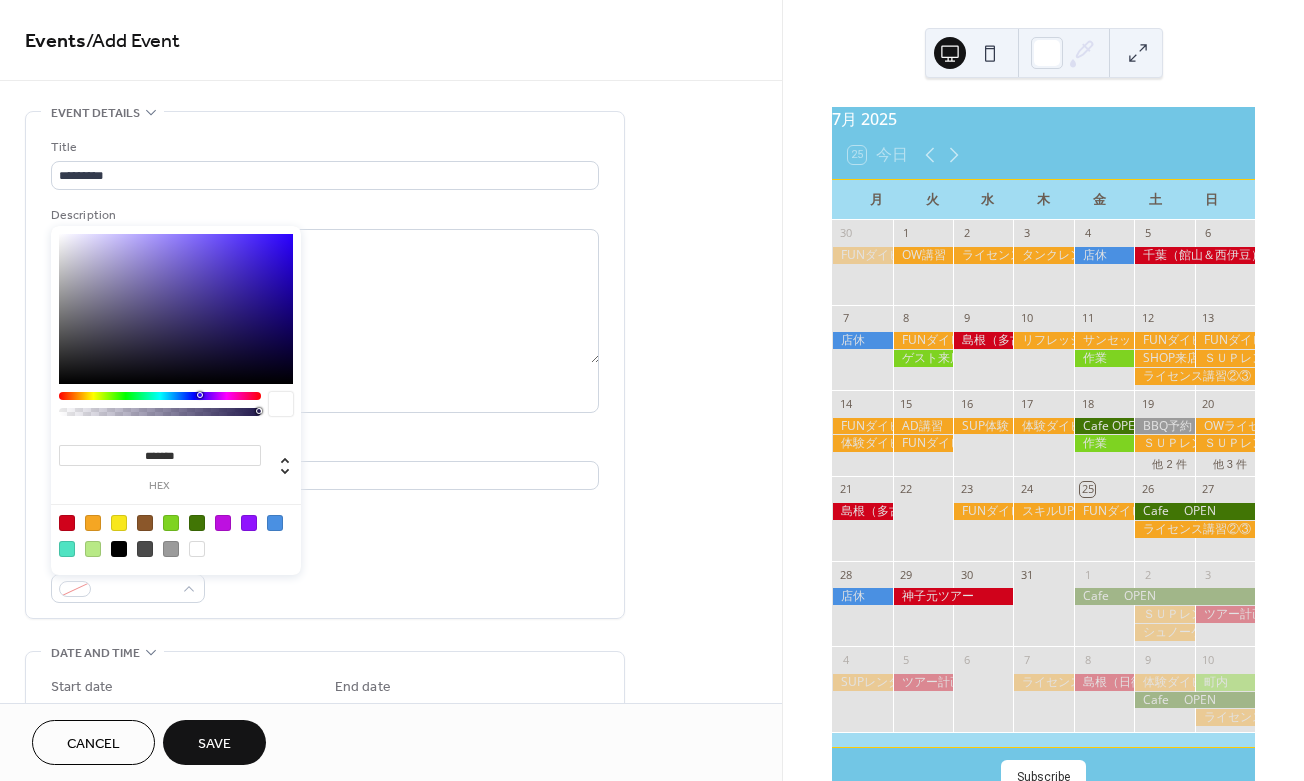 click at bounding box center (67, 523) 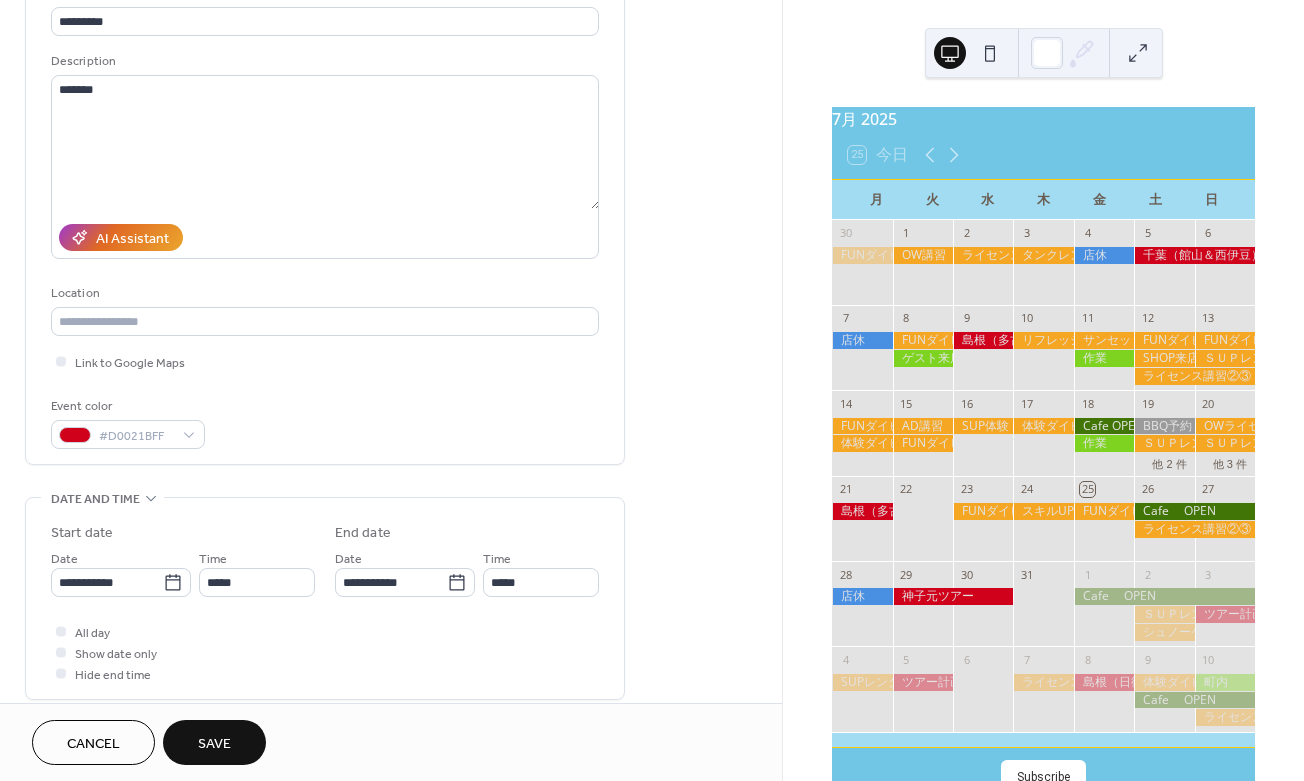 scroll, scrollTop: 165, scrollLeft: 0, axis: vertical 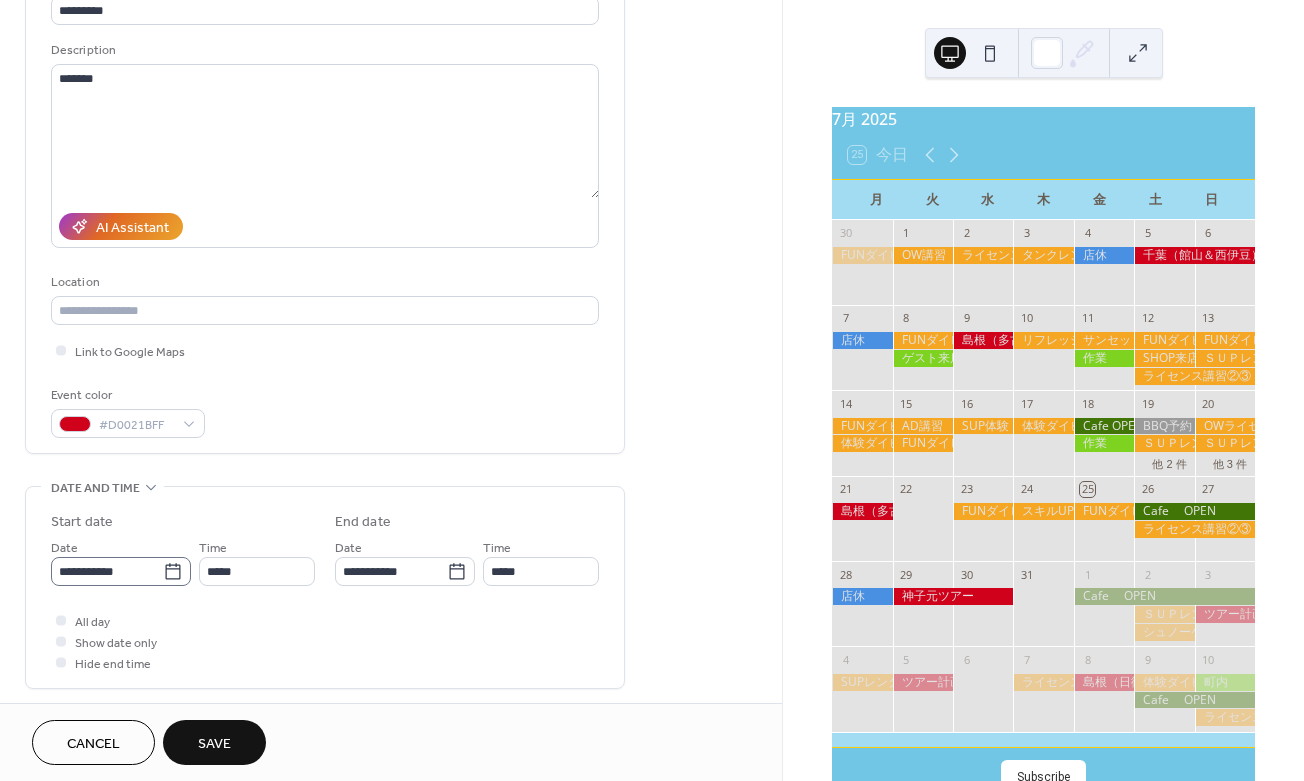 click 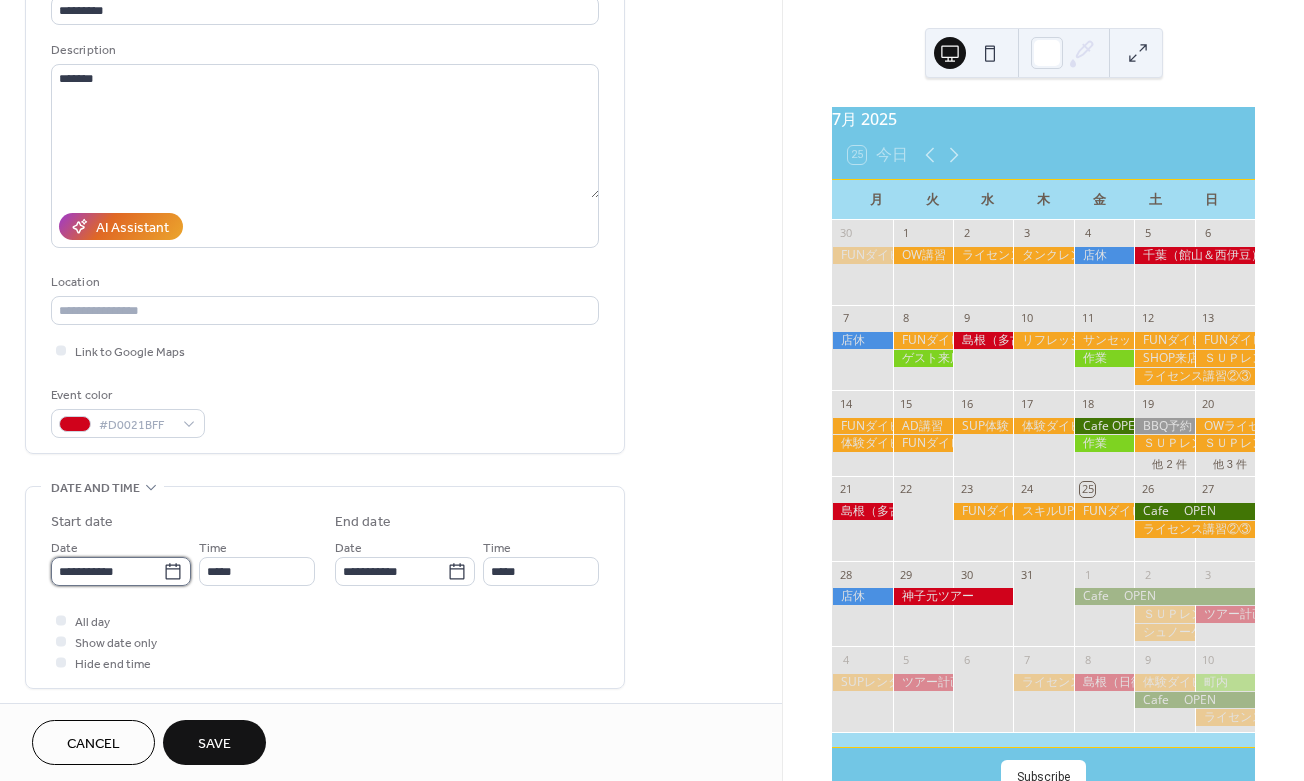 click on "**********" at bounding box center [107, 571] 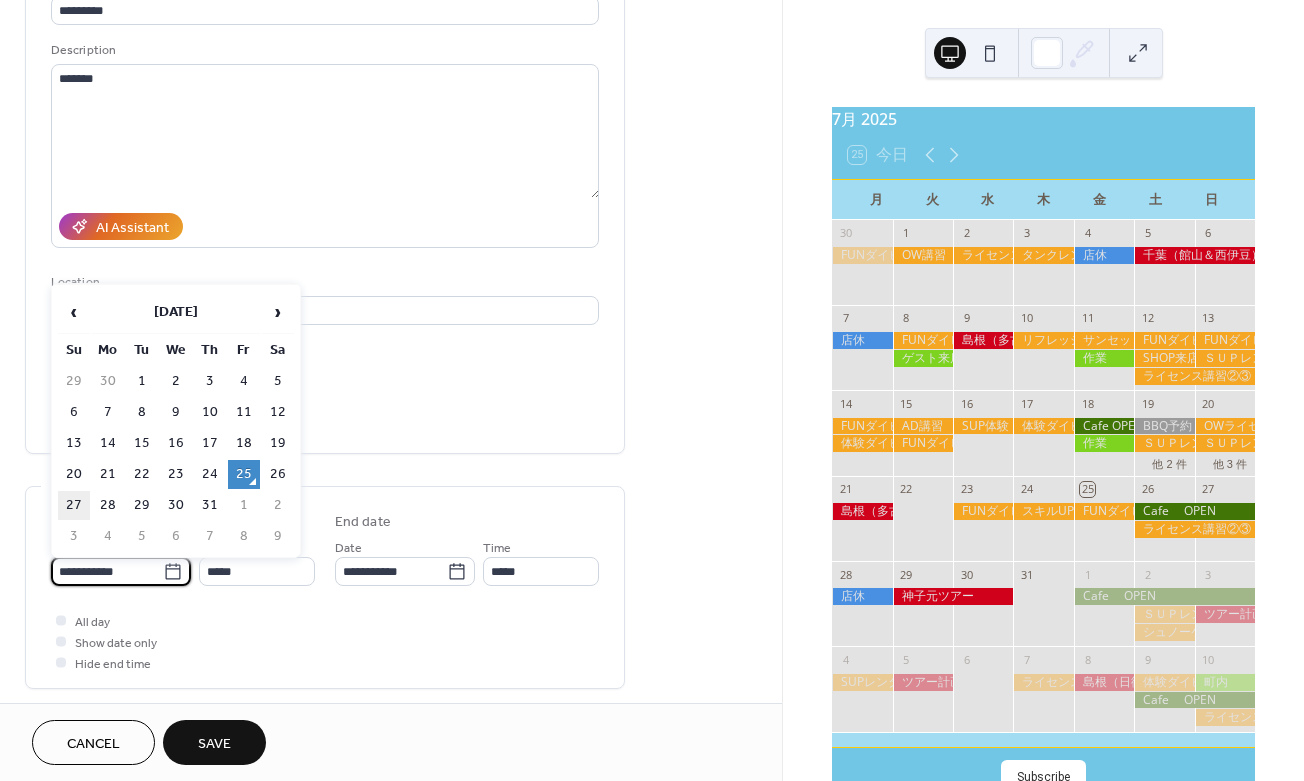 click on "27" at bounding box center [74, 505] 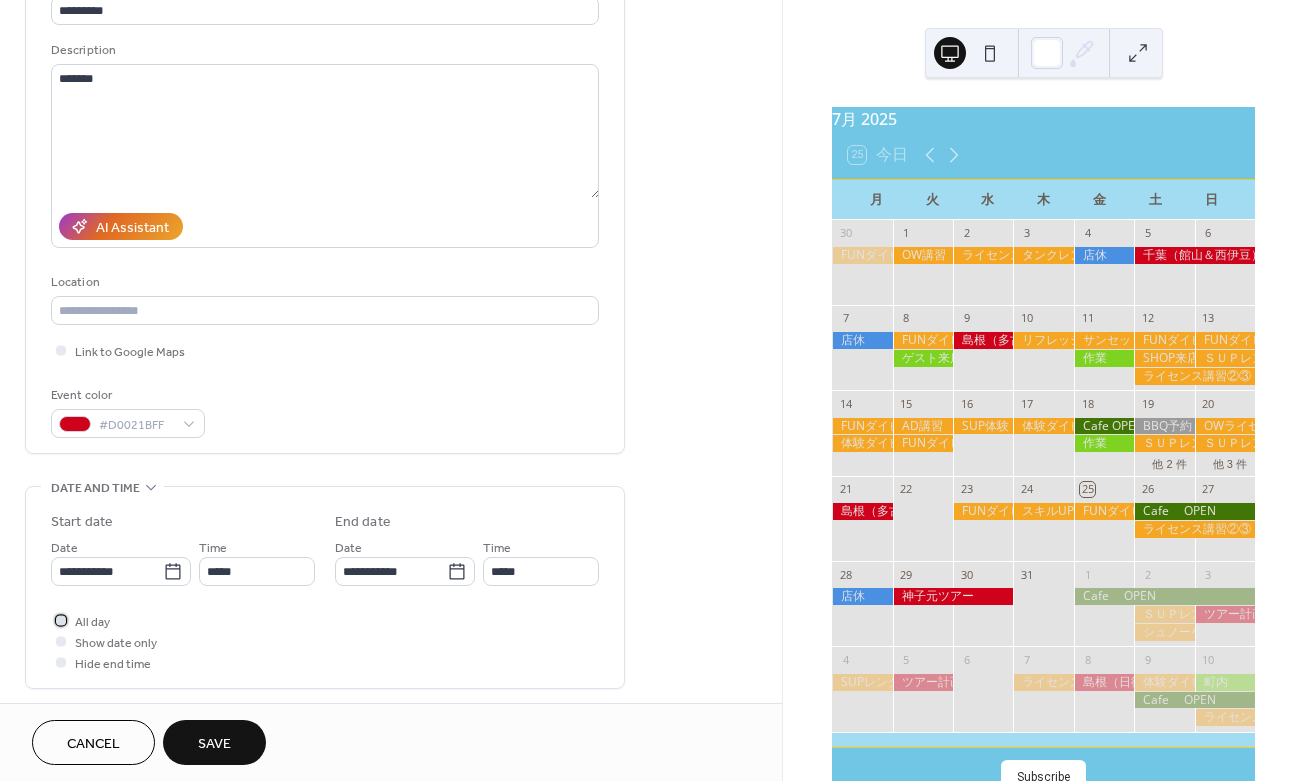 click at bounding box center (61, 620) 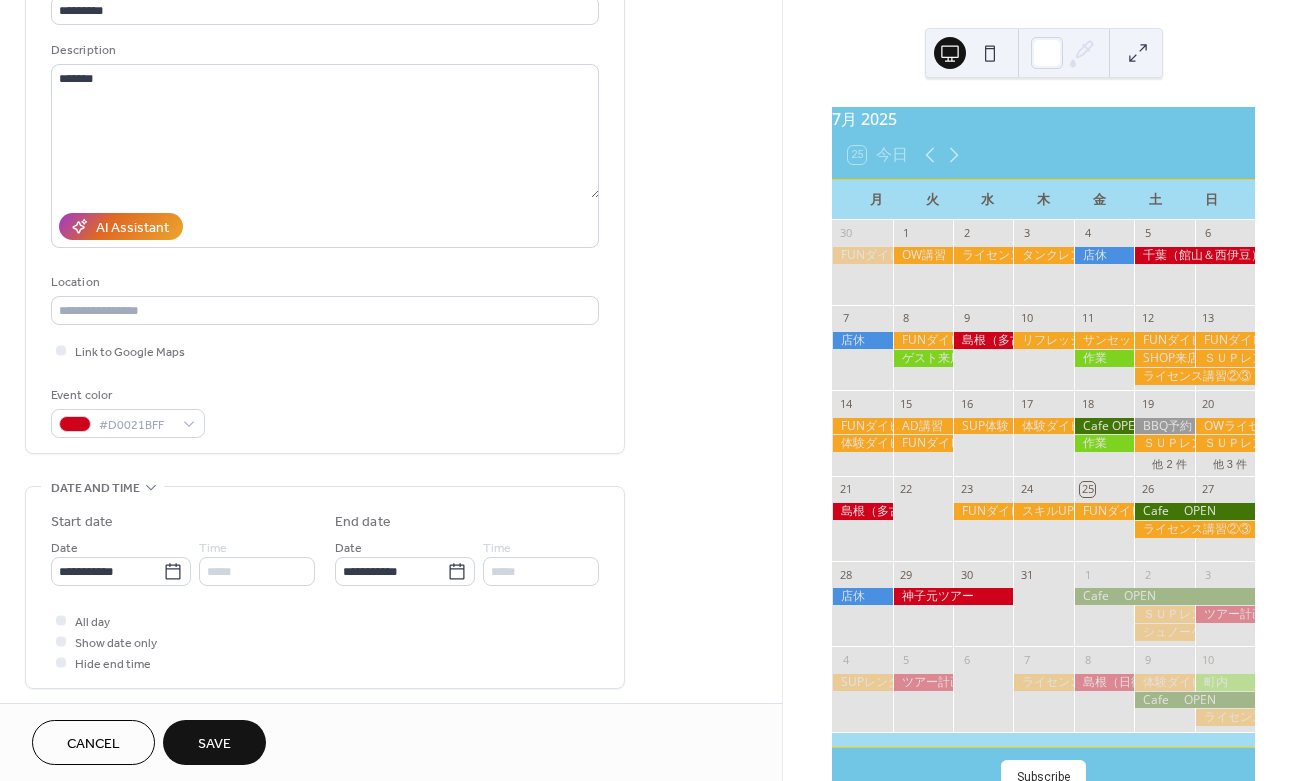 click on "Save" at bounding box center [214, 744] 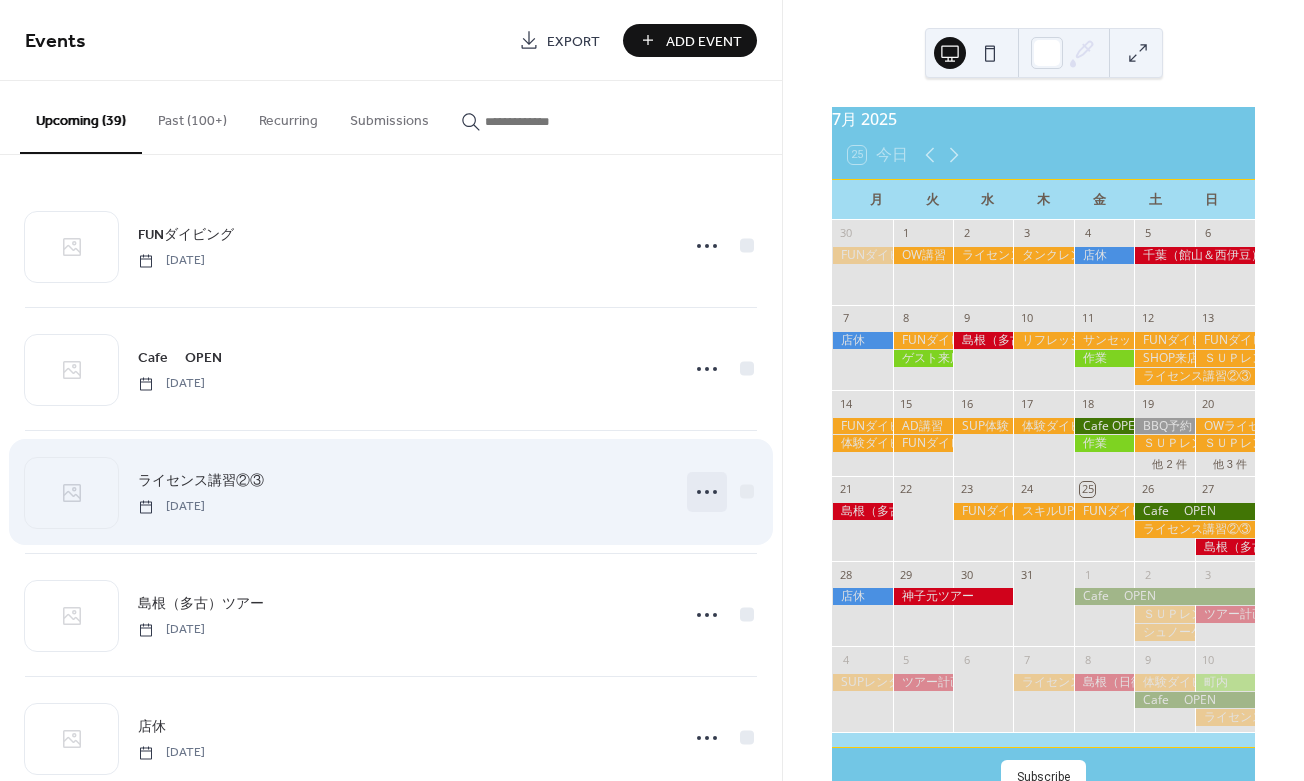 click 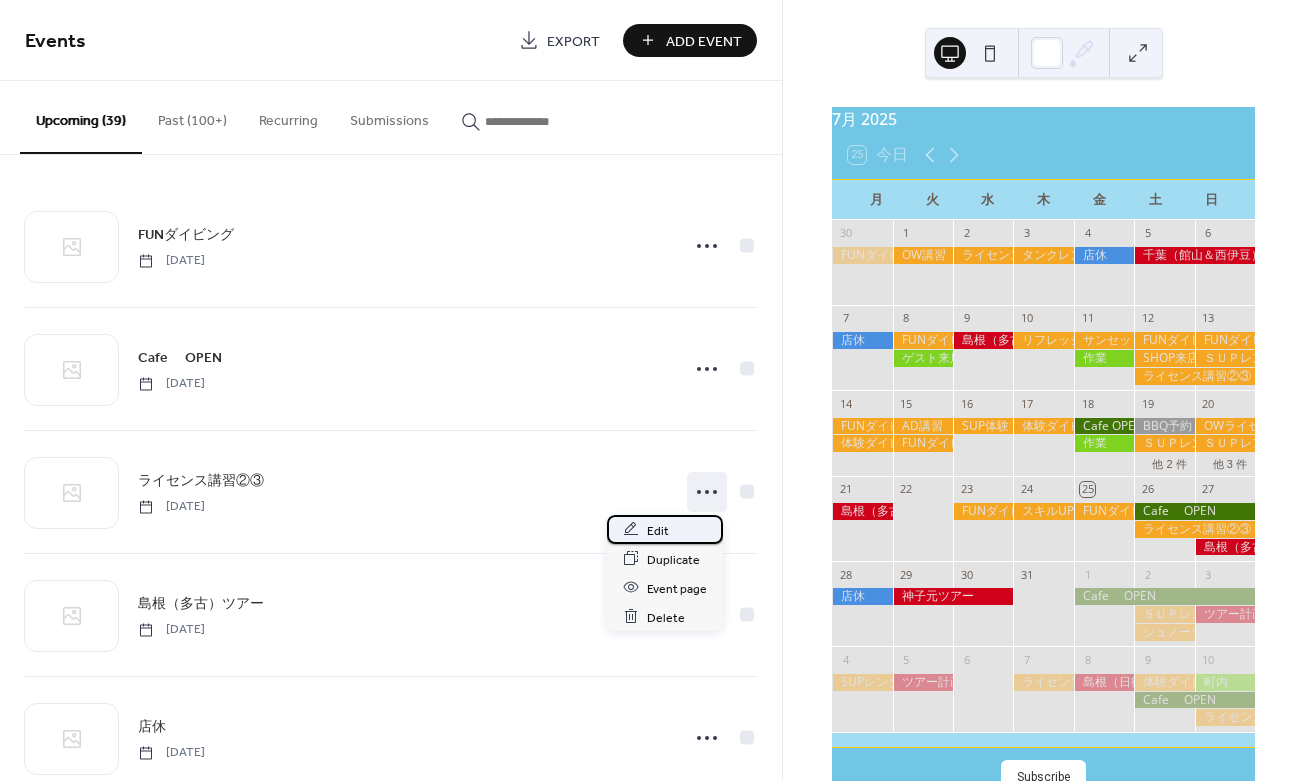 click on "Edit" at bounding box center [658, 530] 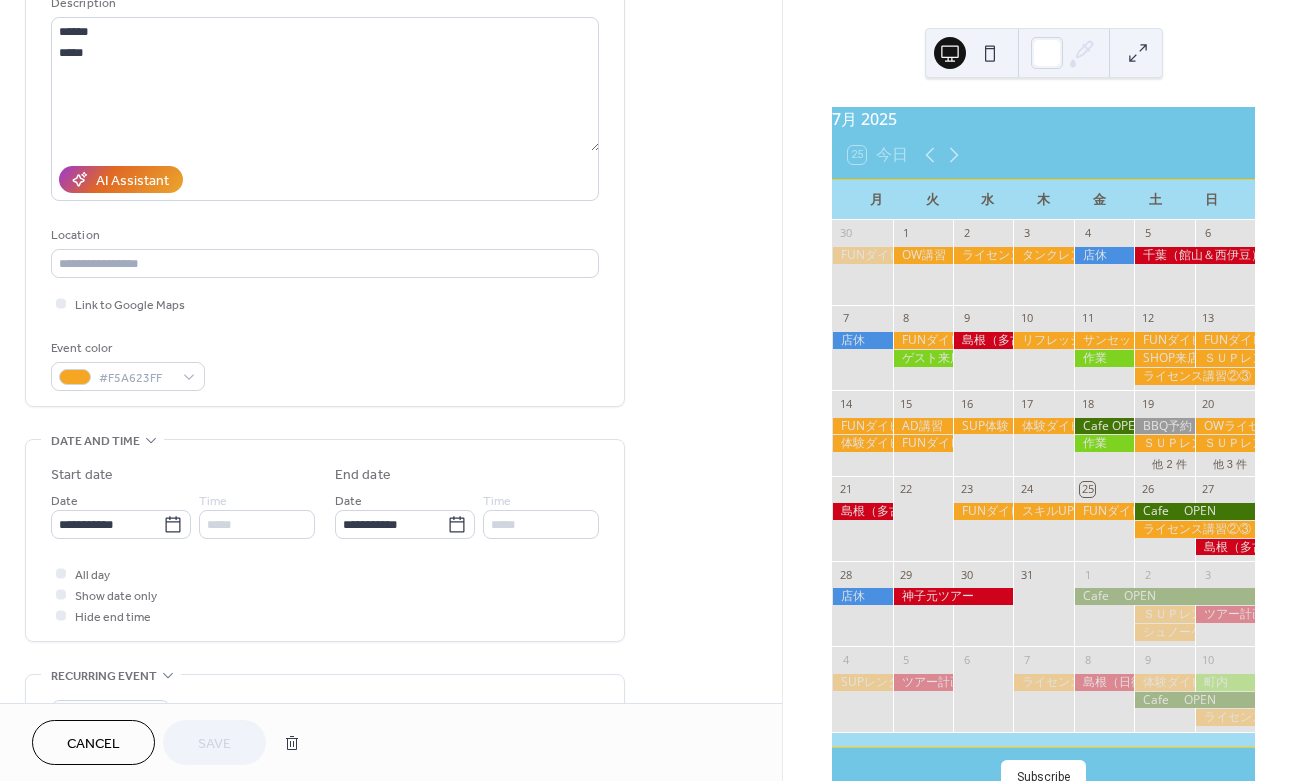 scroll, scrollTop: 215, scrollLeft: 0, axis: vertical 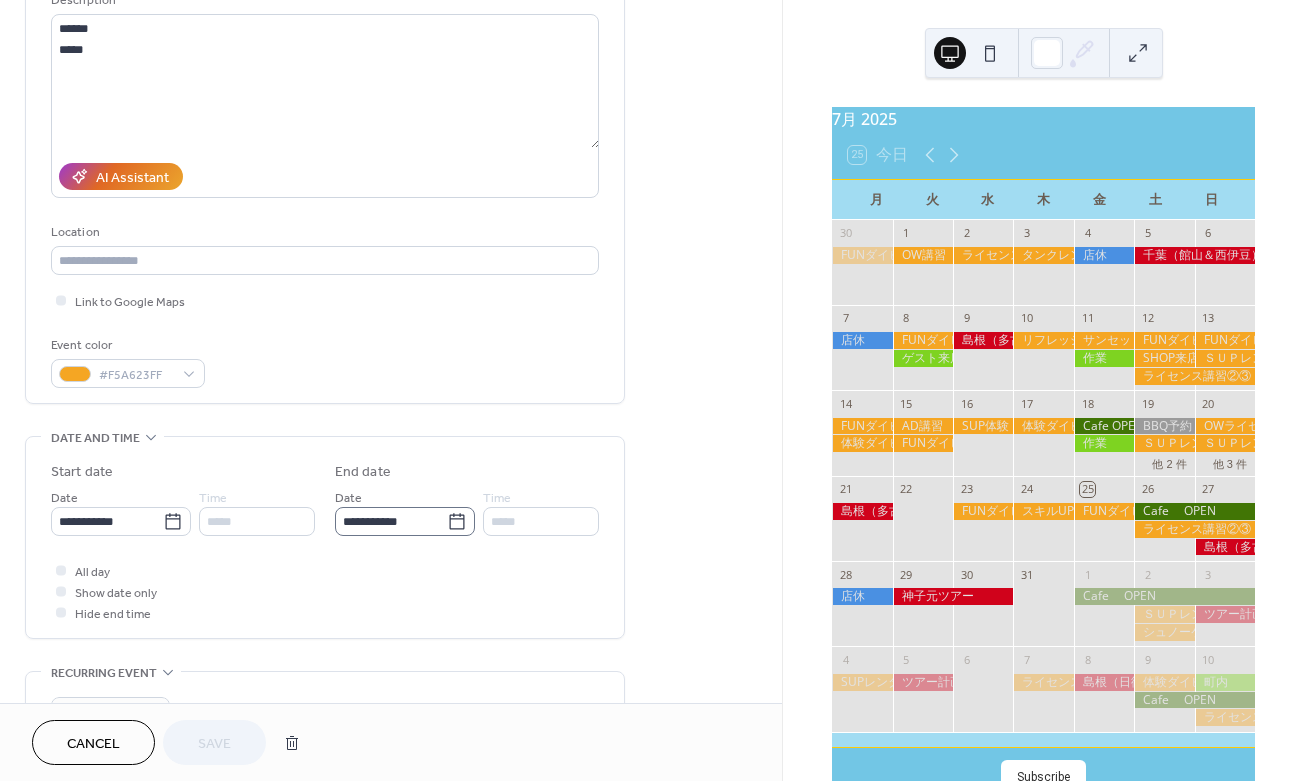 click 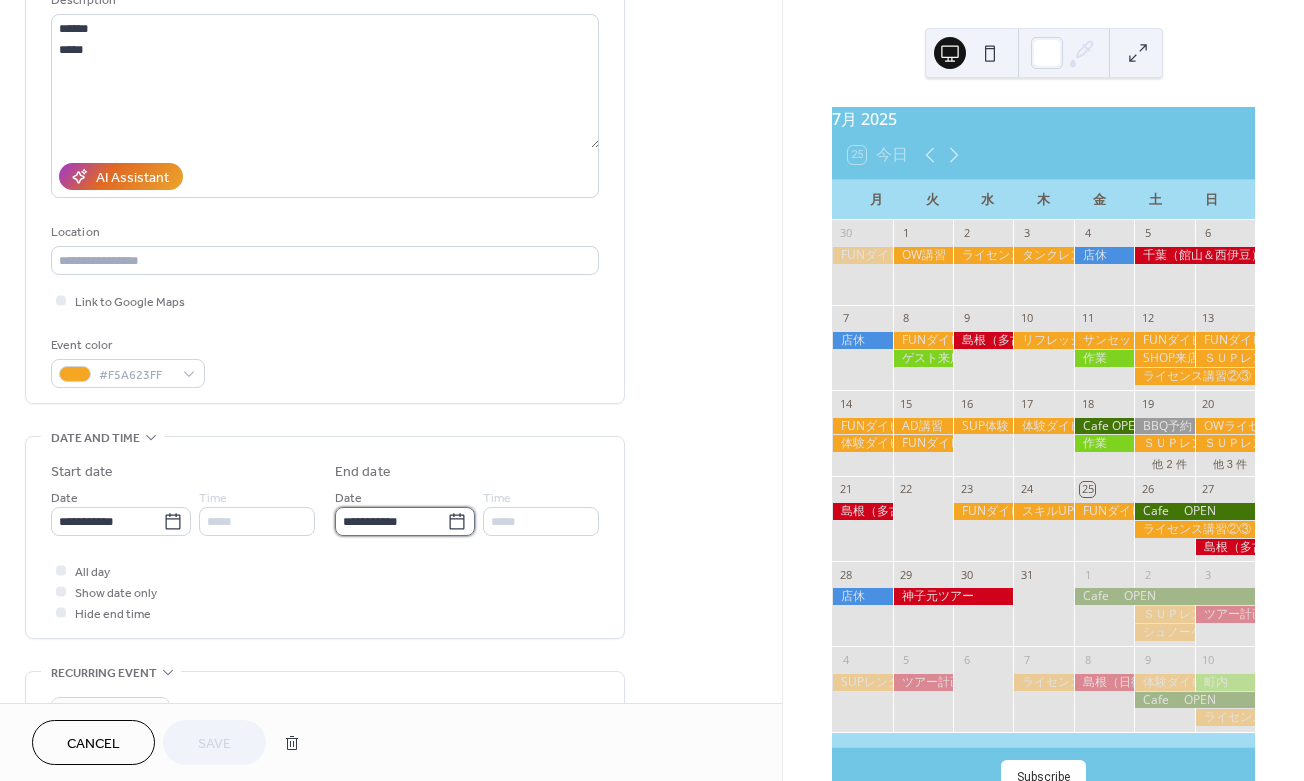 click on "**********" at bounding box center (391, 521) 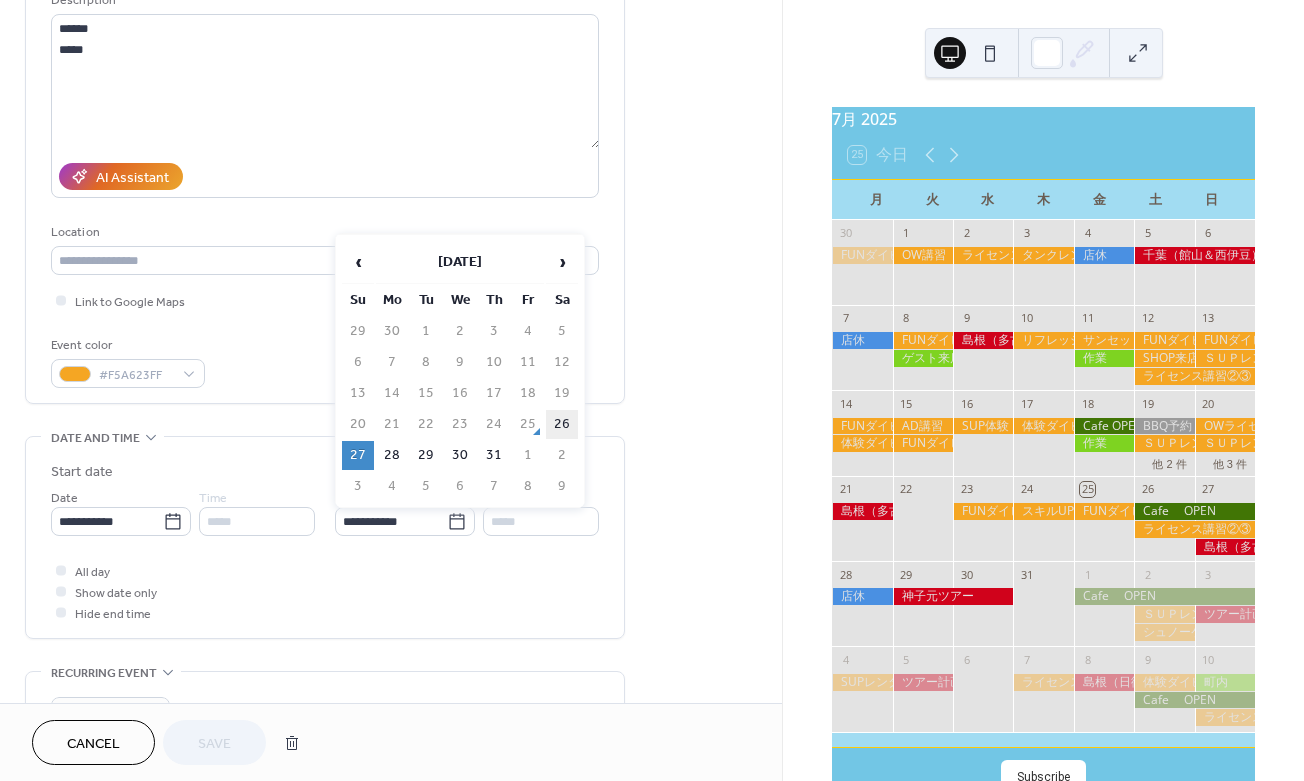 click on "26" at bounding box center [562, 424] 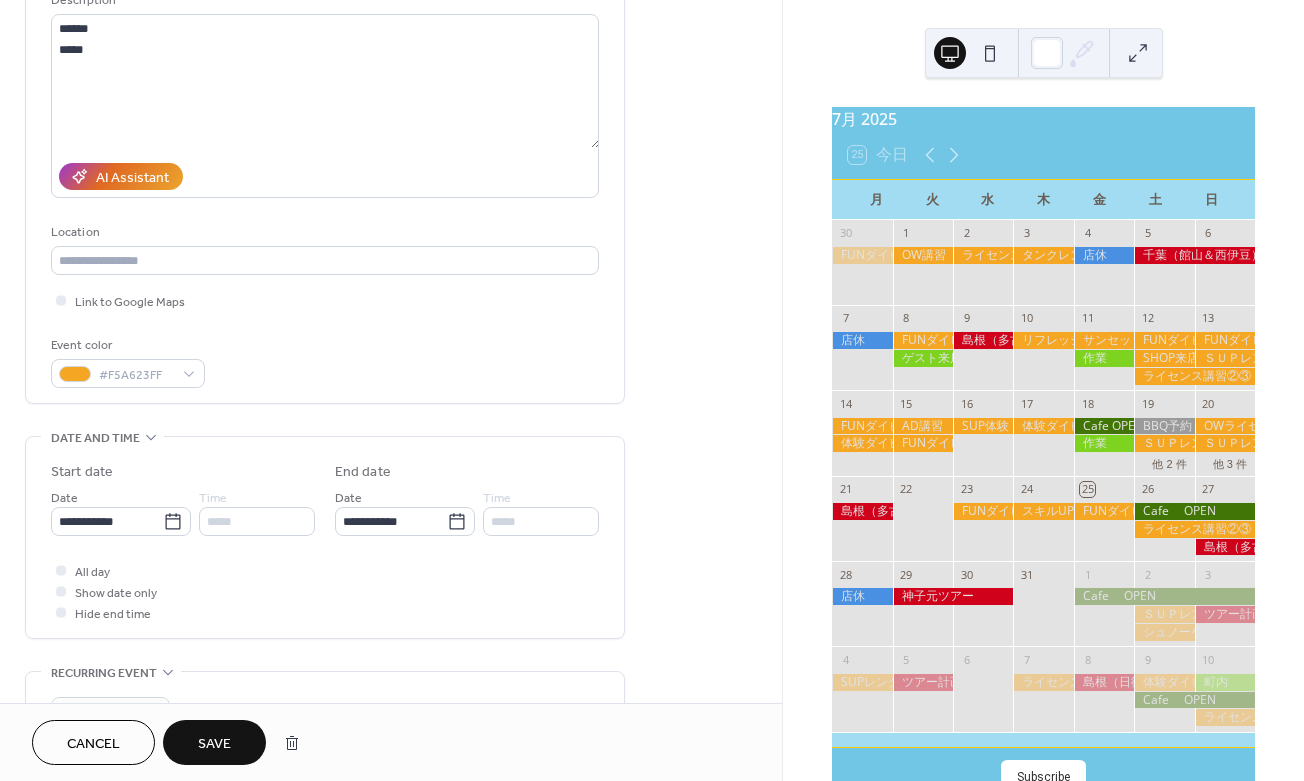 click on "Save" at bounding box center [214, 744] 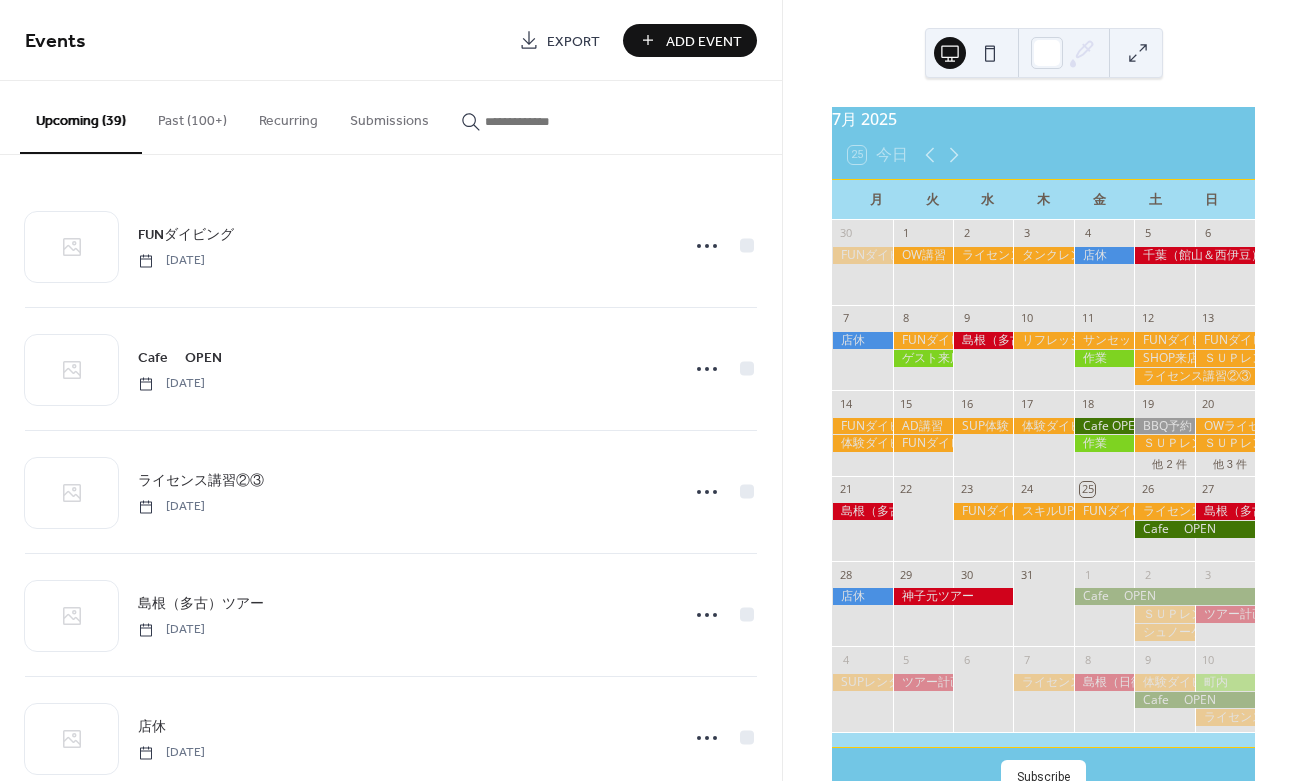 click on "Add Event" at bounding box center (704, 41) 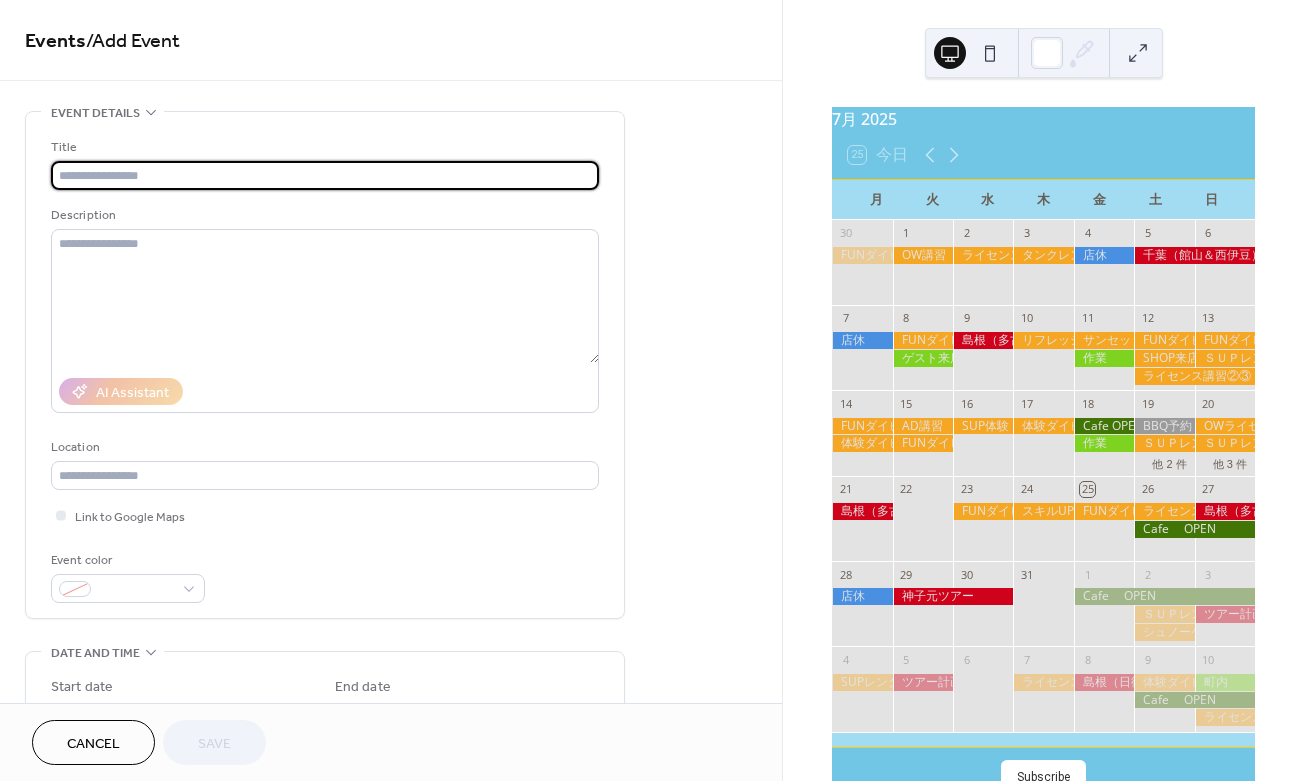 click at bounding box center [325, 175] 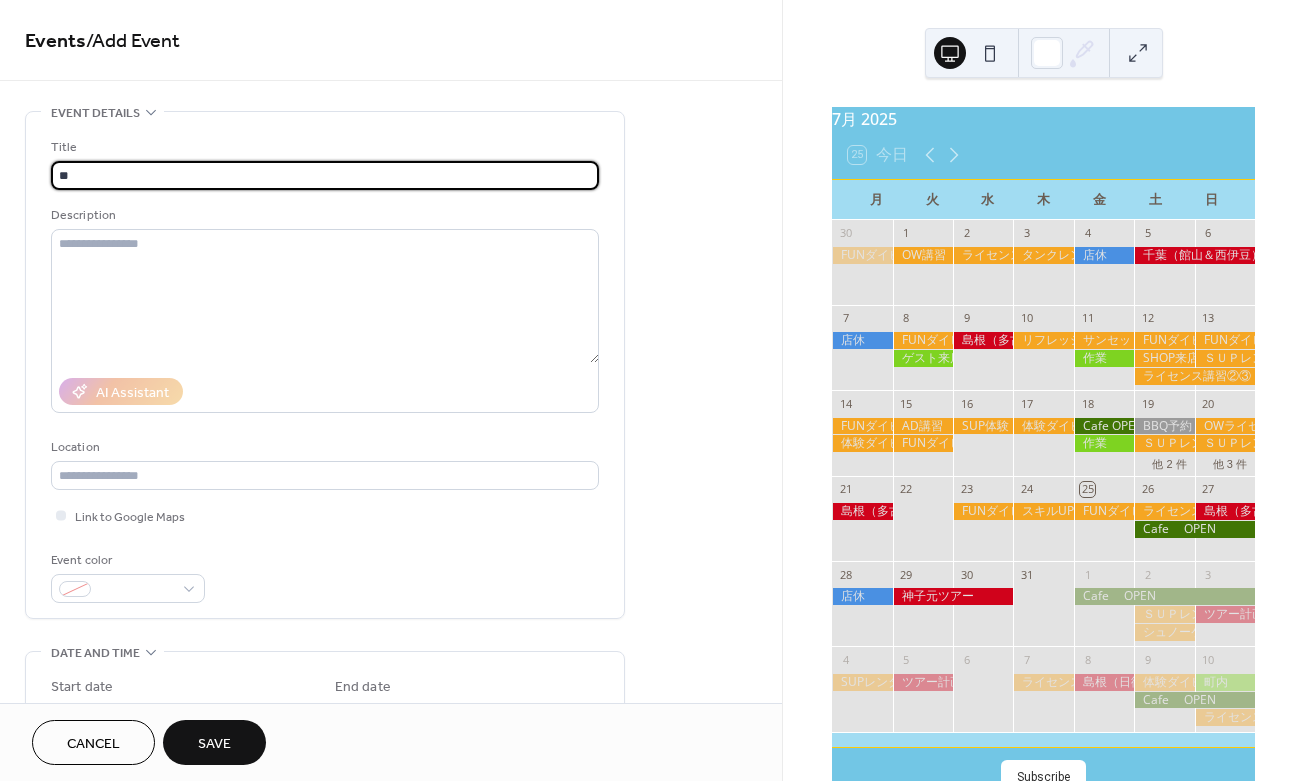 type on "*" 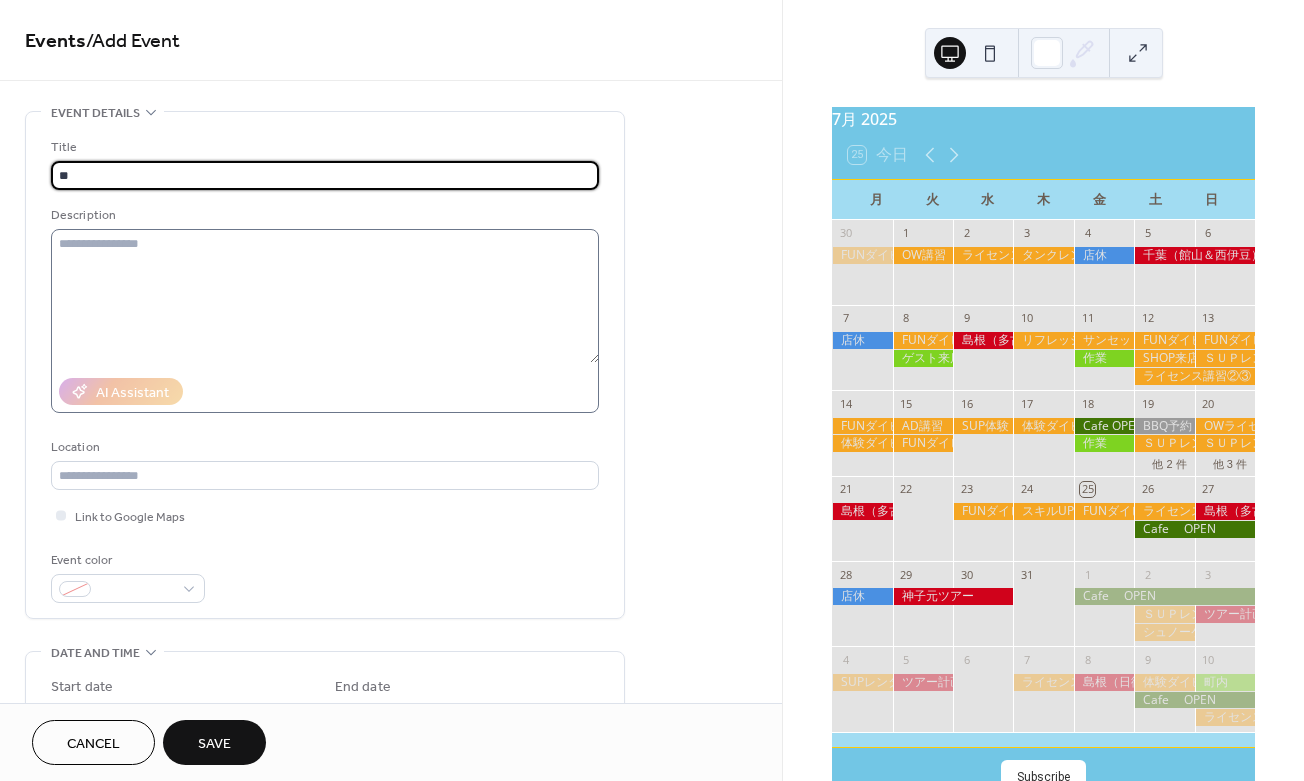 type on "**" 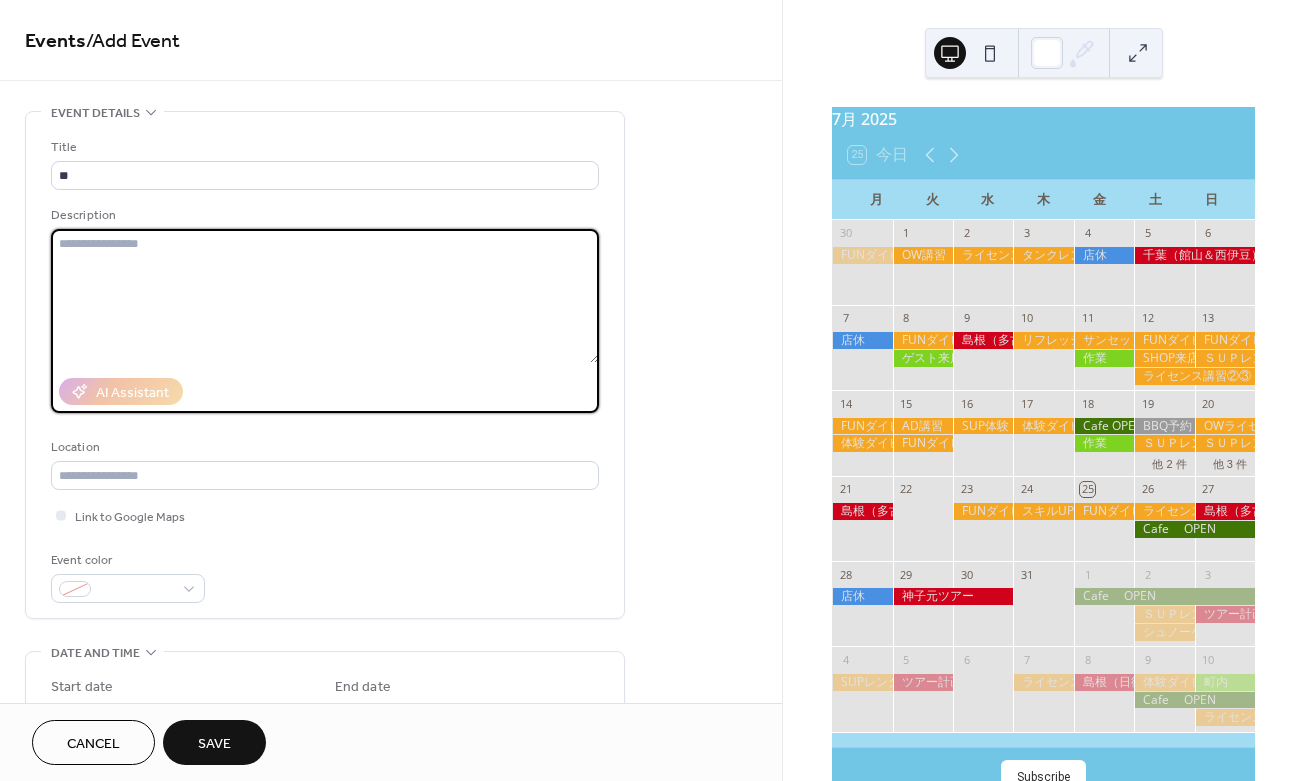 click at bounding box center (325, 296) 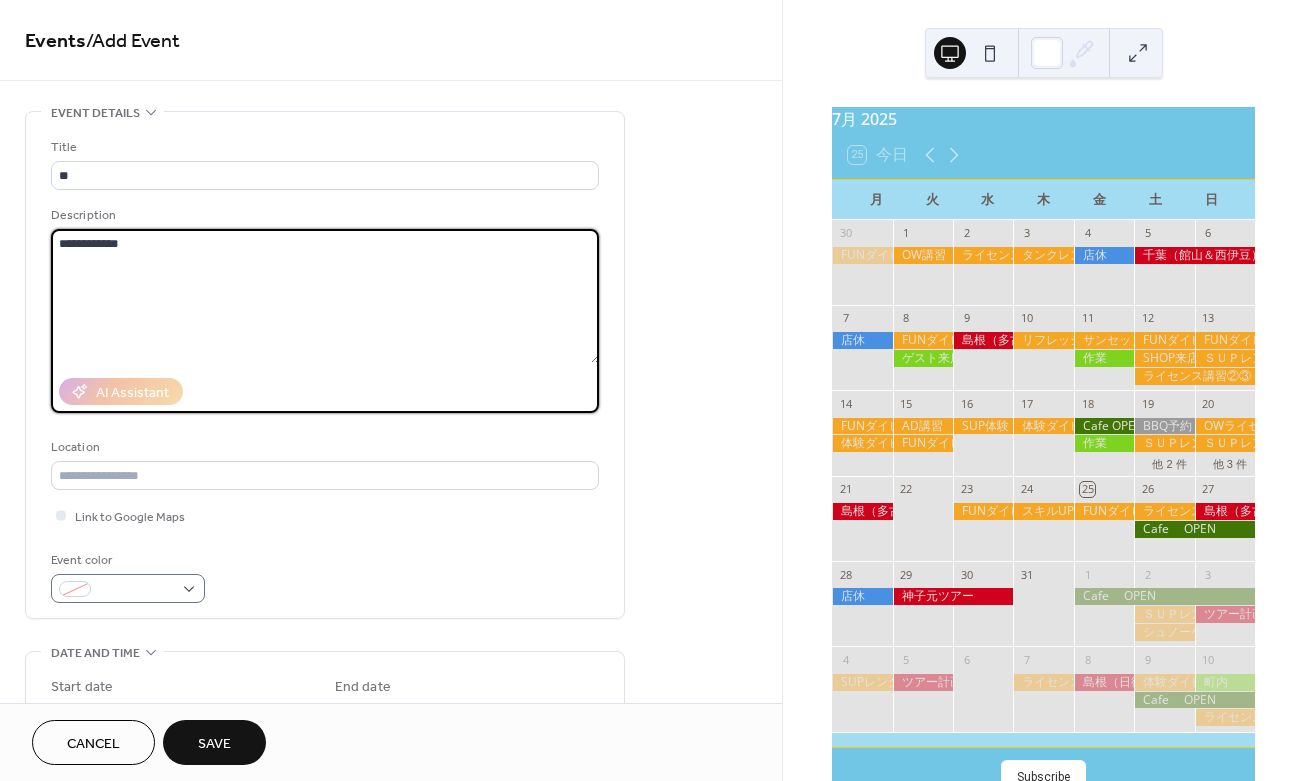 type on "**********" 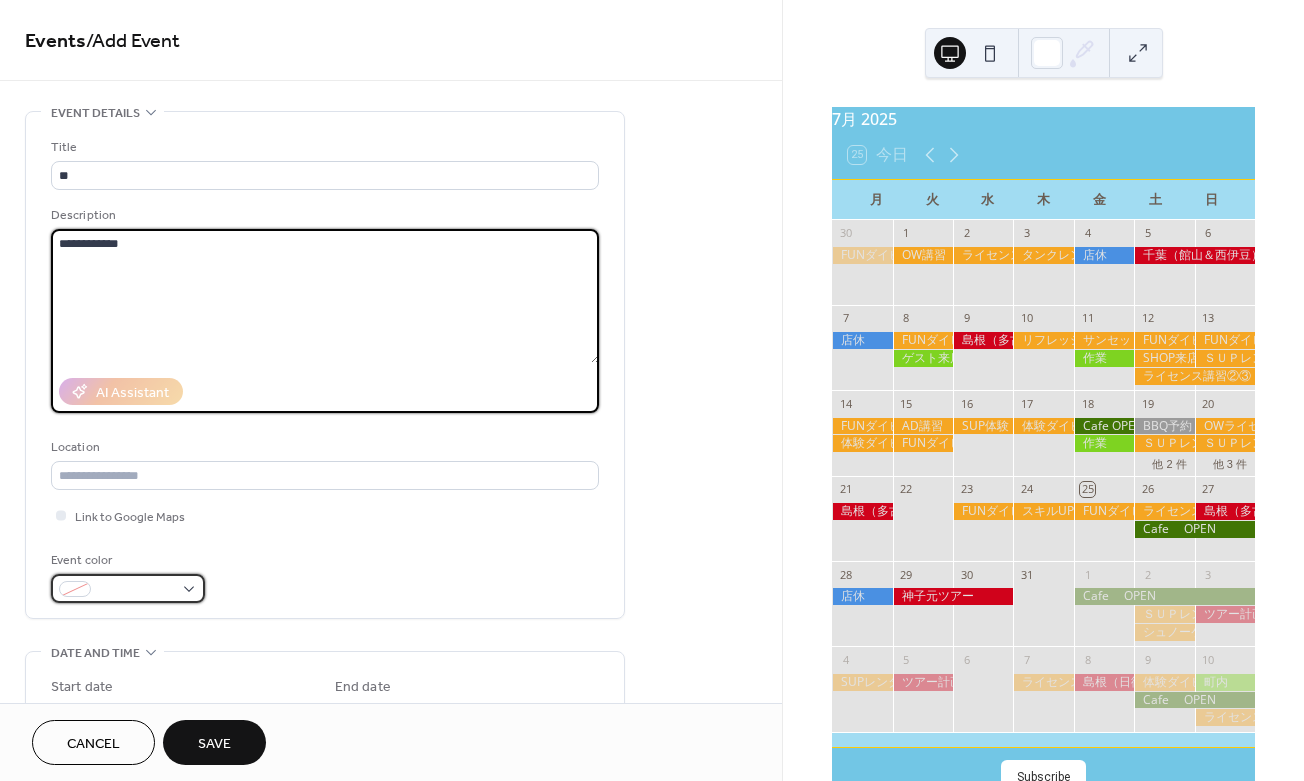 click at bounding box center [128, 588] 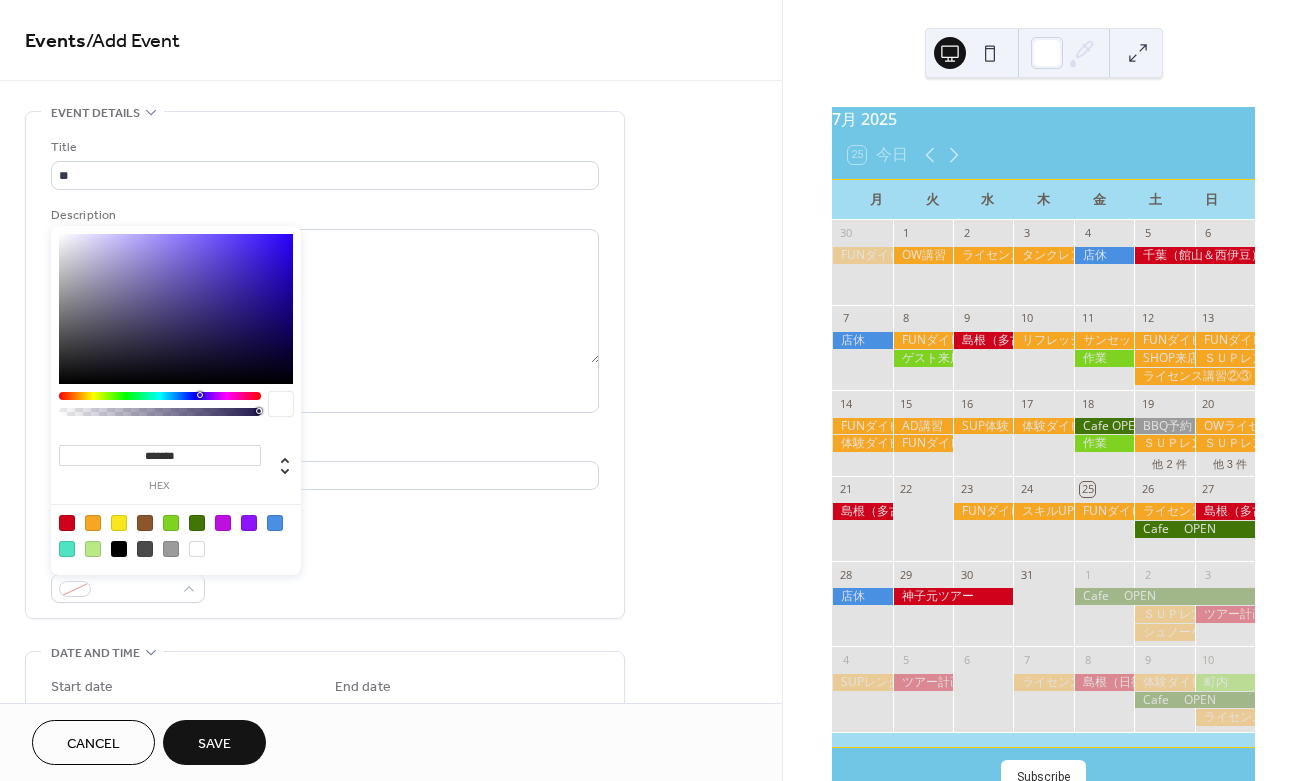 click at bounding box center [275, 523] 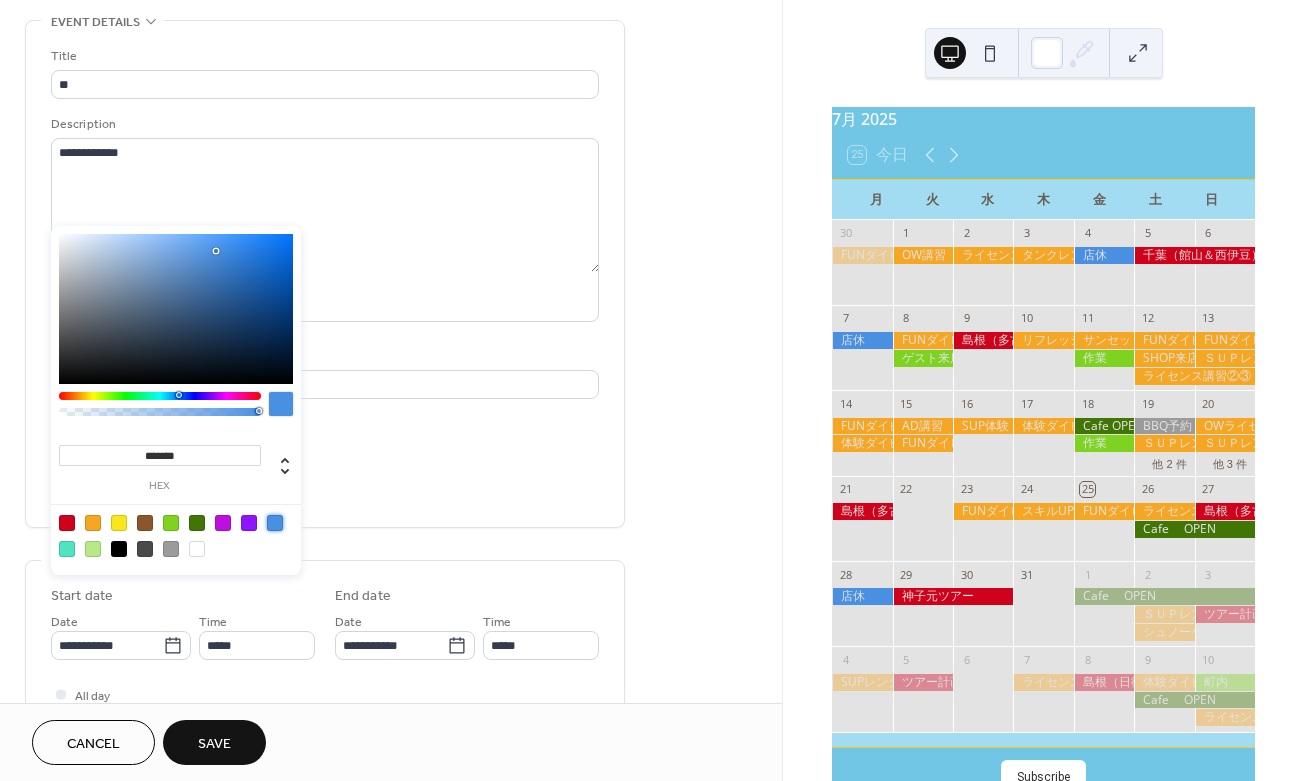 scroll, scrollTop: 94, scrollLeft: 0, axis: vertical 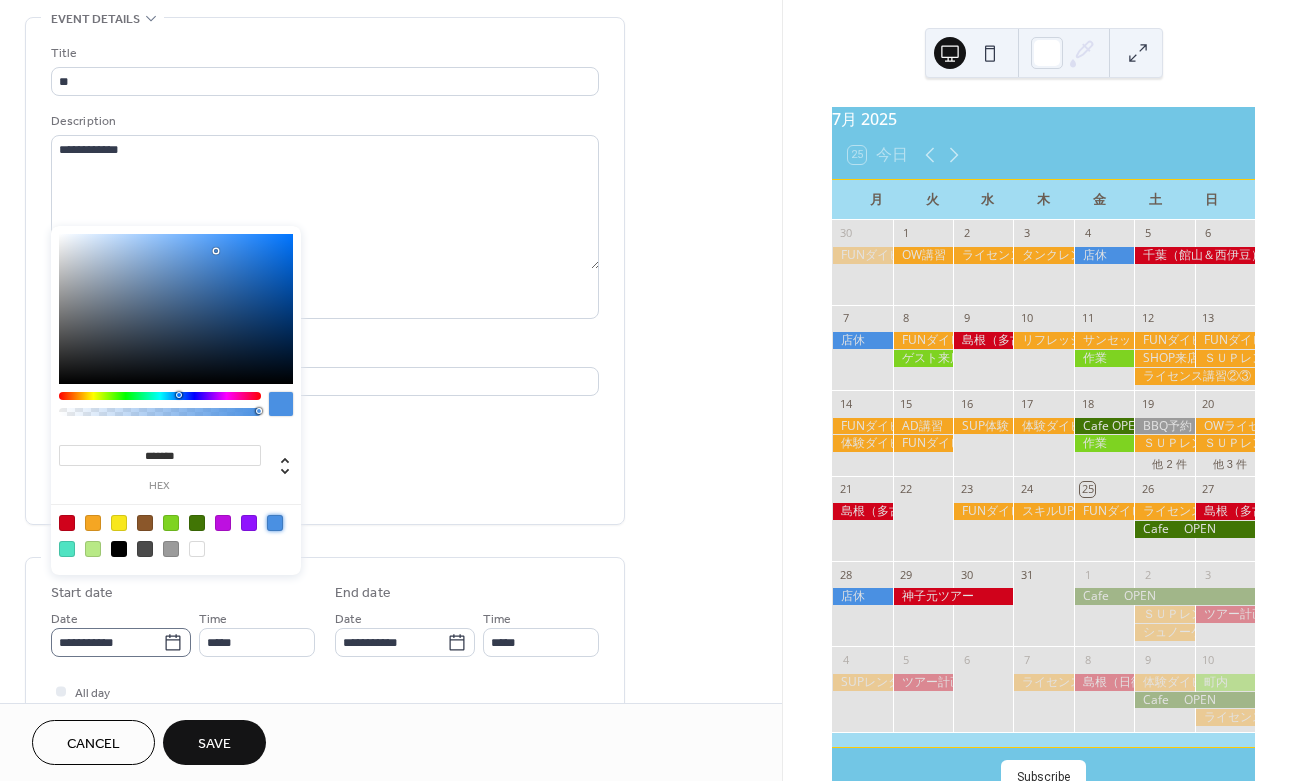 click on "**********" at bounding box center [121, 642] 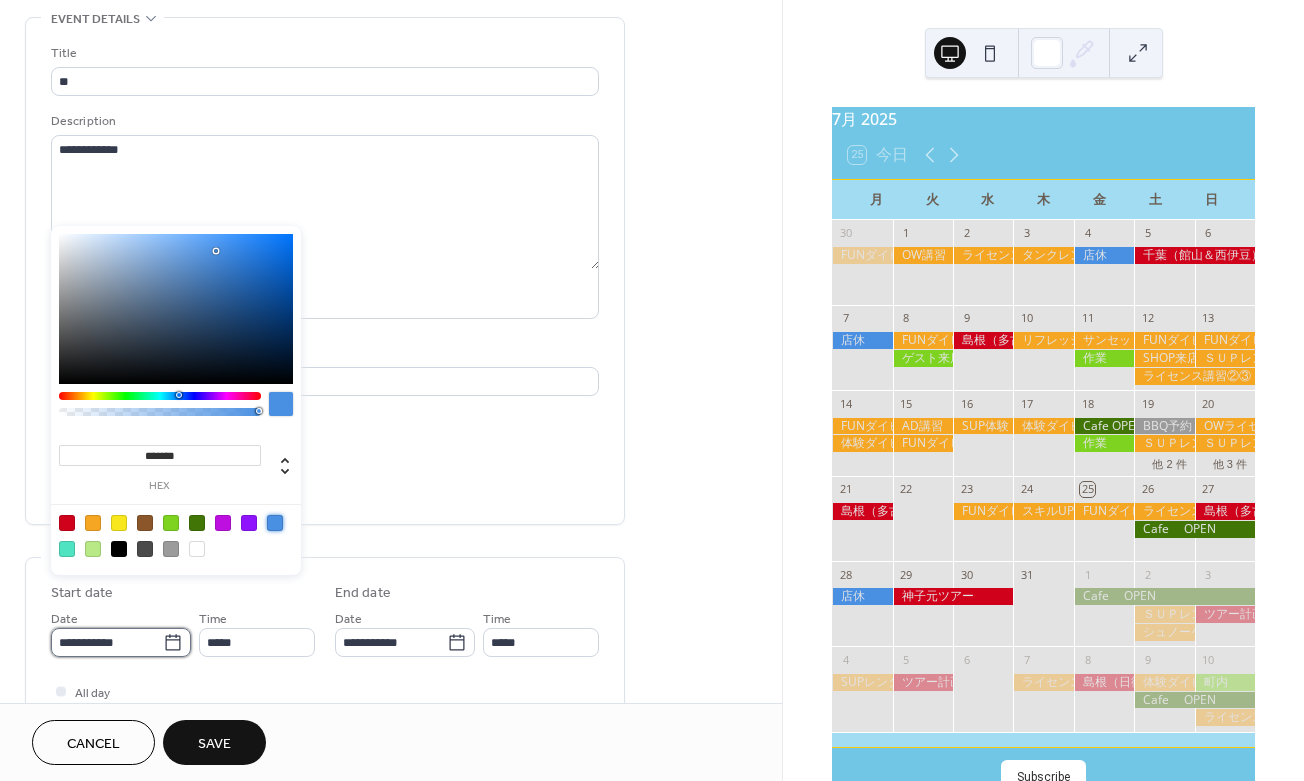 click on "**********" at bounding box center [107, 642] 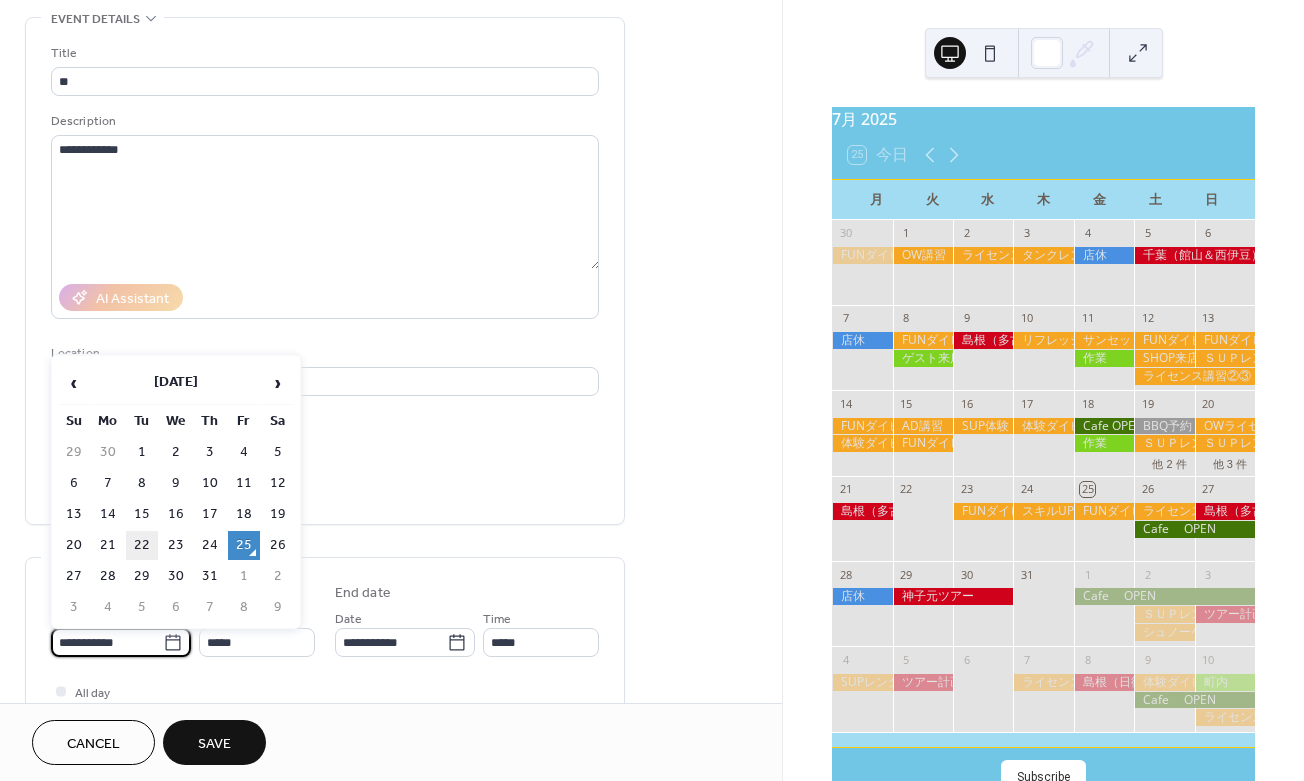 click on "22" at bounding box center (142, 545) 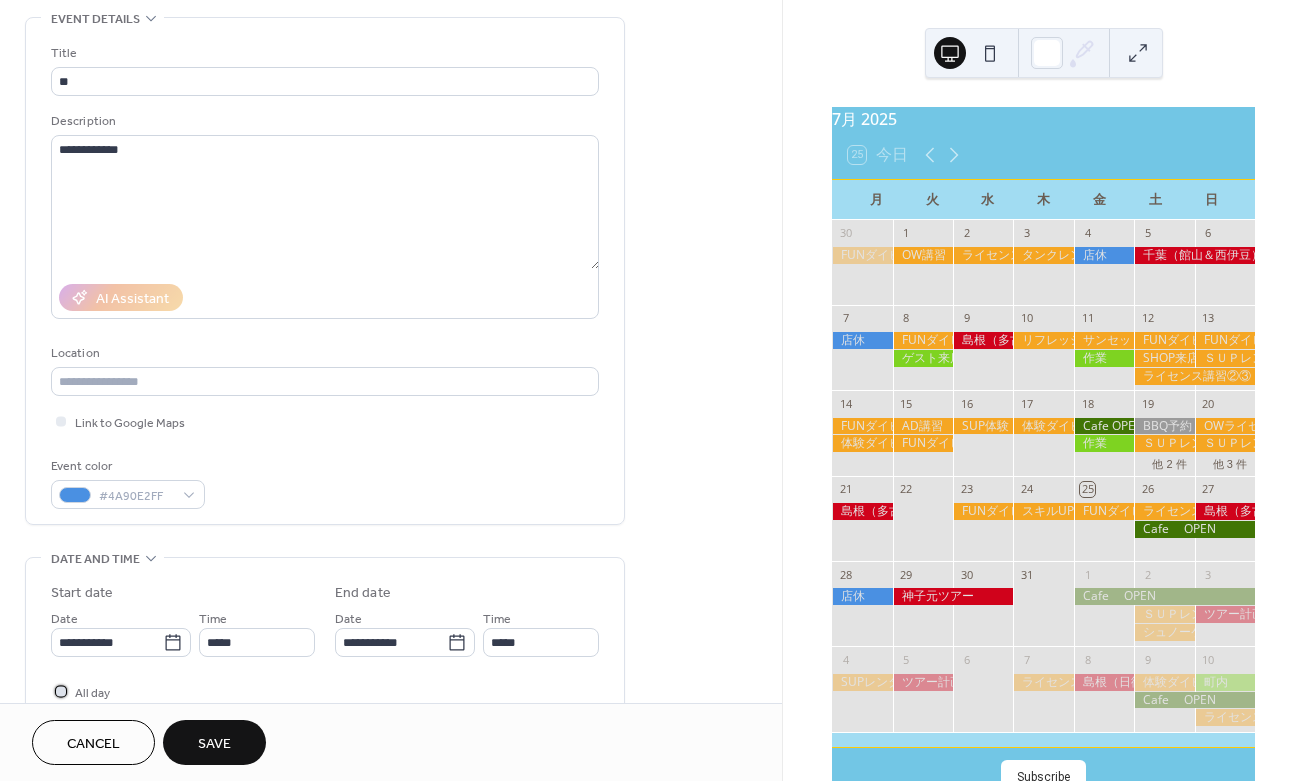 click at bounding box center (61, 691) 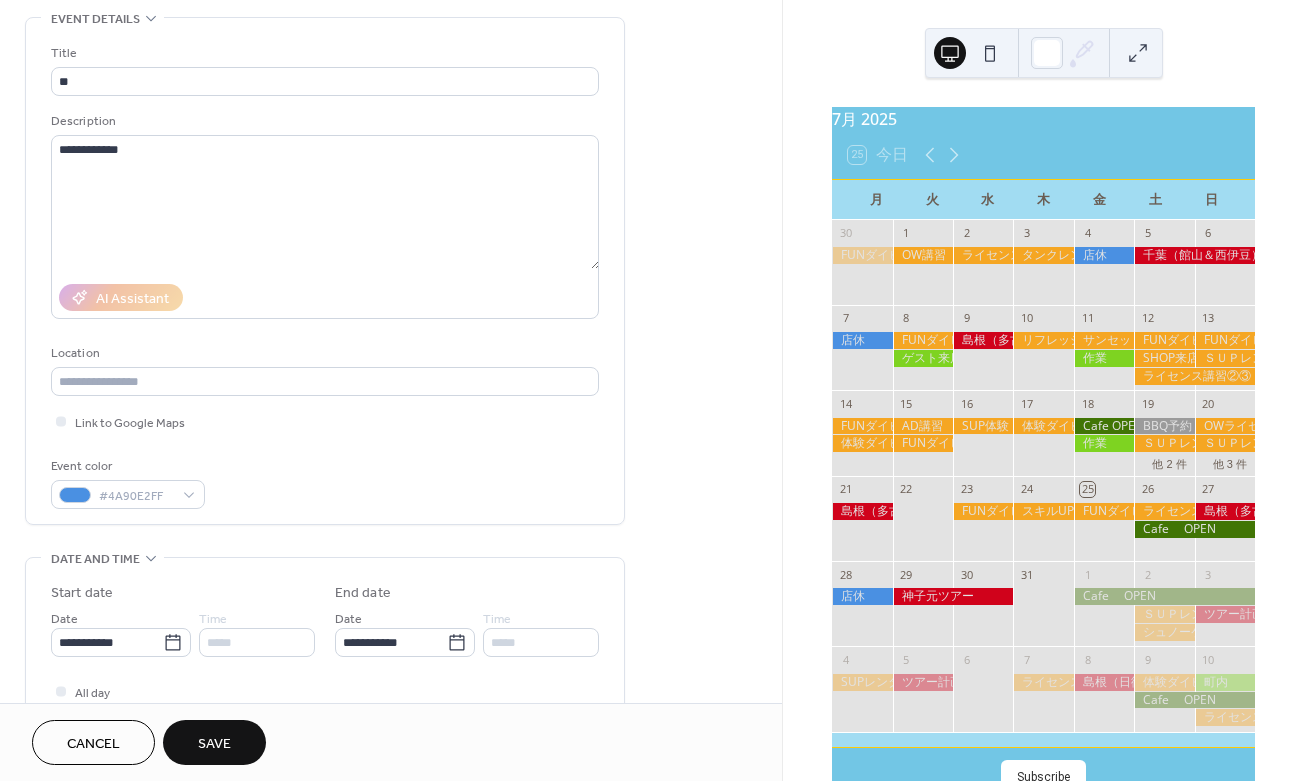 click on "Save" at bounding box center [214, 744] 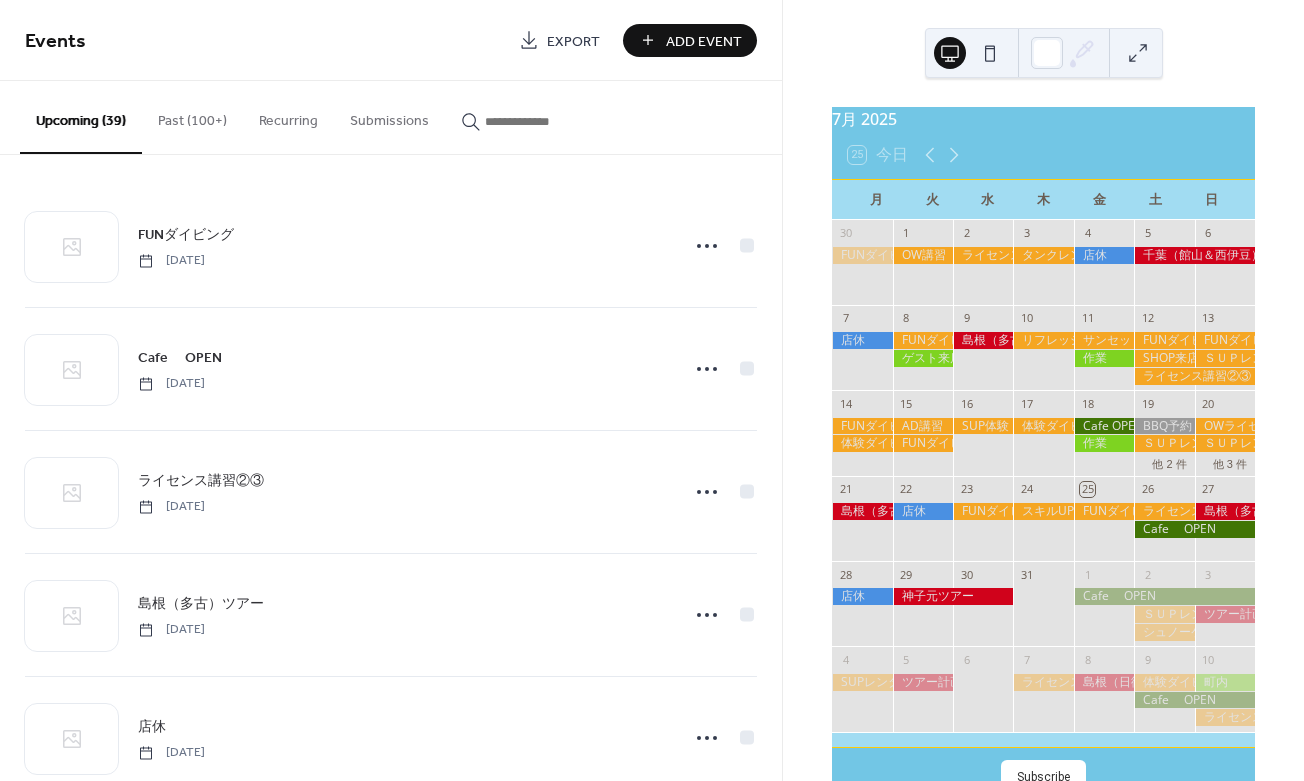 click on "Add Event" at bounding box center [704, 41] 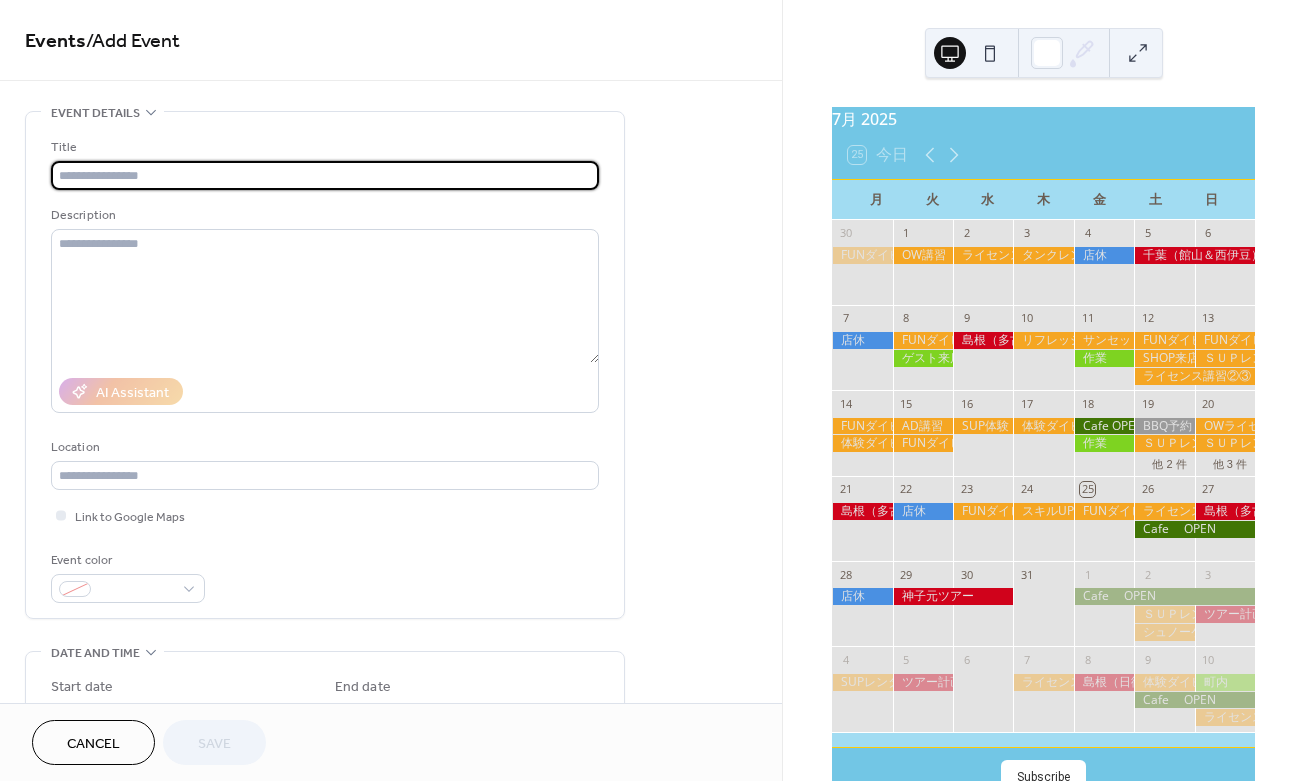 click at bounding box center (325, 175) 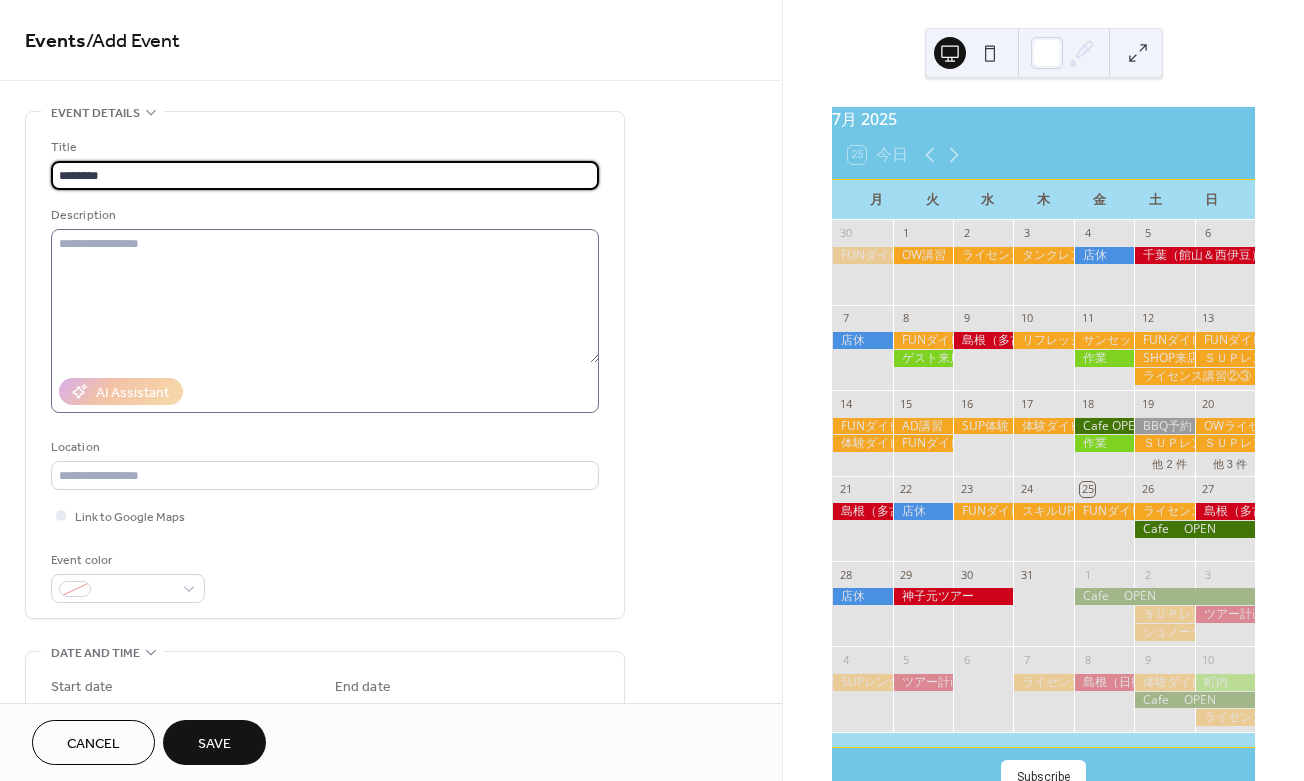 type on "********" 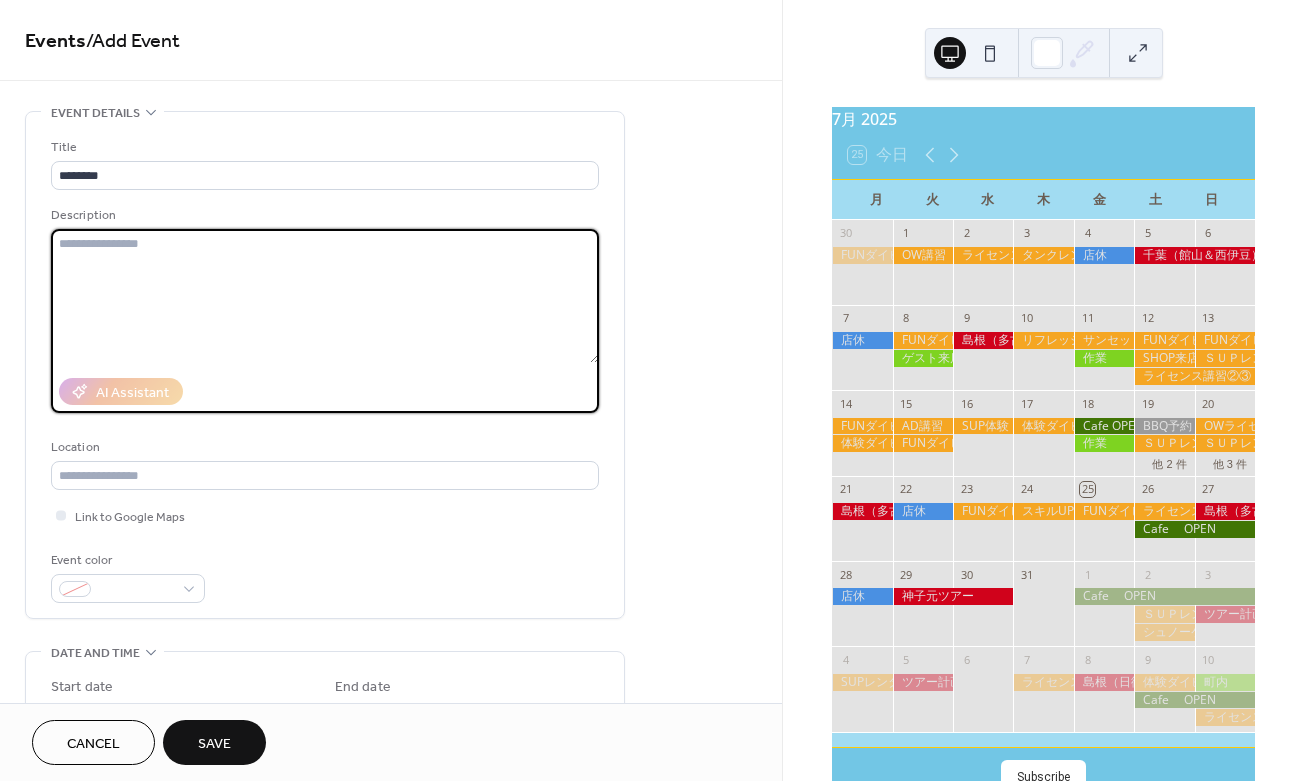 click at bounding box center (325, 296) 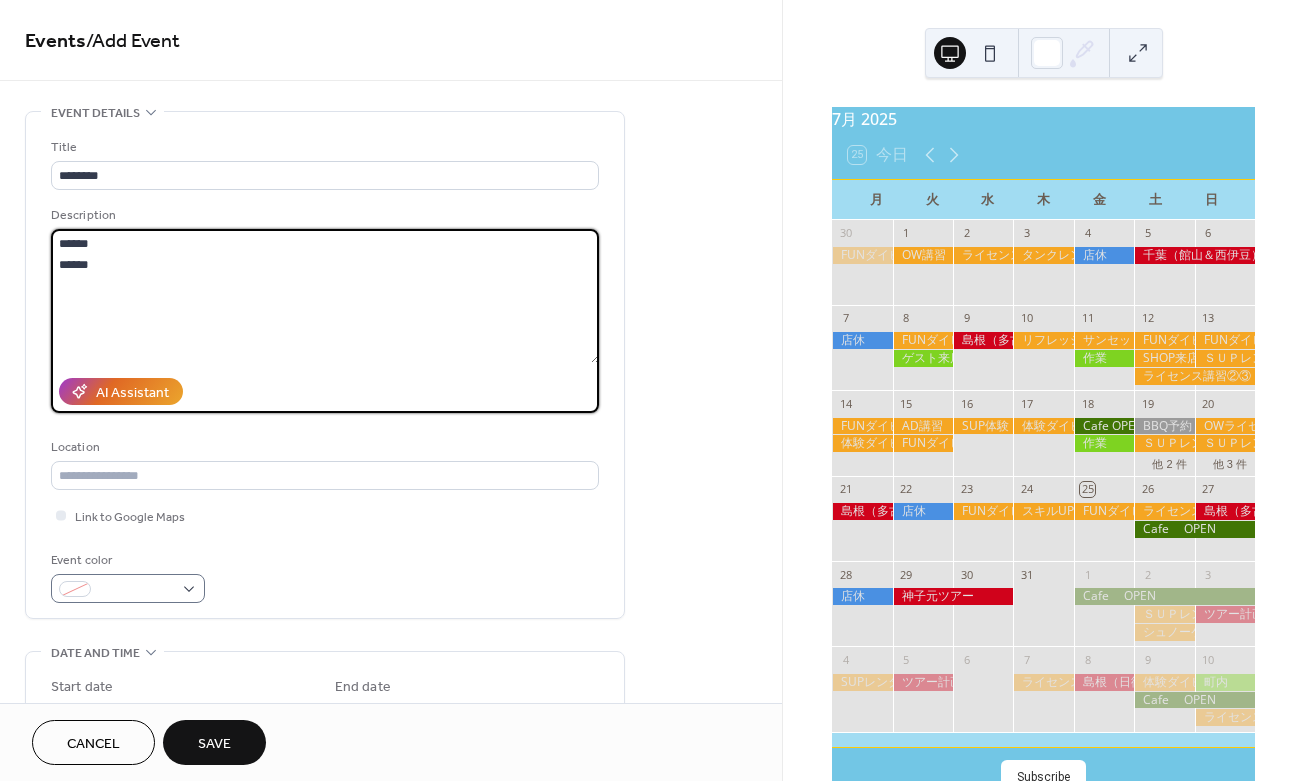 type on "******
*****" 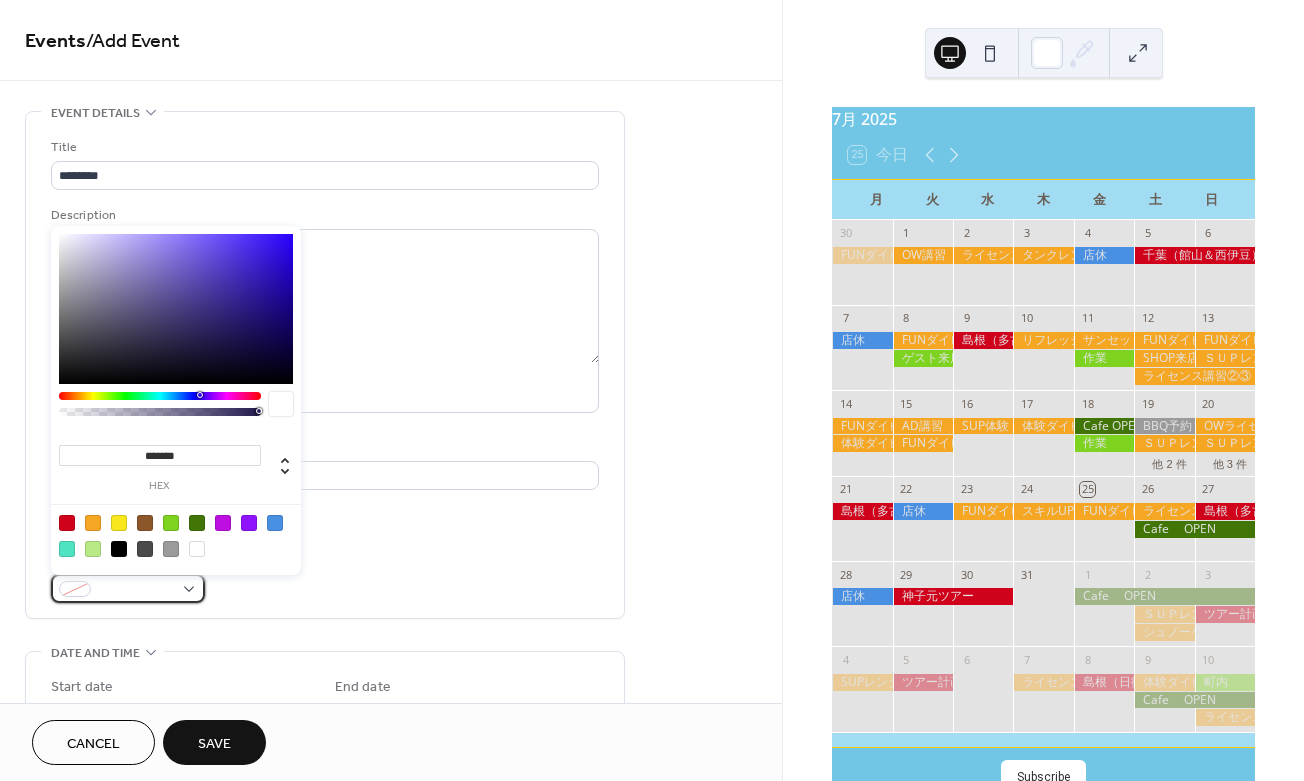 click at bounding box center [128, 588] 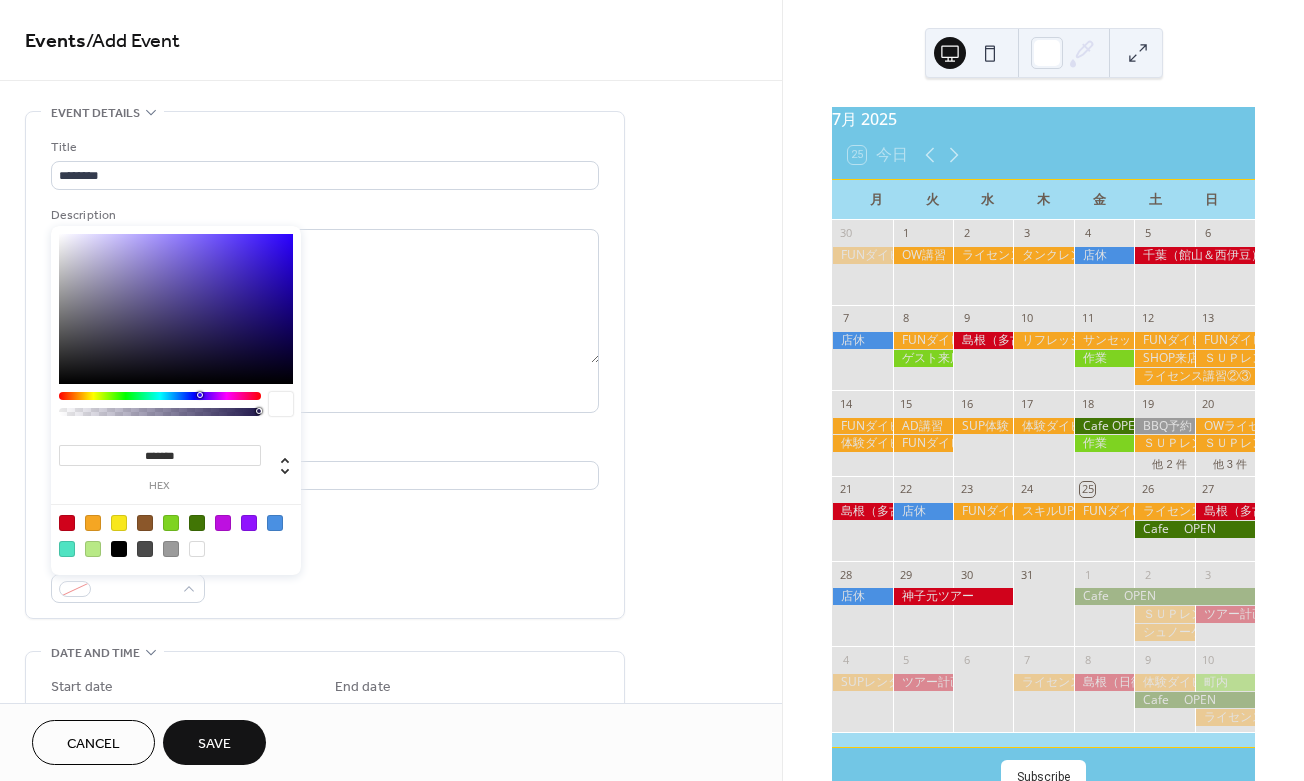 click at bounding box center (93, 523) 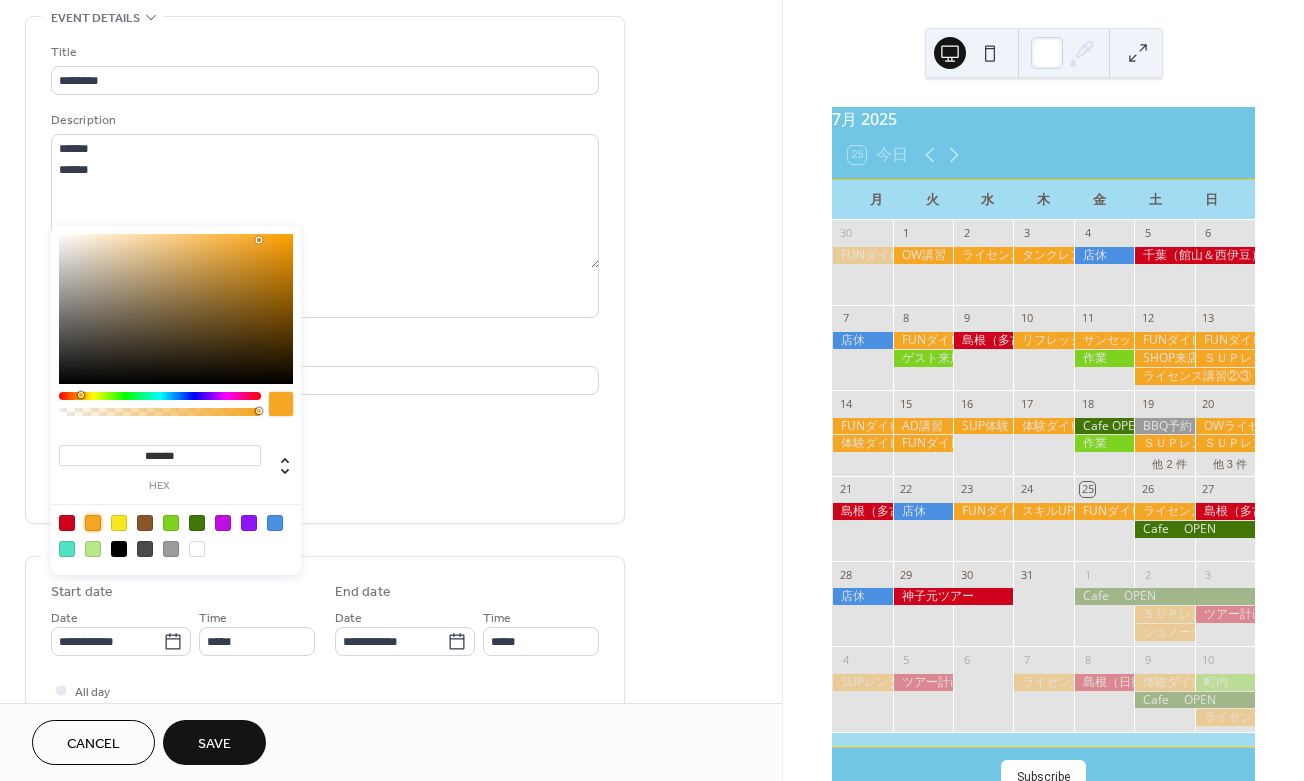 scroll, scrollTop: 124, scrollLeft: 0, axis: vertical 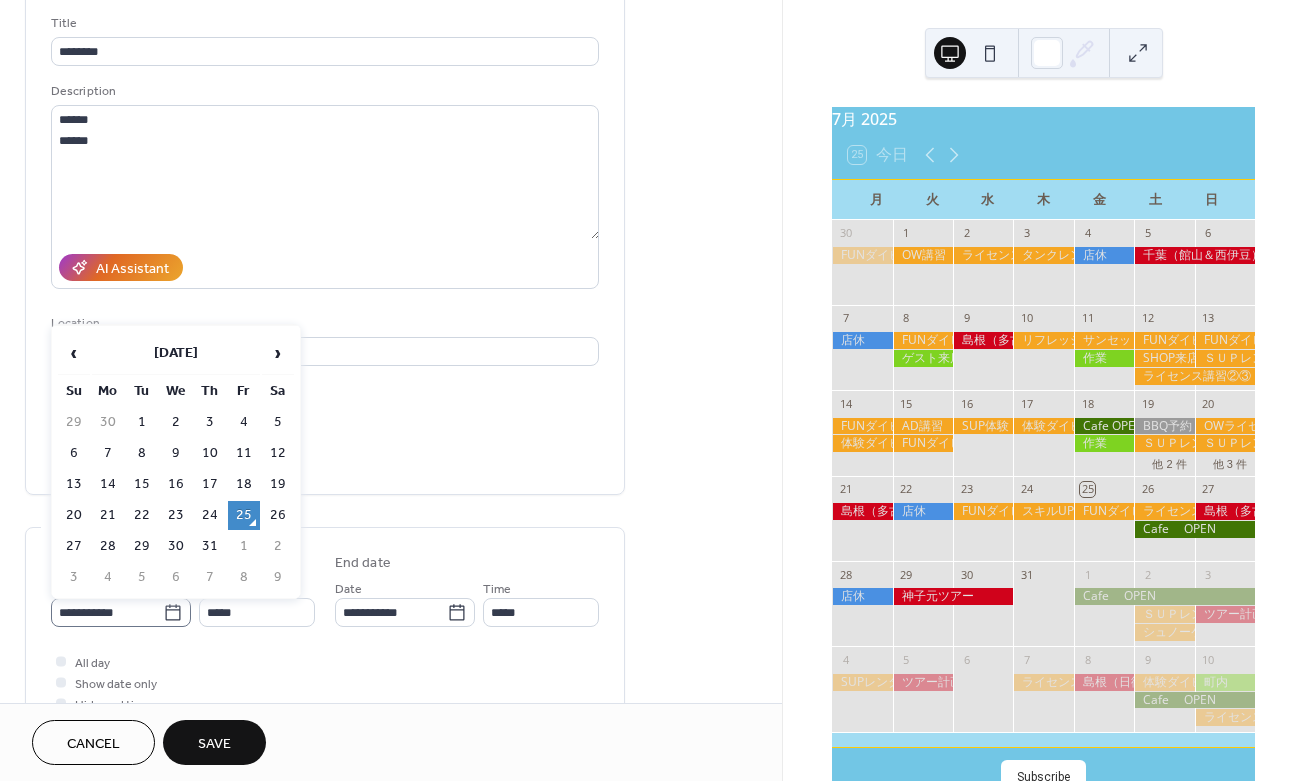 click 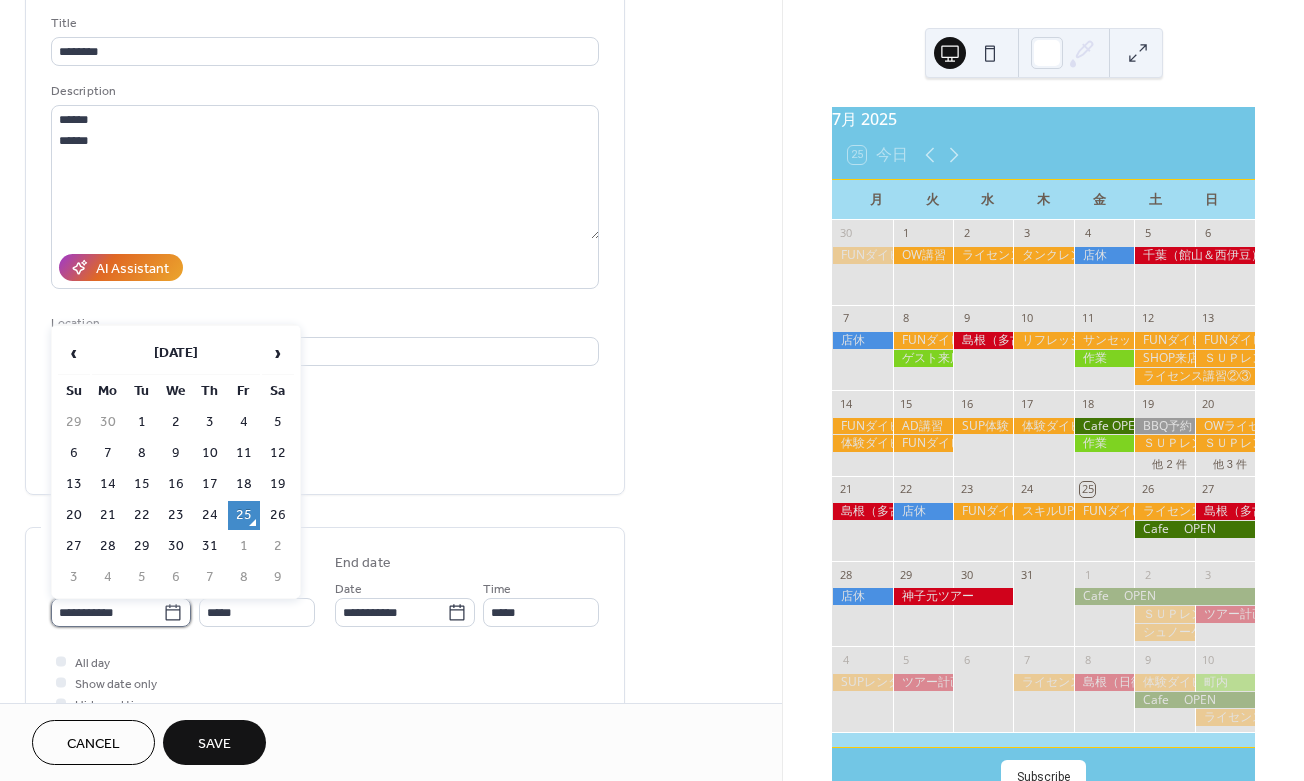 click on "**********" at bounding box center (107, 612) 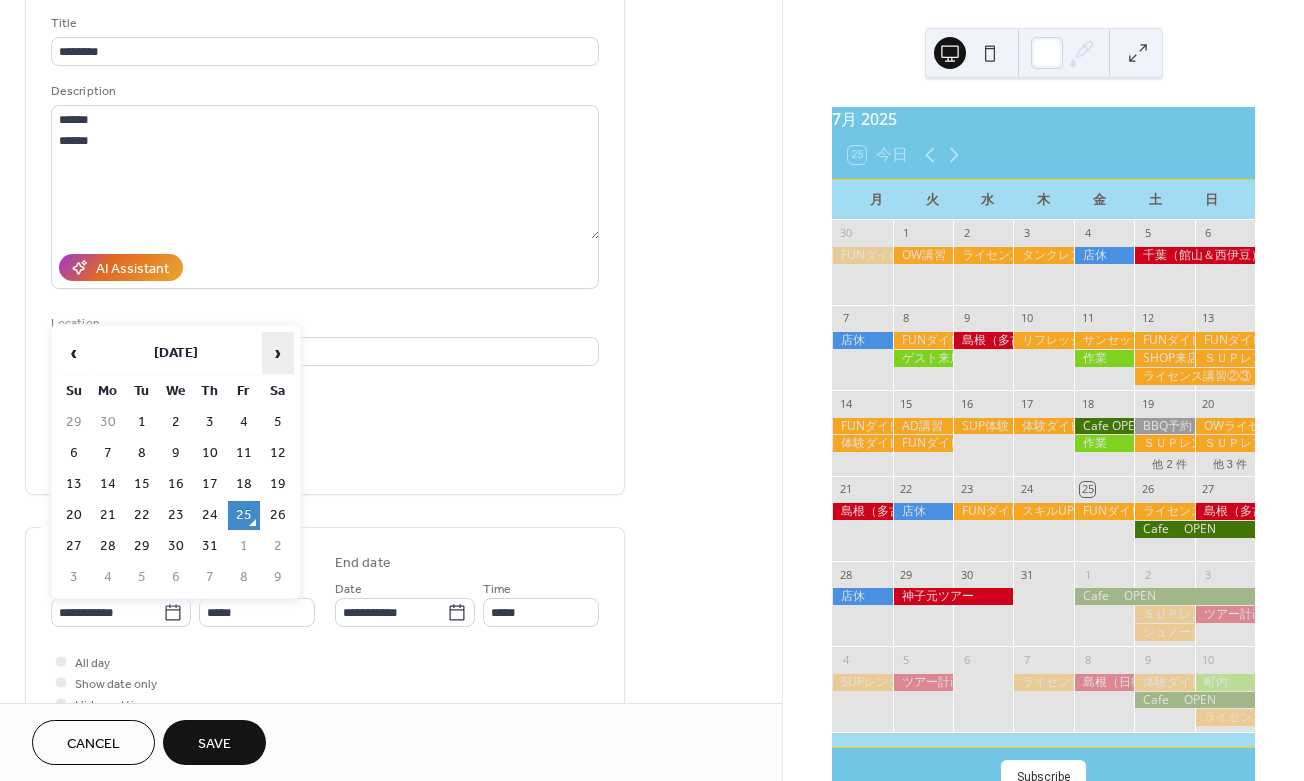 click on "›" at bounding box center [278, 353] 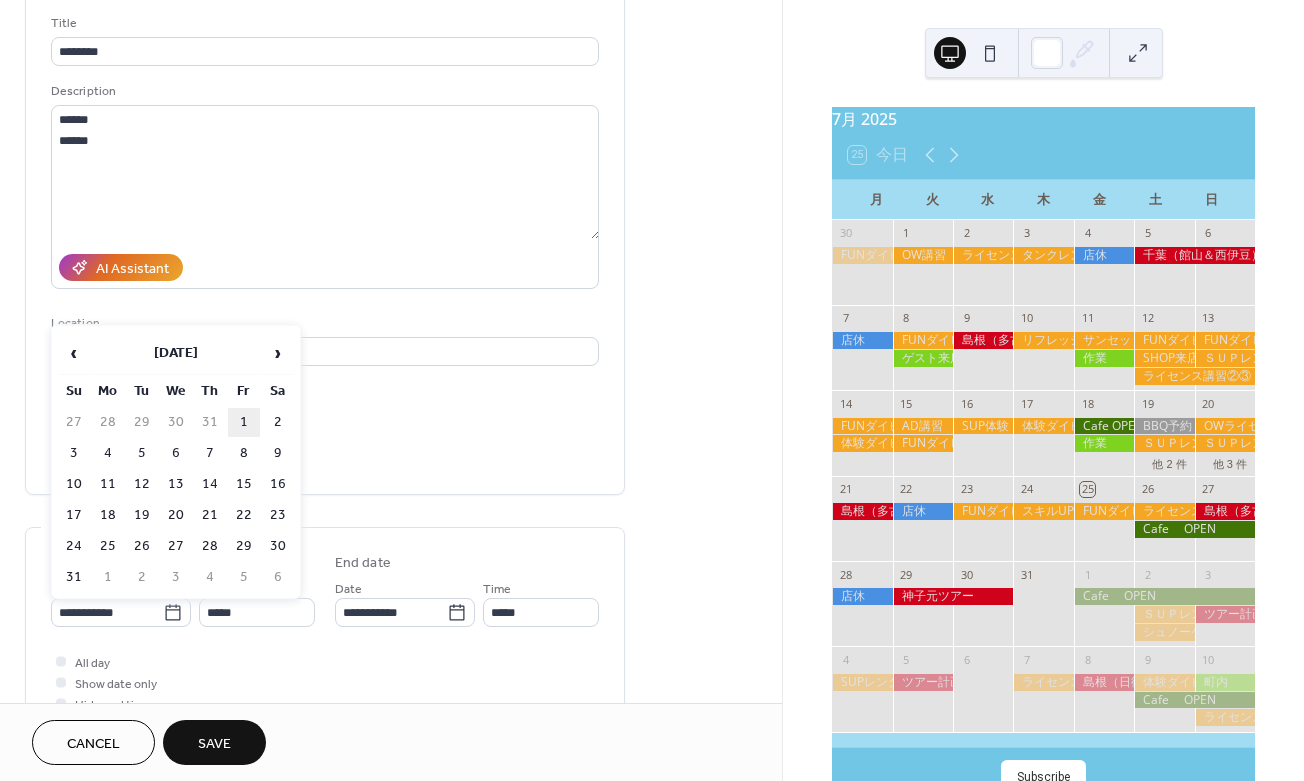 click on "1" at bounding box center (244, 422) 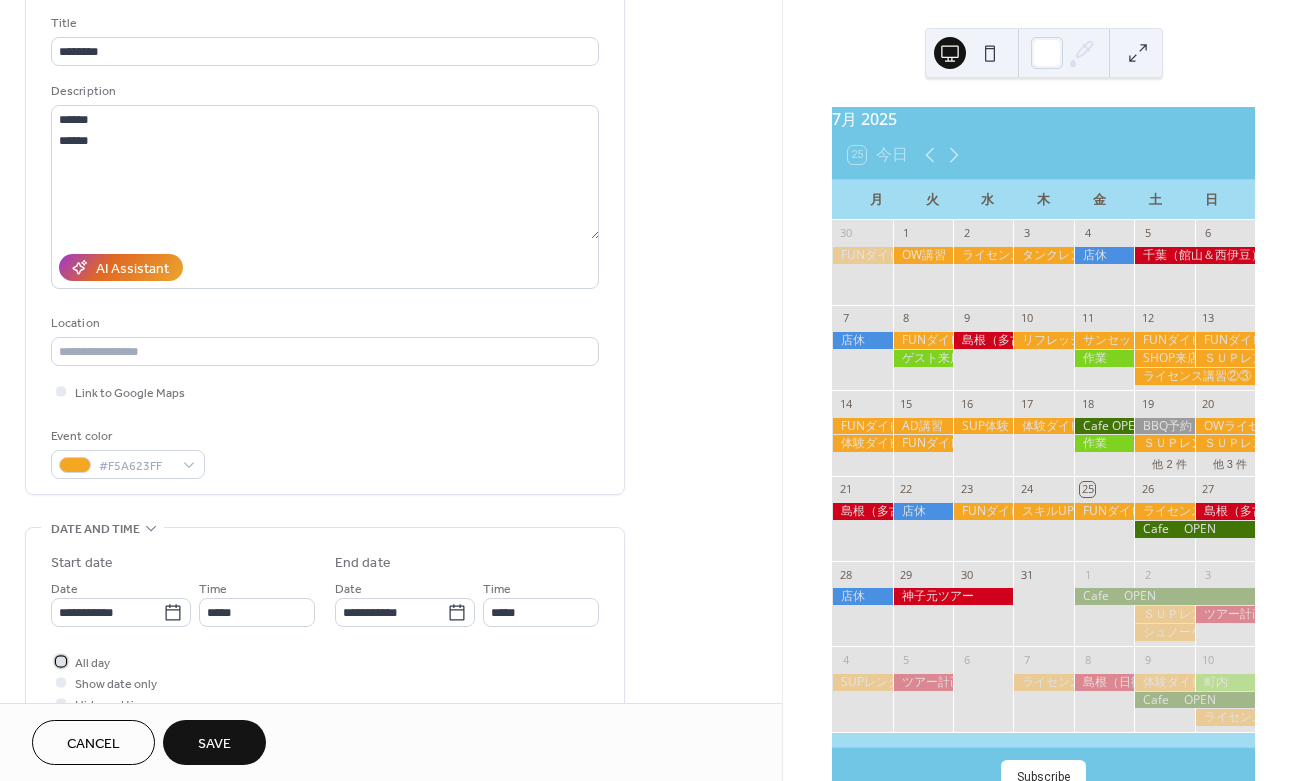 click at bounding box center [61, 661] 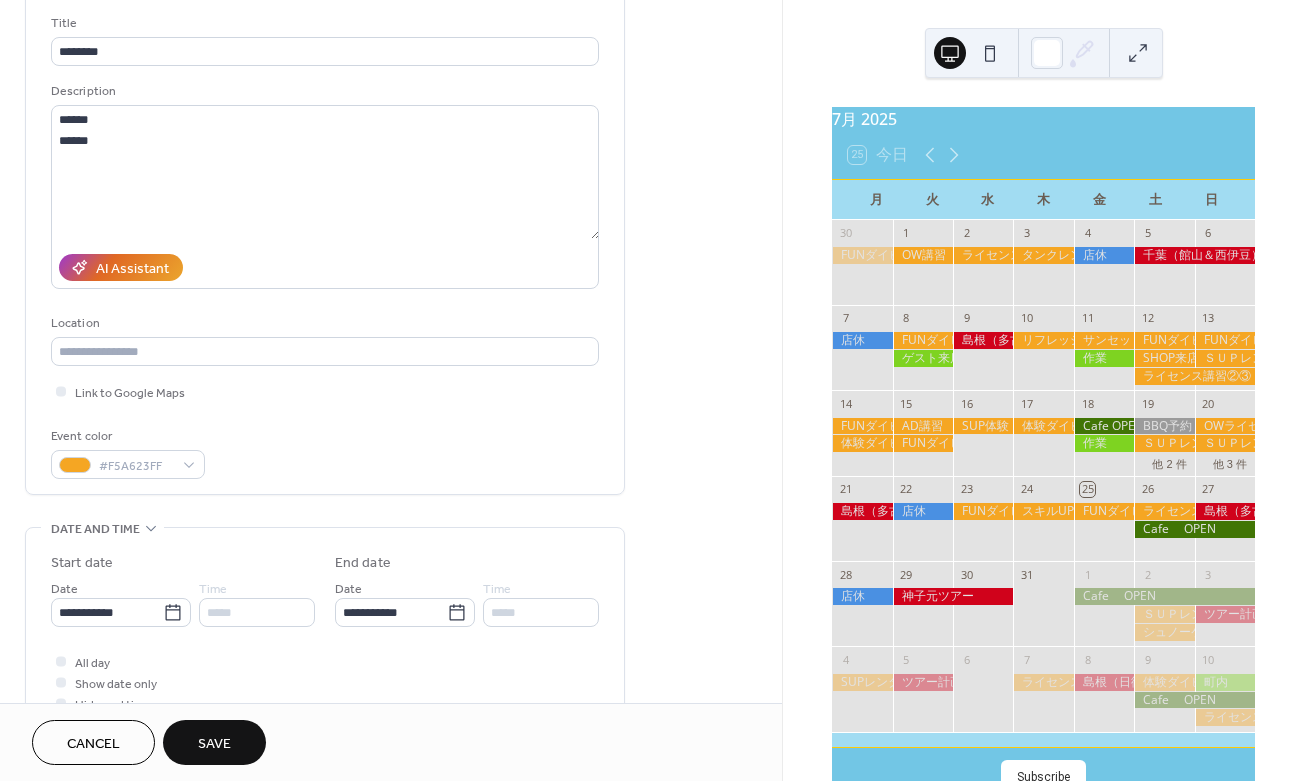 click on "Save" at bounding box center (214, 744) 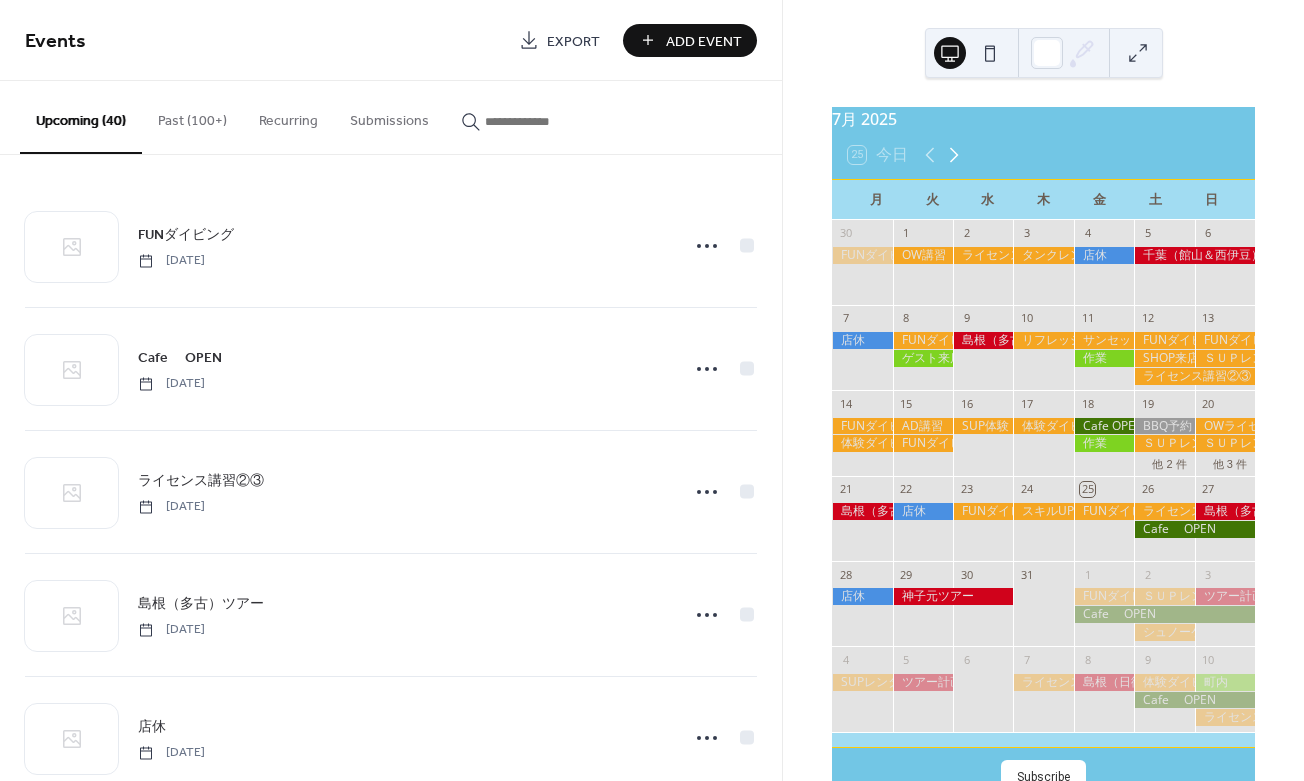 click 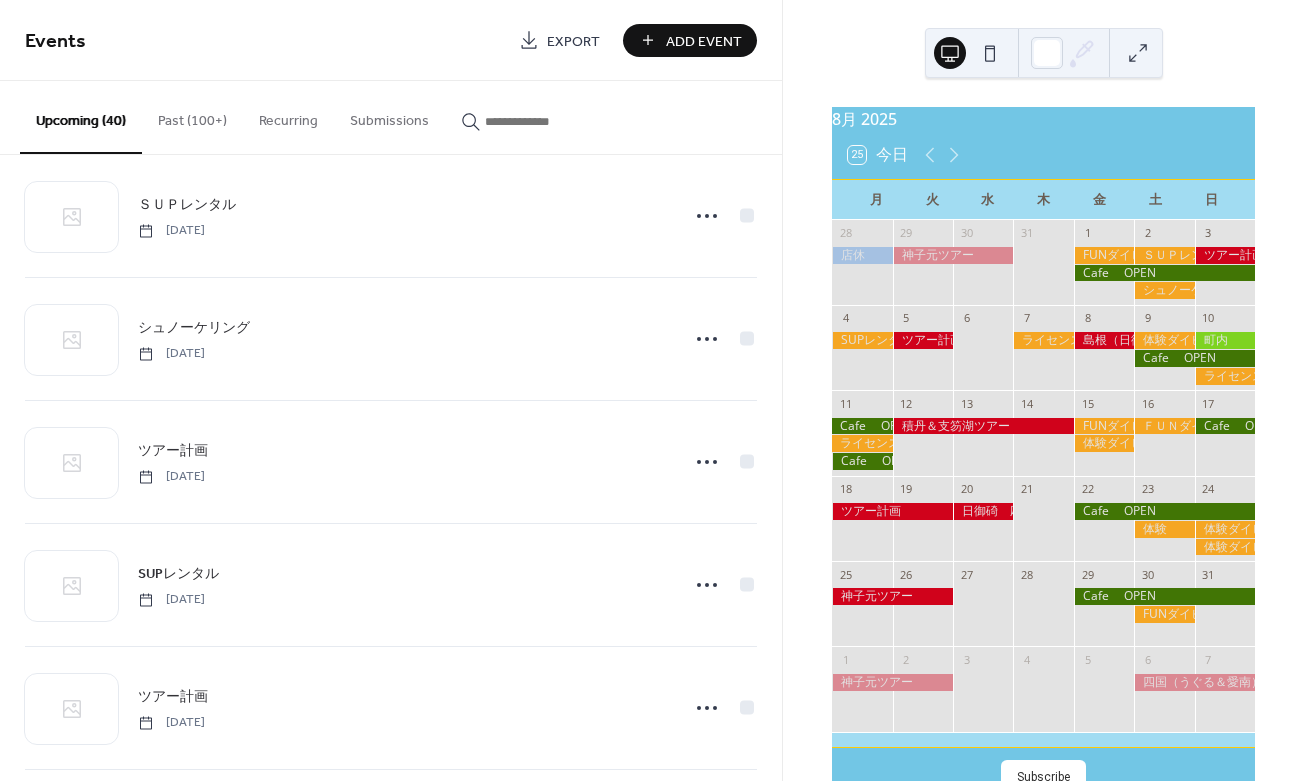 scroll, scrollTop: 1082, scrollLeft: 0, axis: vertical 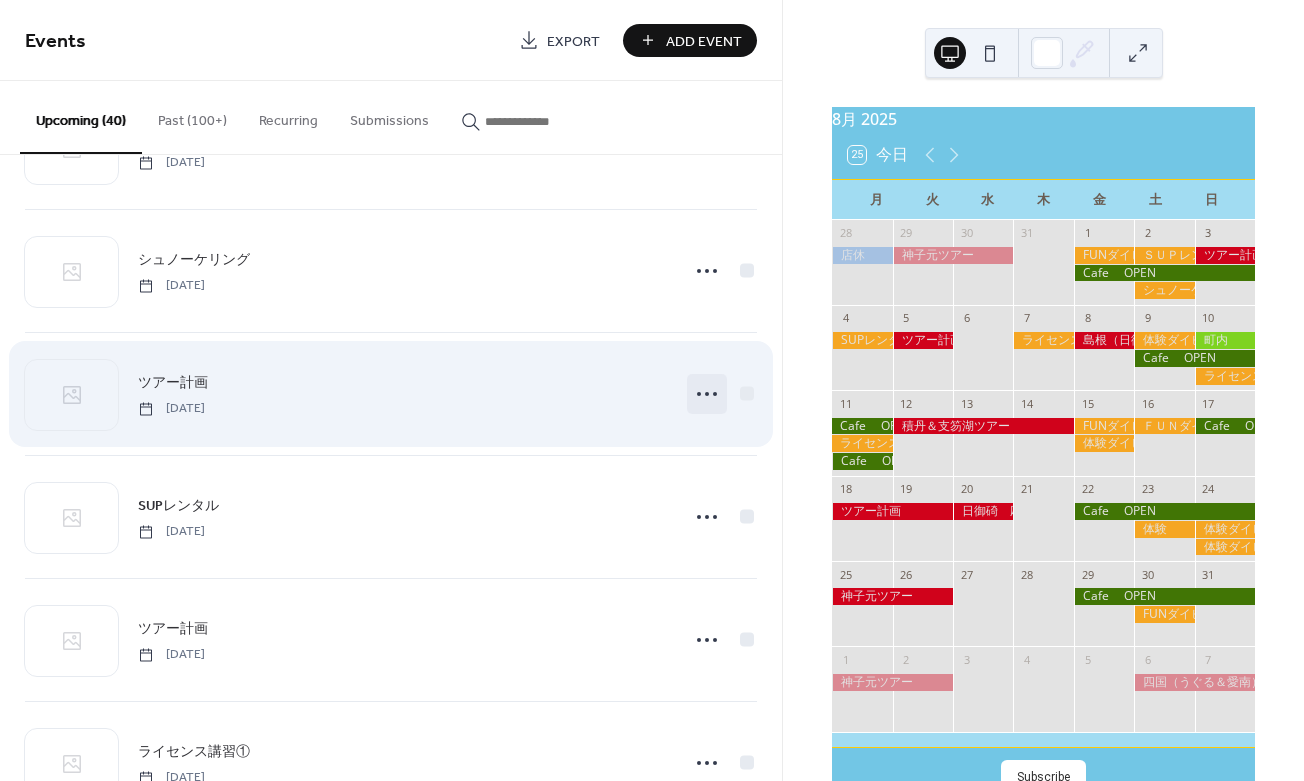 click 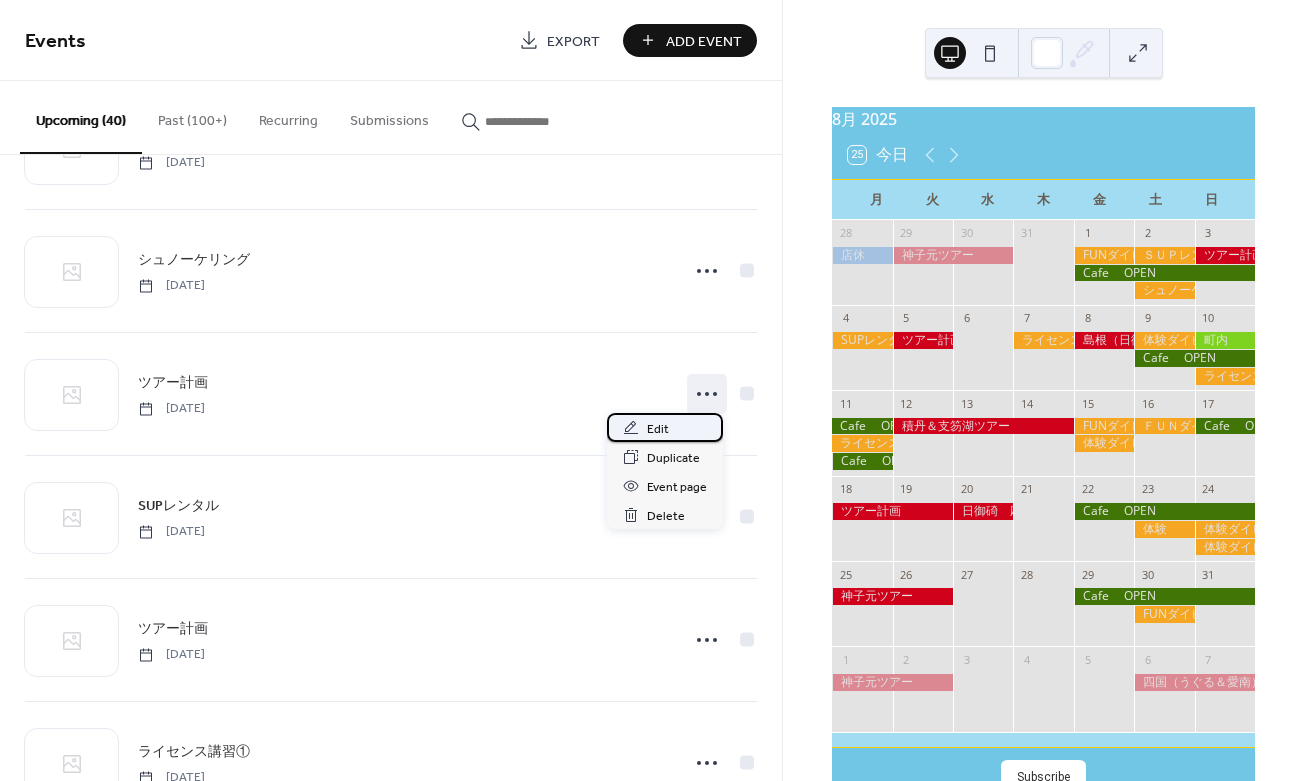 click on "Edit" at bounding box center (658, 429) 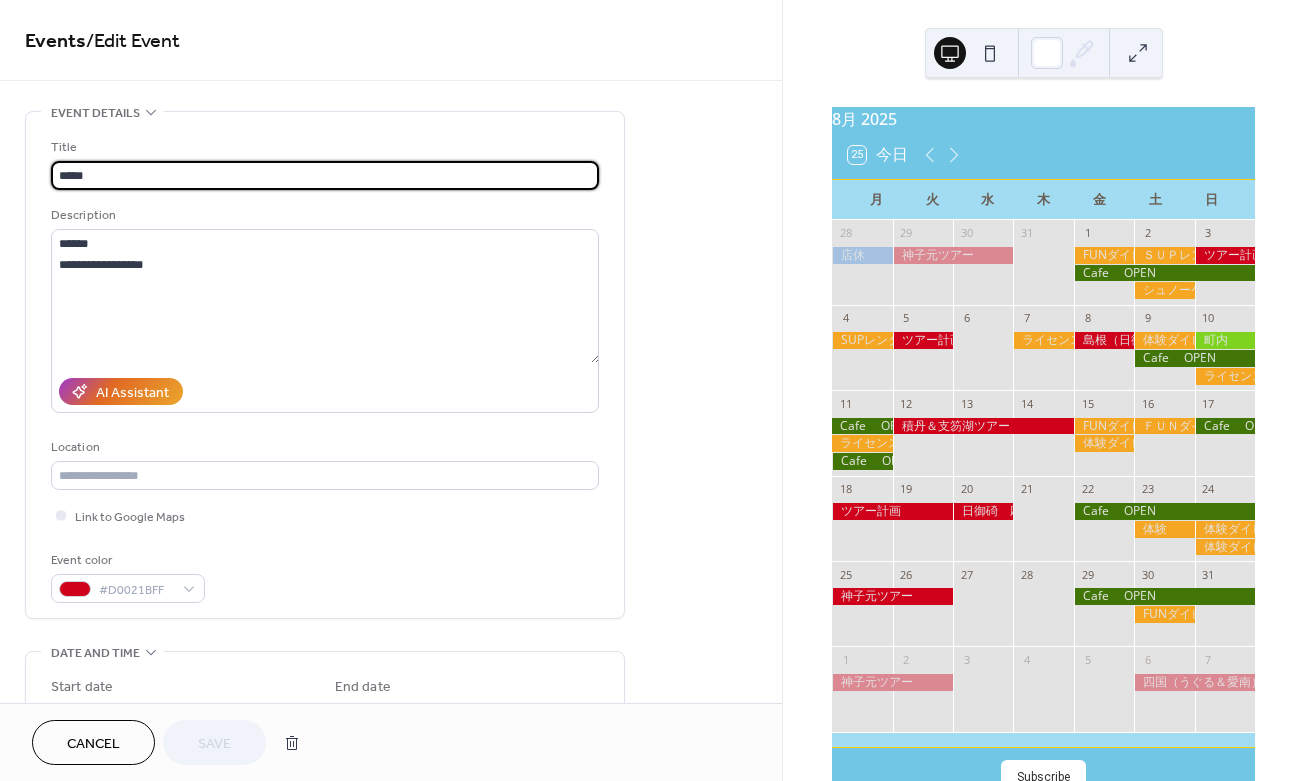 scroll, scrollTop: 0, scrollLeft: 0, axis: both 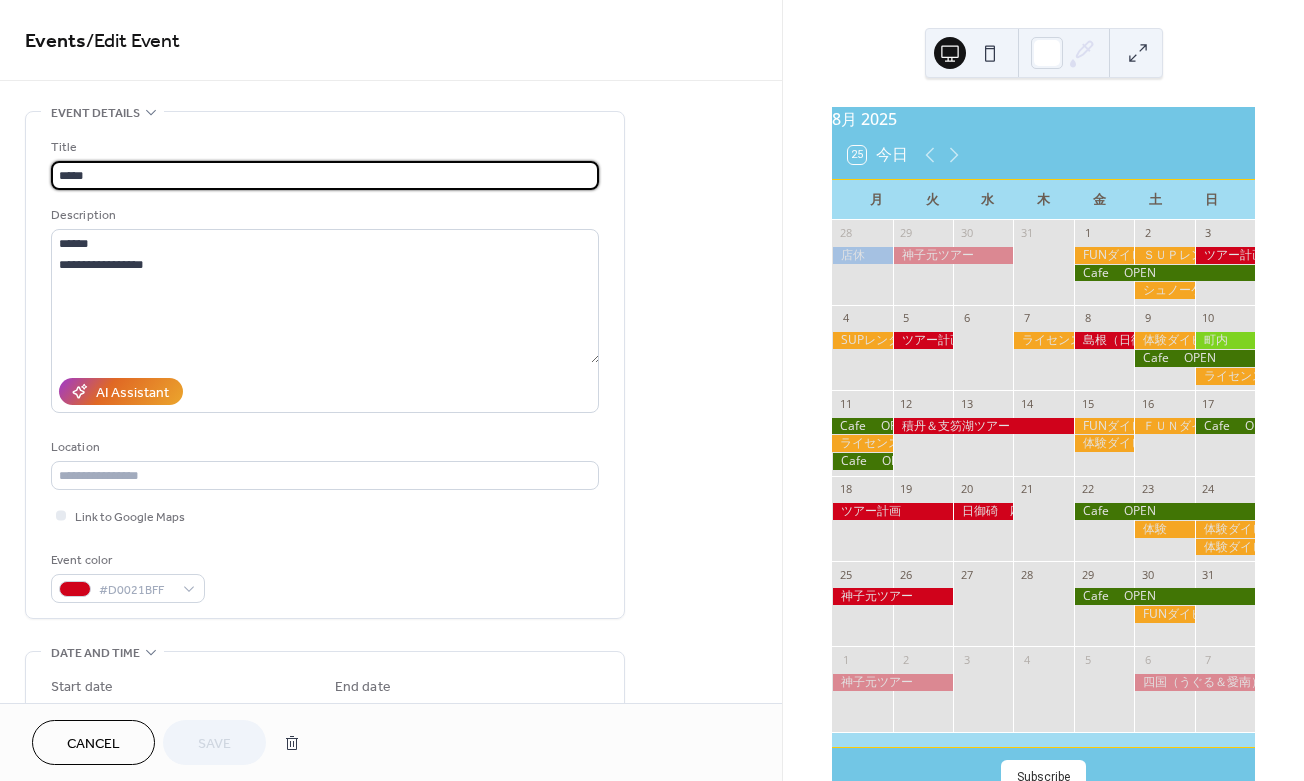 click on "**********" at bounding box center (652, 390) 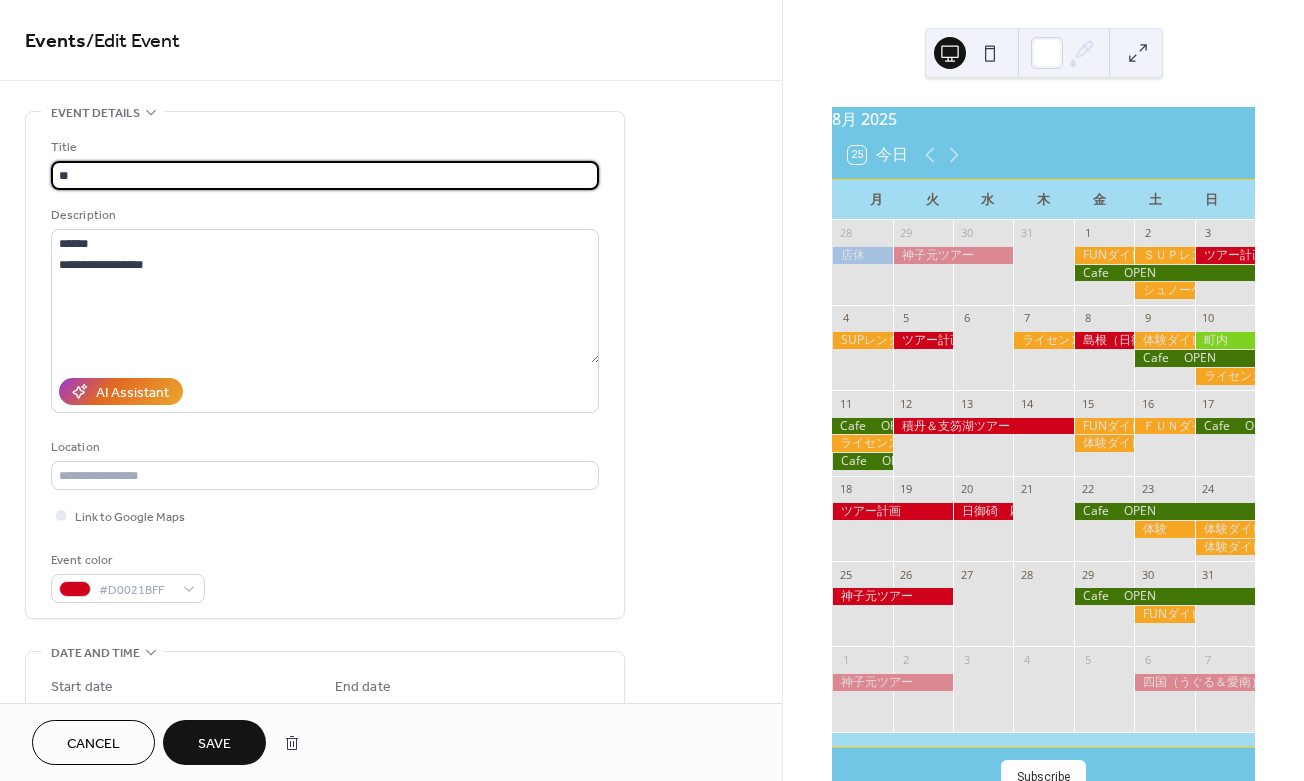 type on "*" 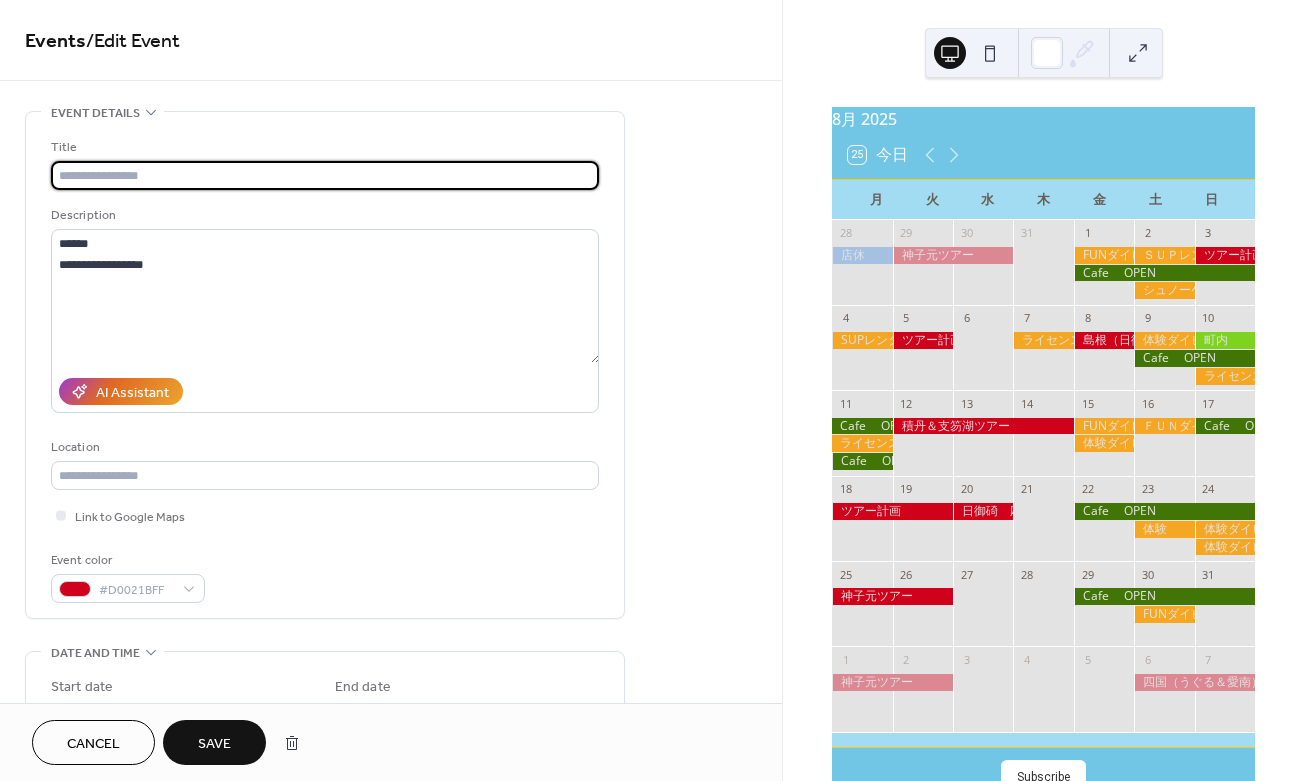 scroll, scrollTop: 0, scrollLeft: 0, axis: both 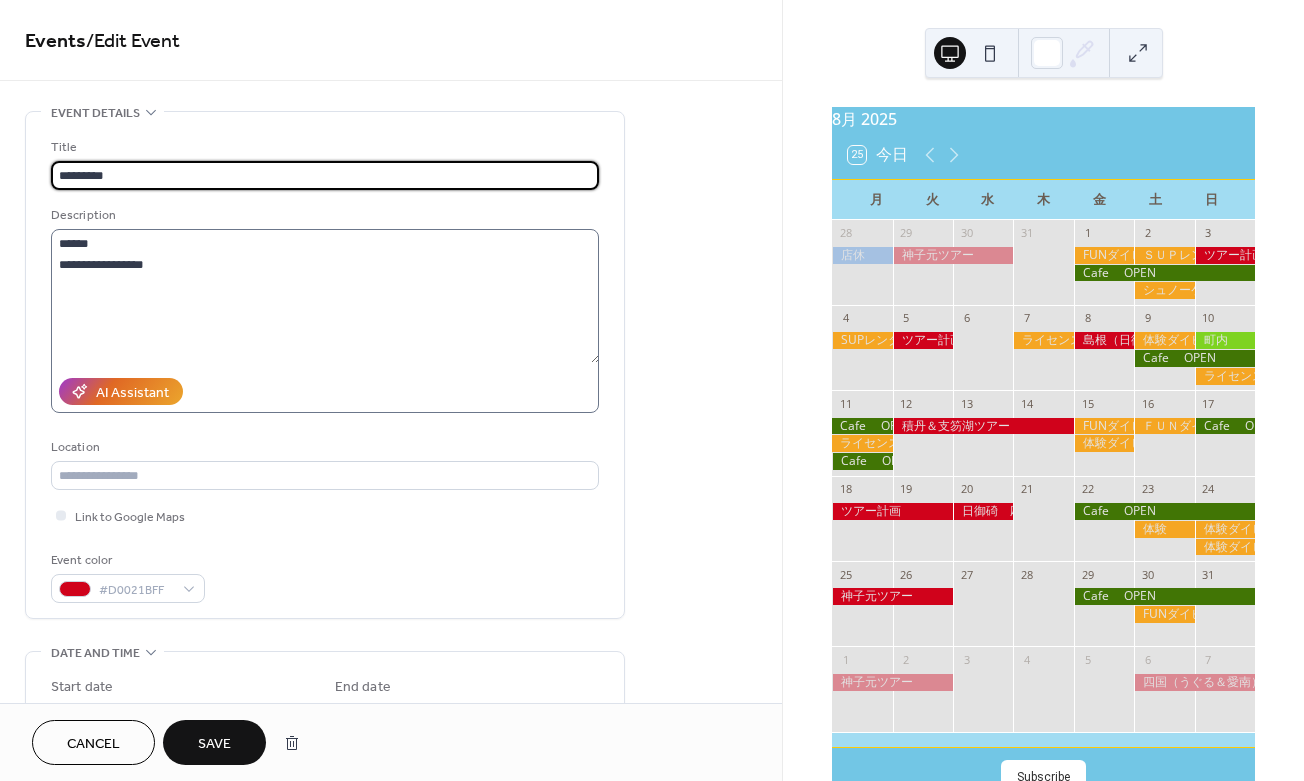 type on "*********" 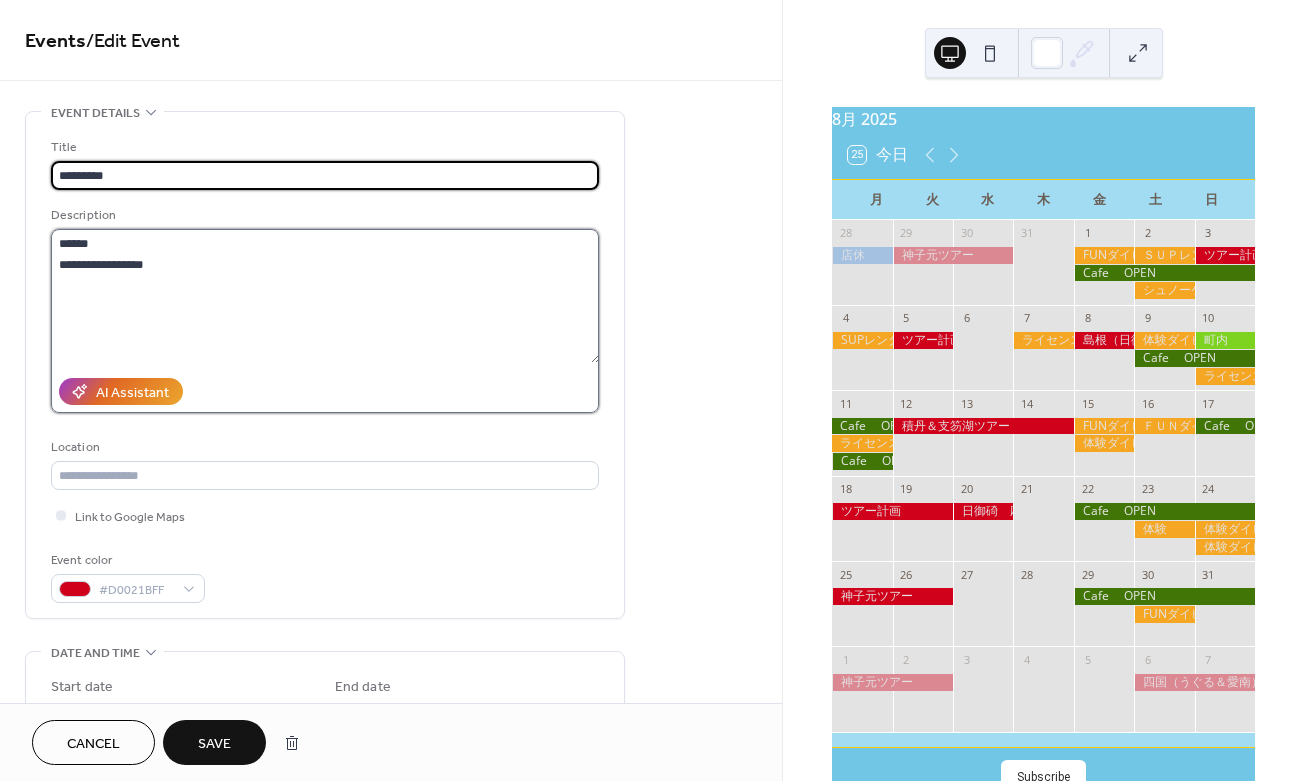 click on "**********" at bounding box center [325, 296] 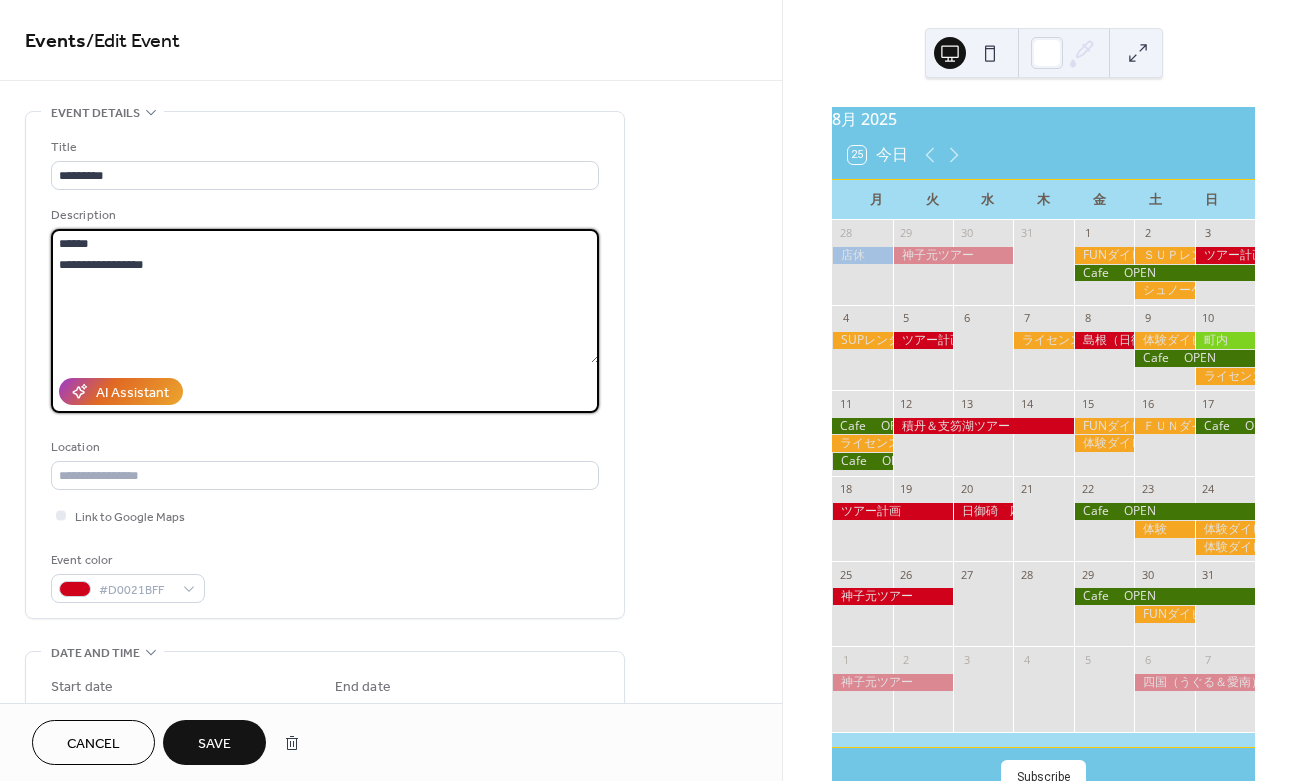 click on "**********" at bounding box center [325, 296] 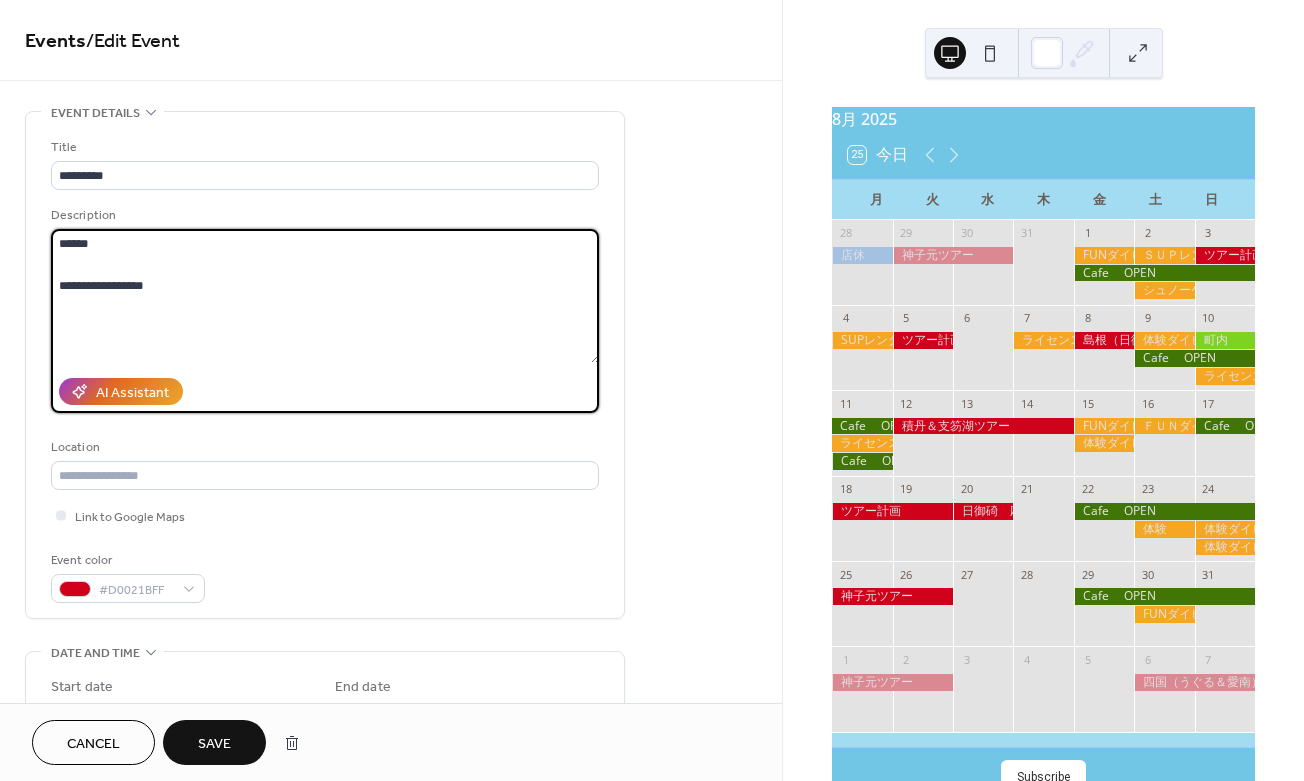 click on "**********" at bounding box center [325, 296] 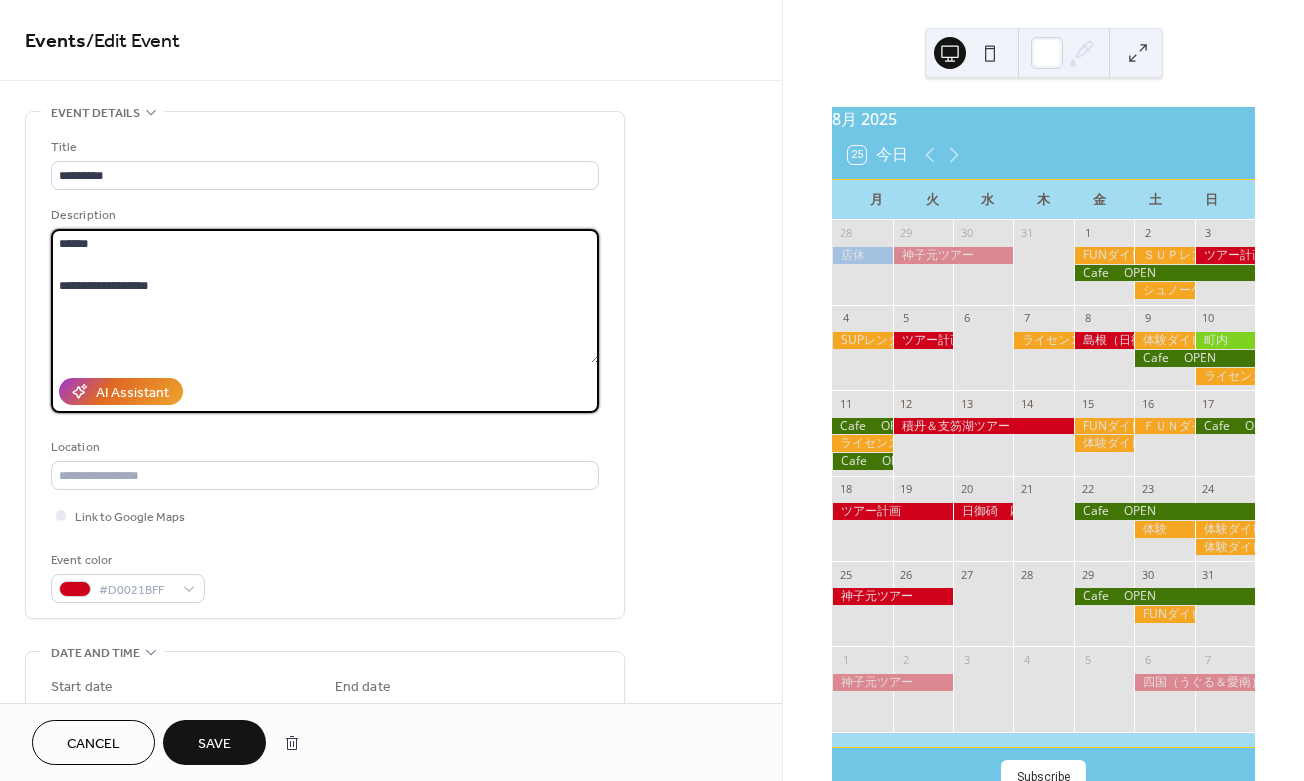 click on "**********" at bounding box center (325, 296) 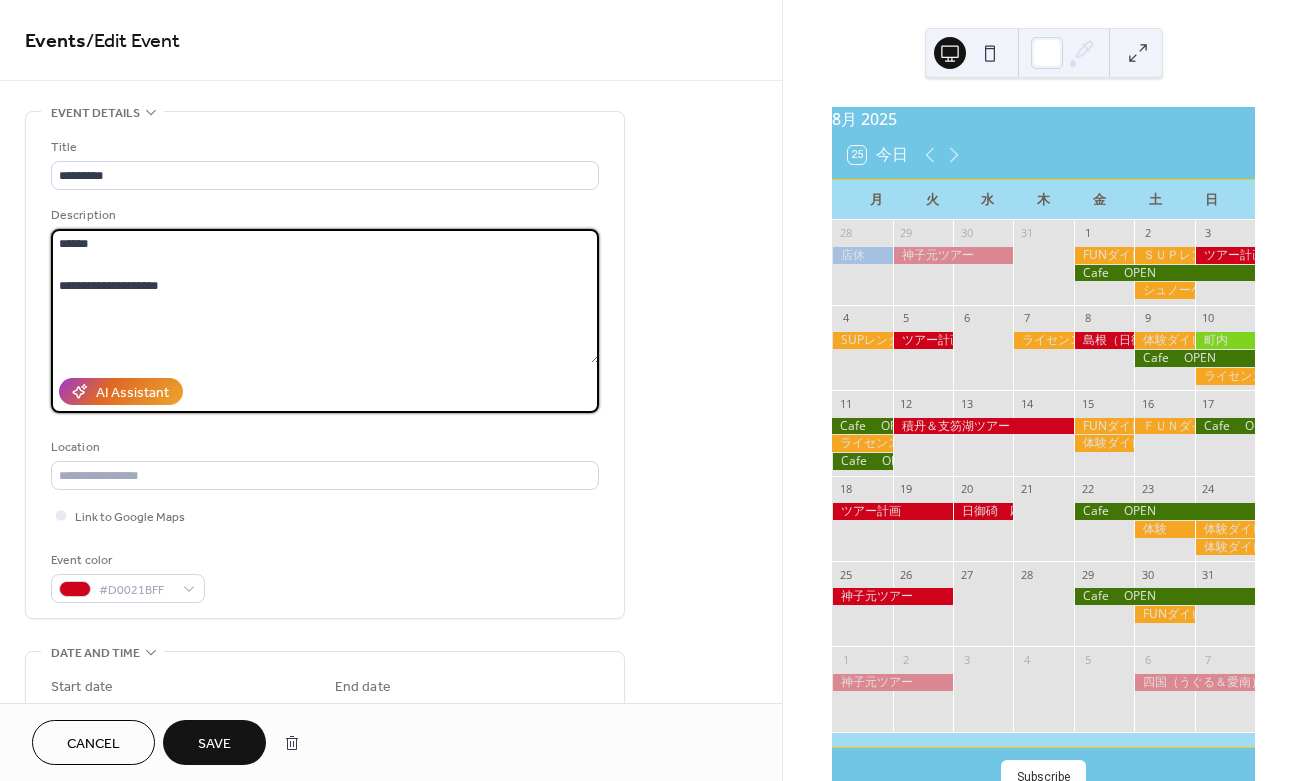 click on "**********" at bounding box center [325, 296] 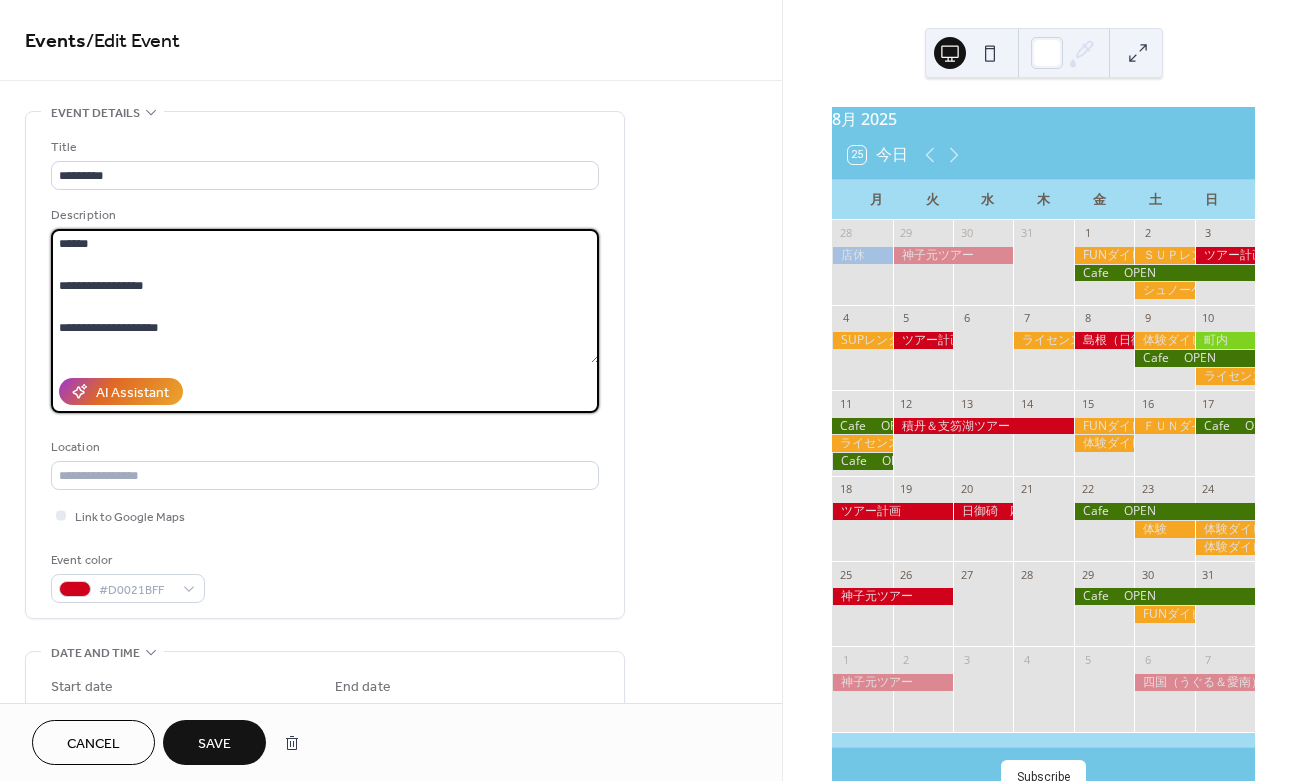type on "**********" 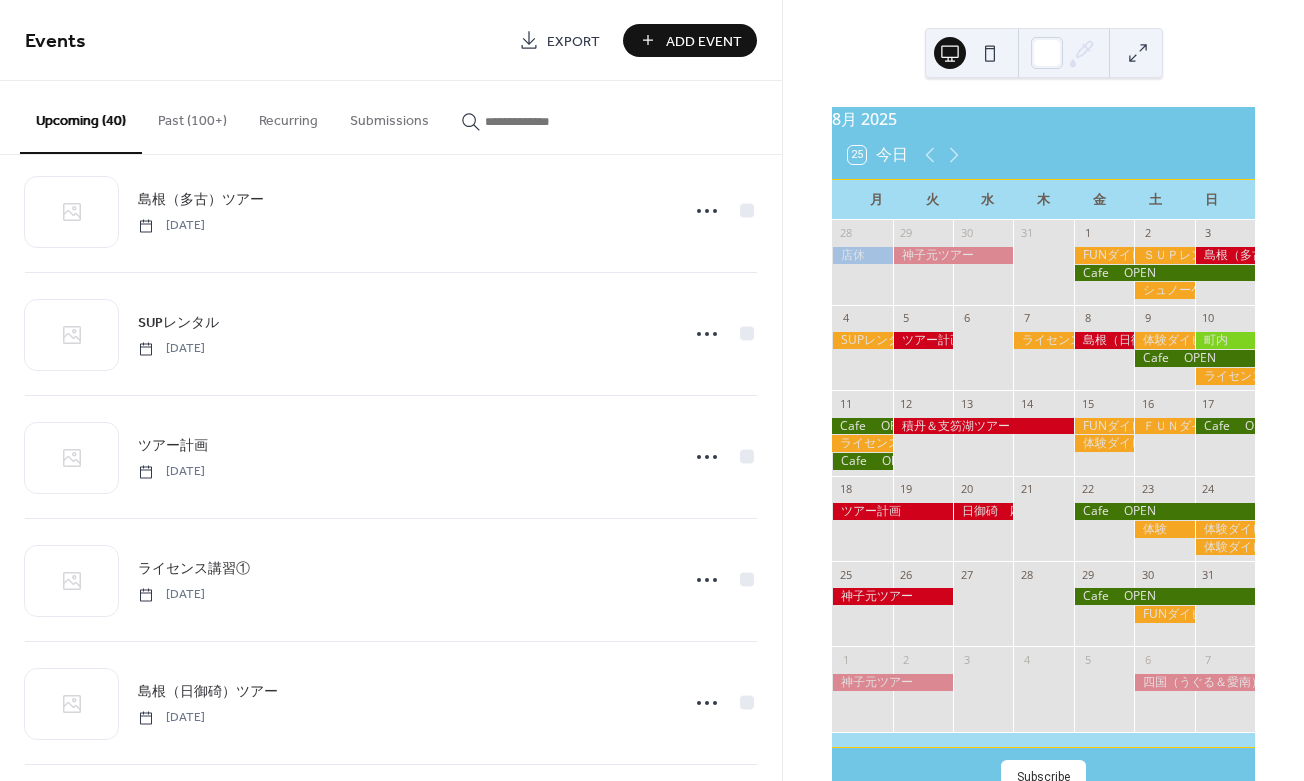 scroll, scrollTop: 1285, scrollLeft: 0, axis: vertical 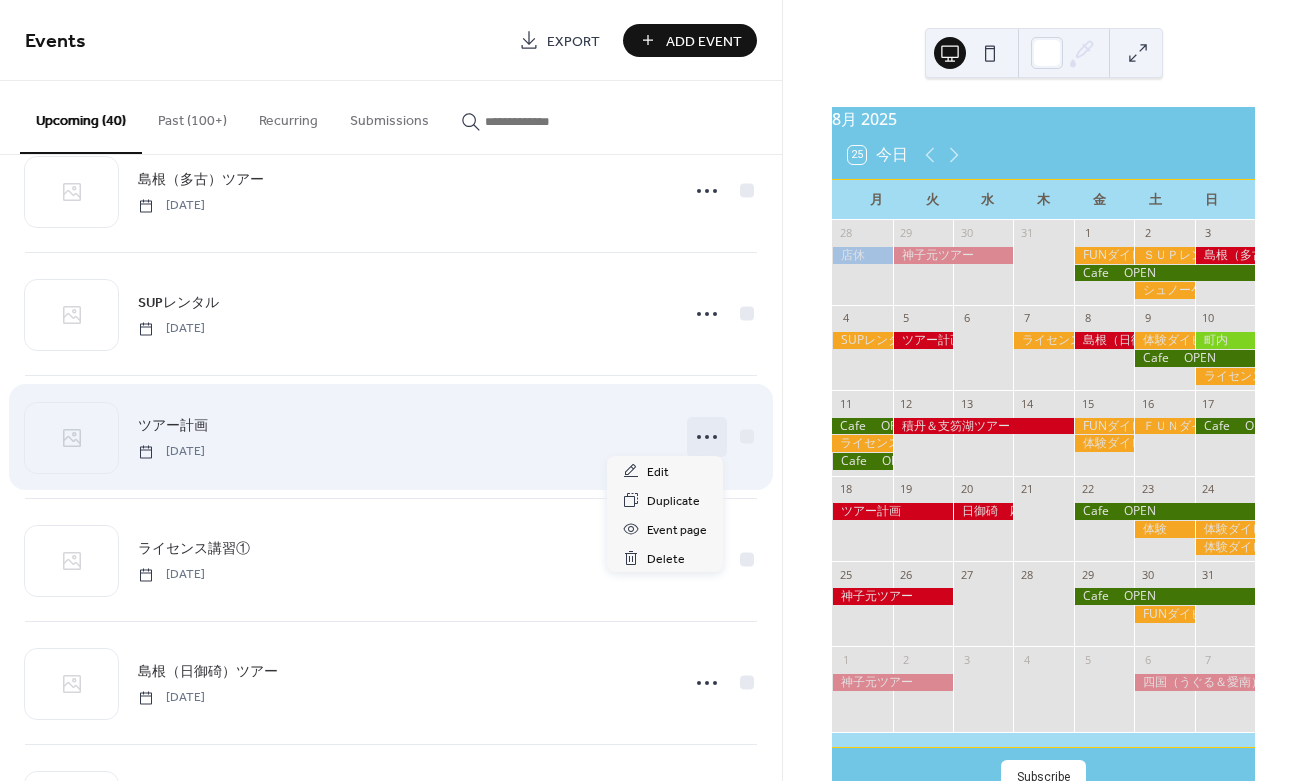 click 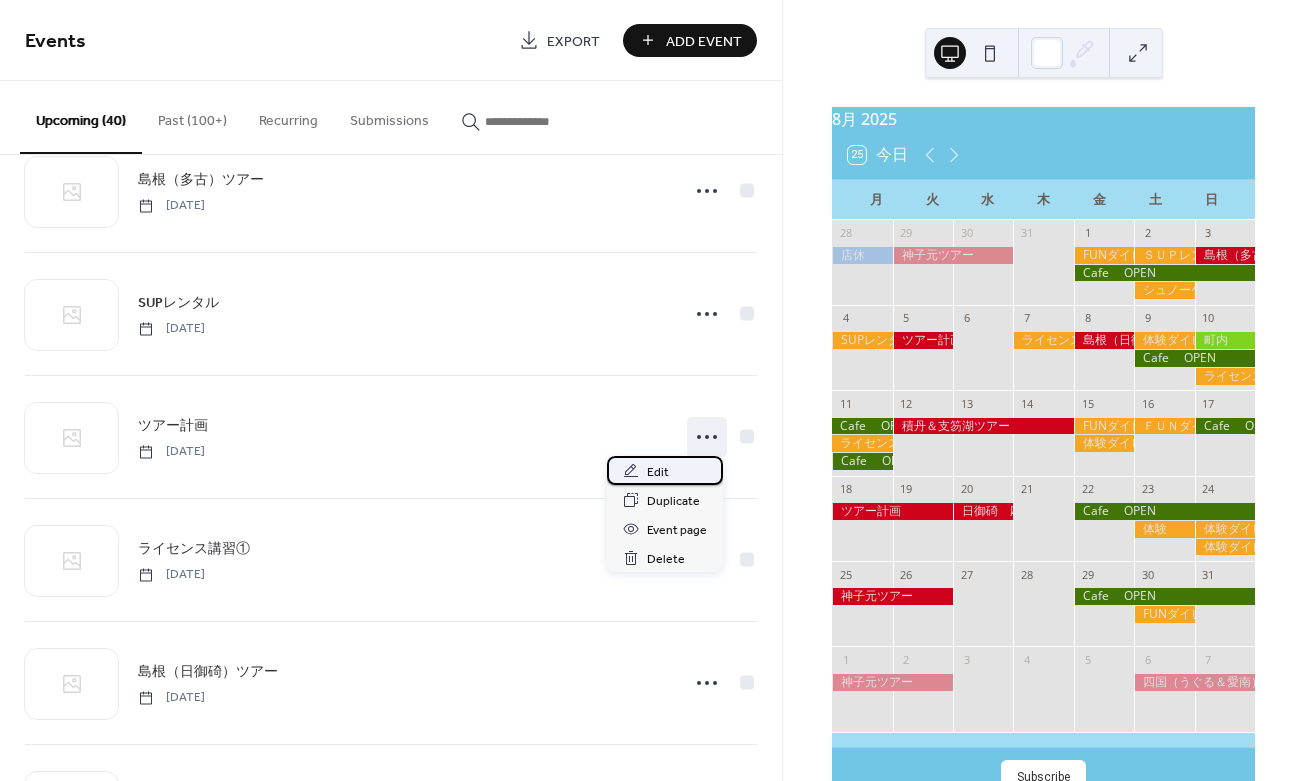 click on "Edit" at bounding box center (658, 472) 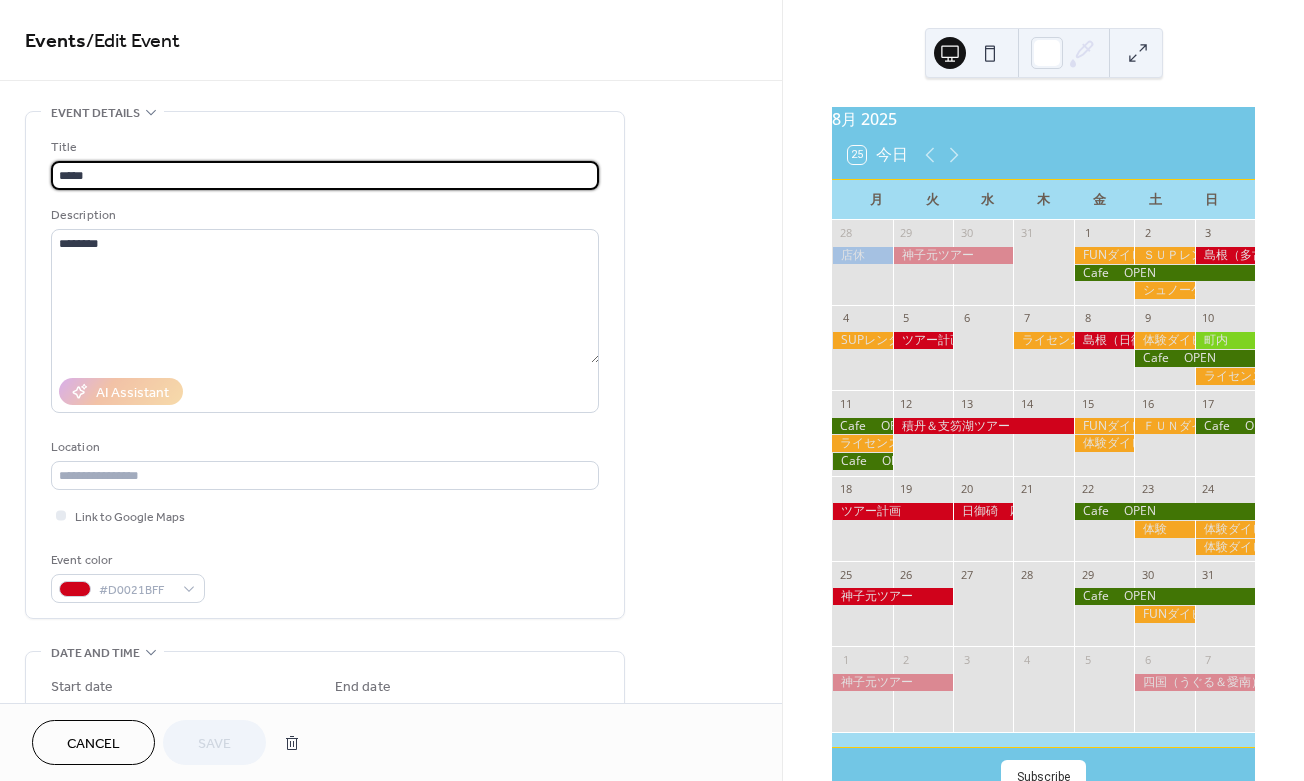 scroll, scrollTop: 0, scrollLeft: 0, axis: both 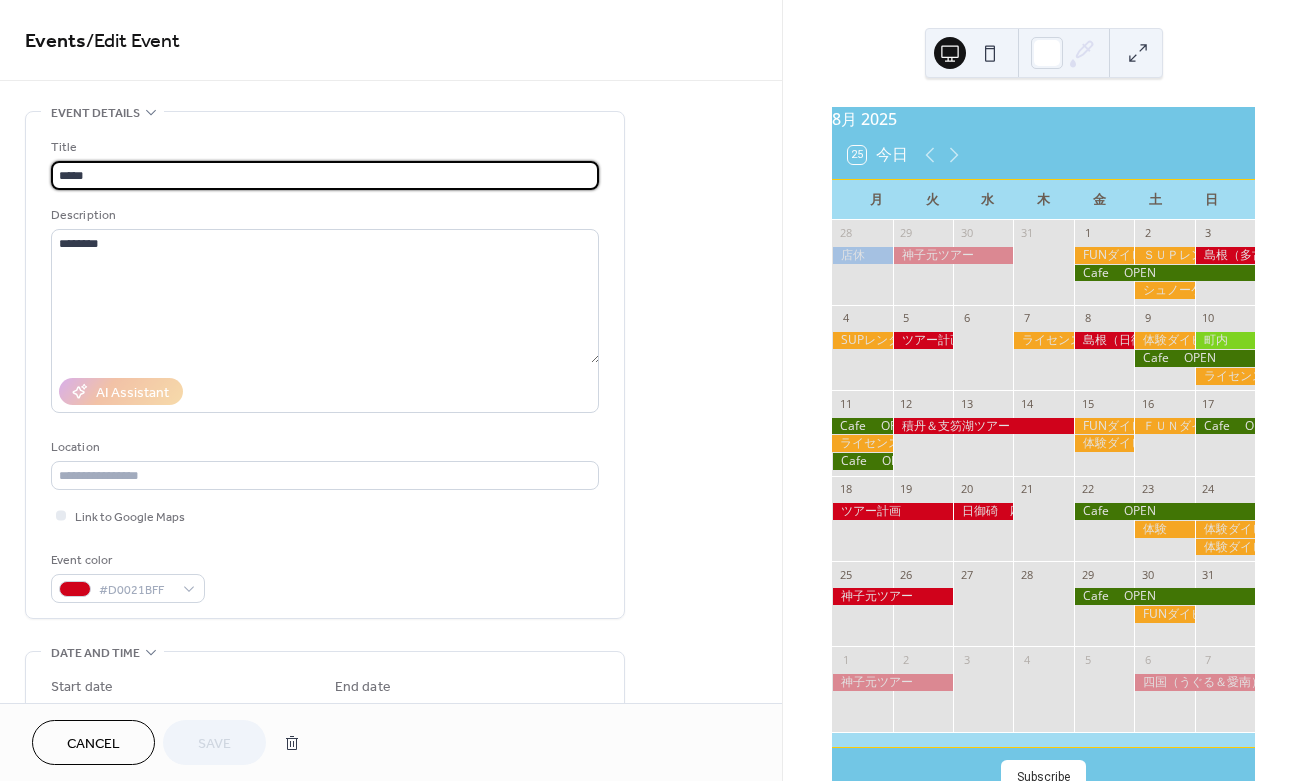 drag, startPoint x: 139, startPoint y: 181, endPoint x: -66, endPoint y: 185, distance: 205.03902 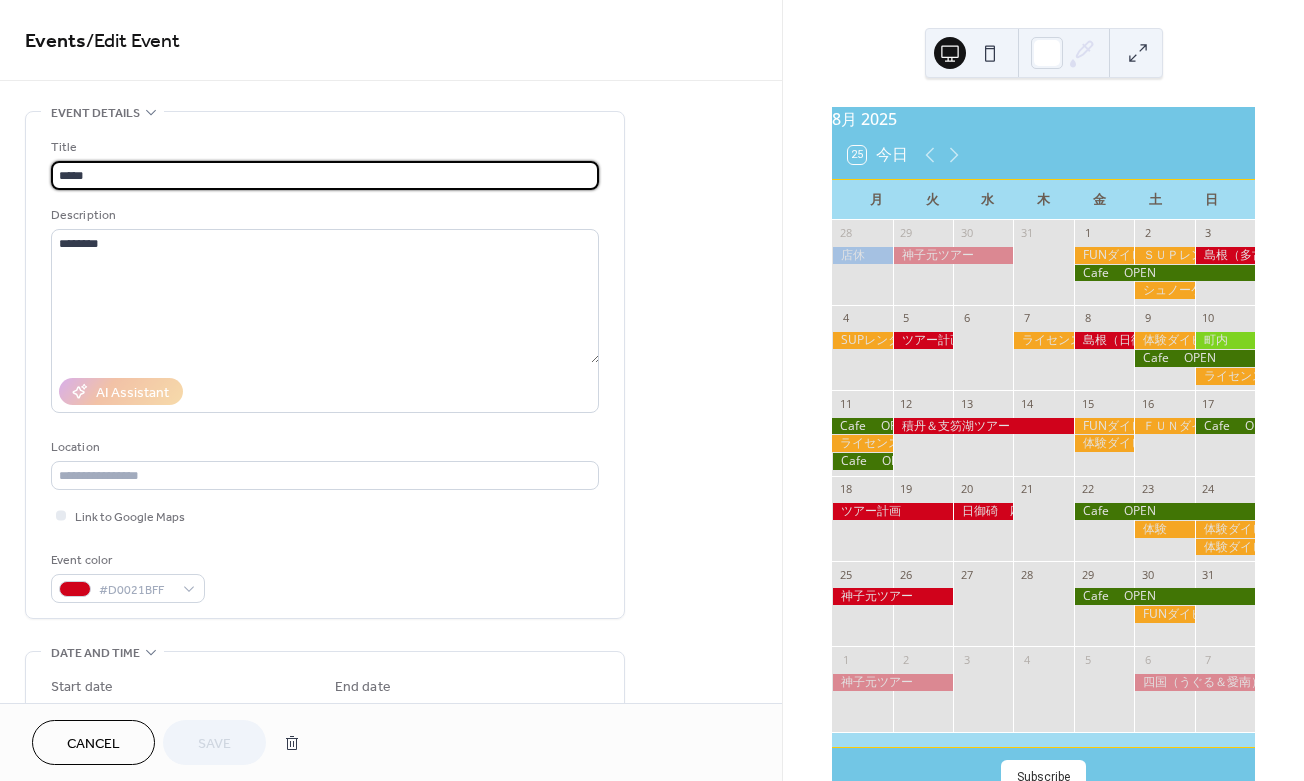 click on "**********" at bounding box center [652, 390] 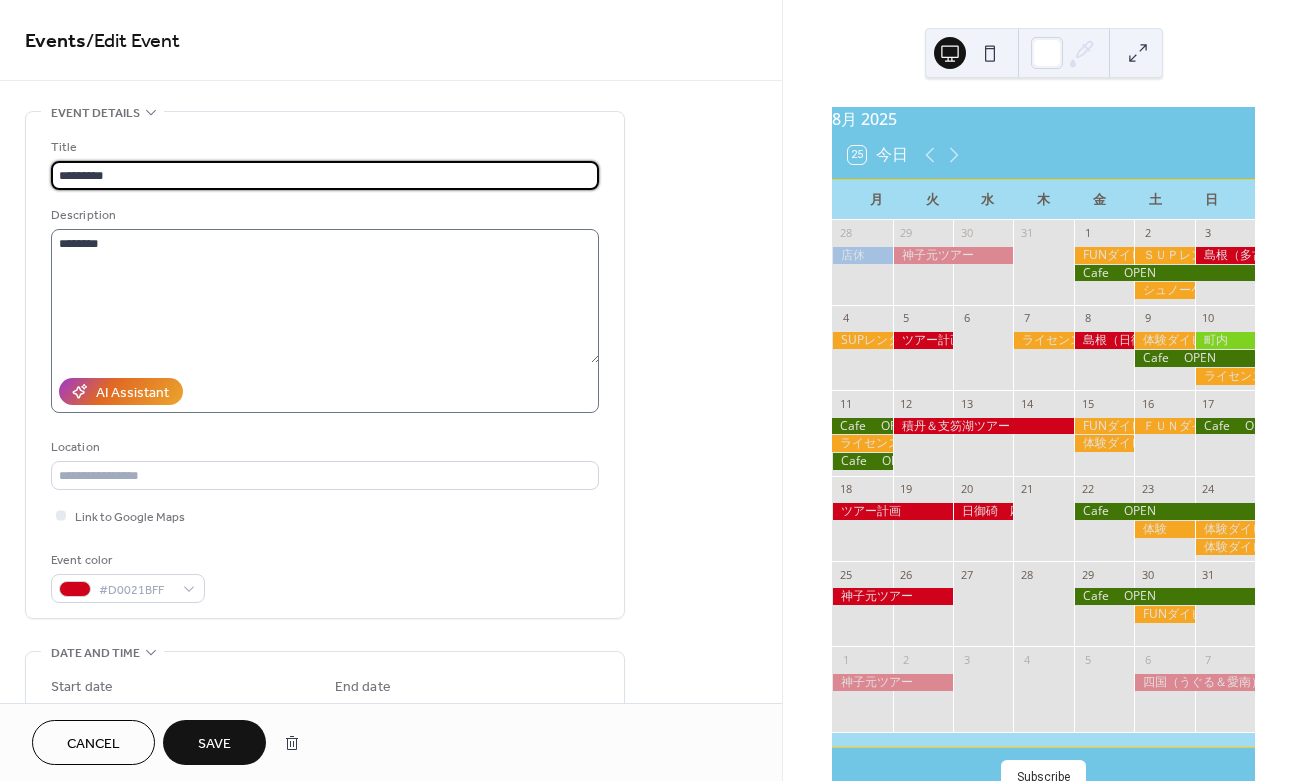type on "*********" 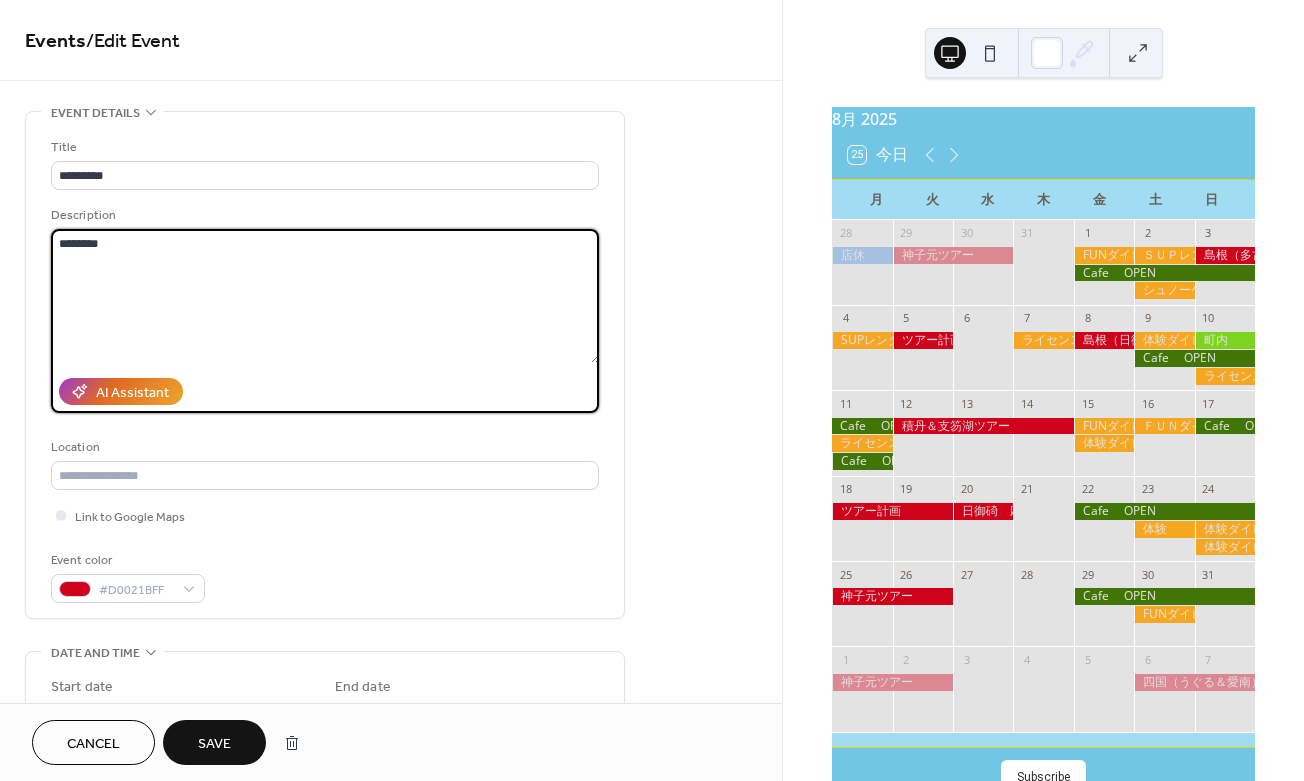 scroll, scrollTop: 0, scrollLeft: 0, axis: both 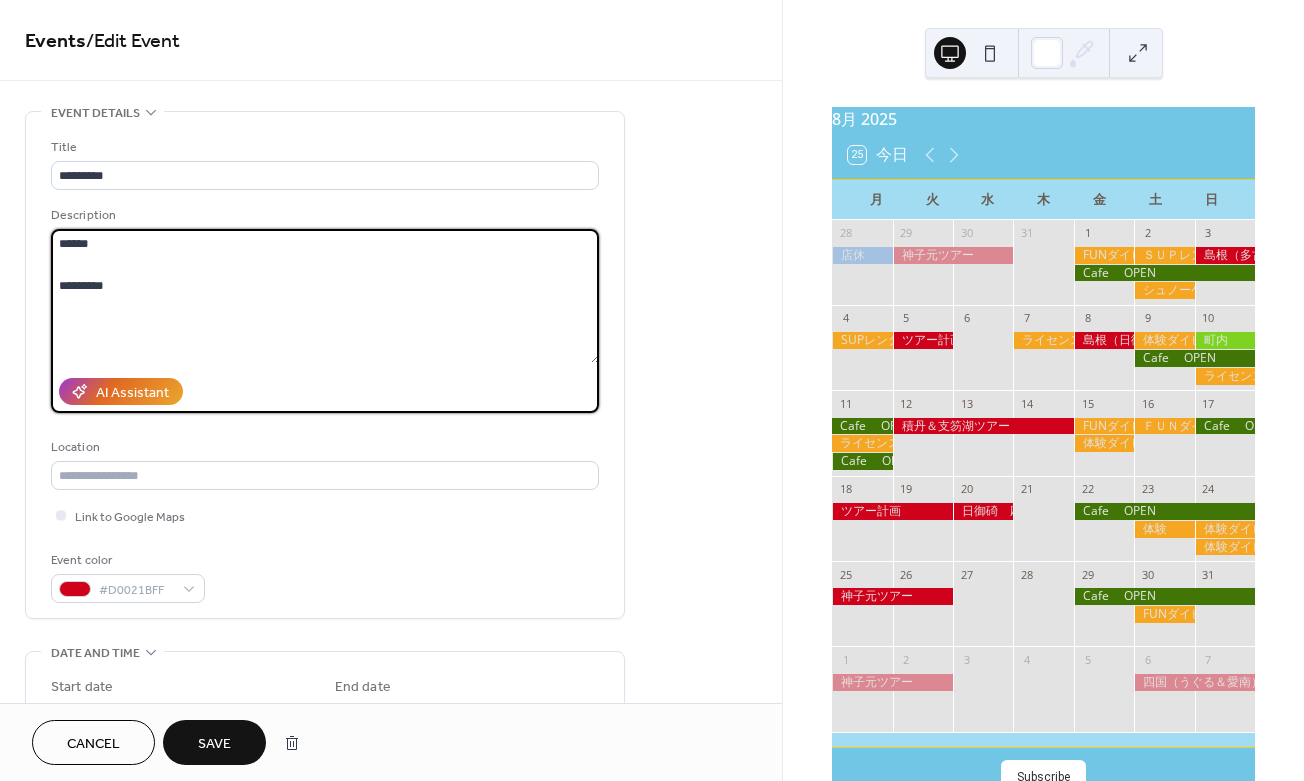 type on "******
*********" 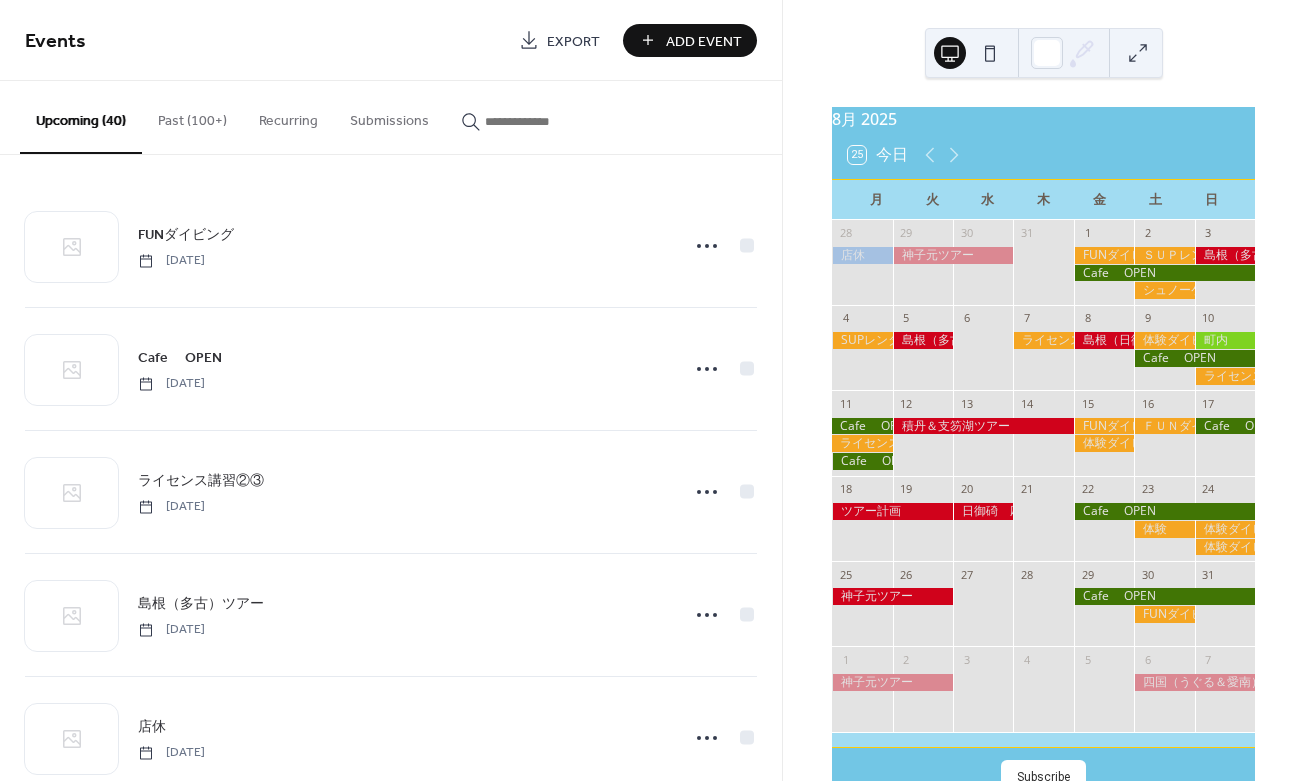 click on "Add Event" at bounding box center [704, 41] 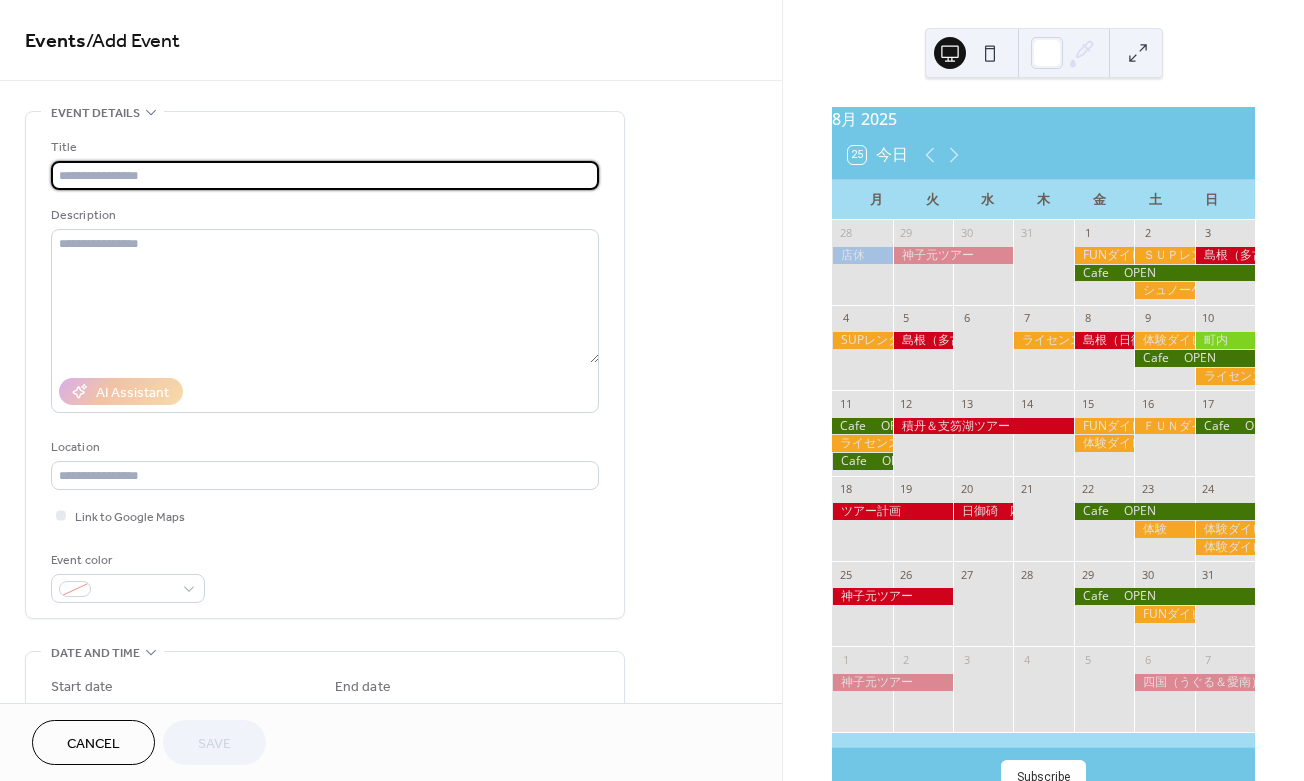click at bounding box center [325, 175] 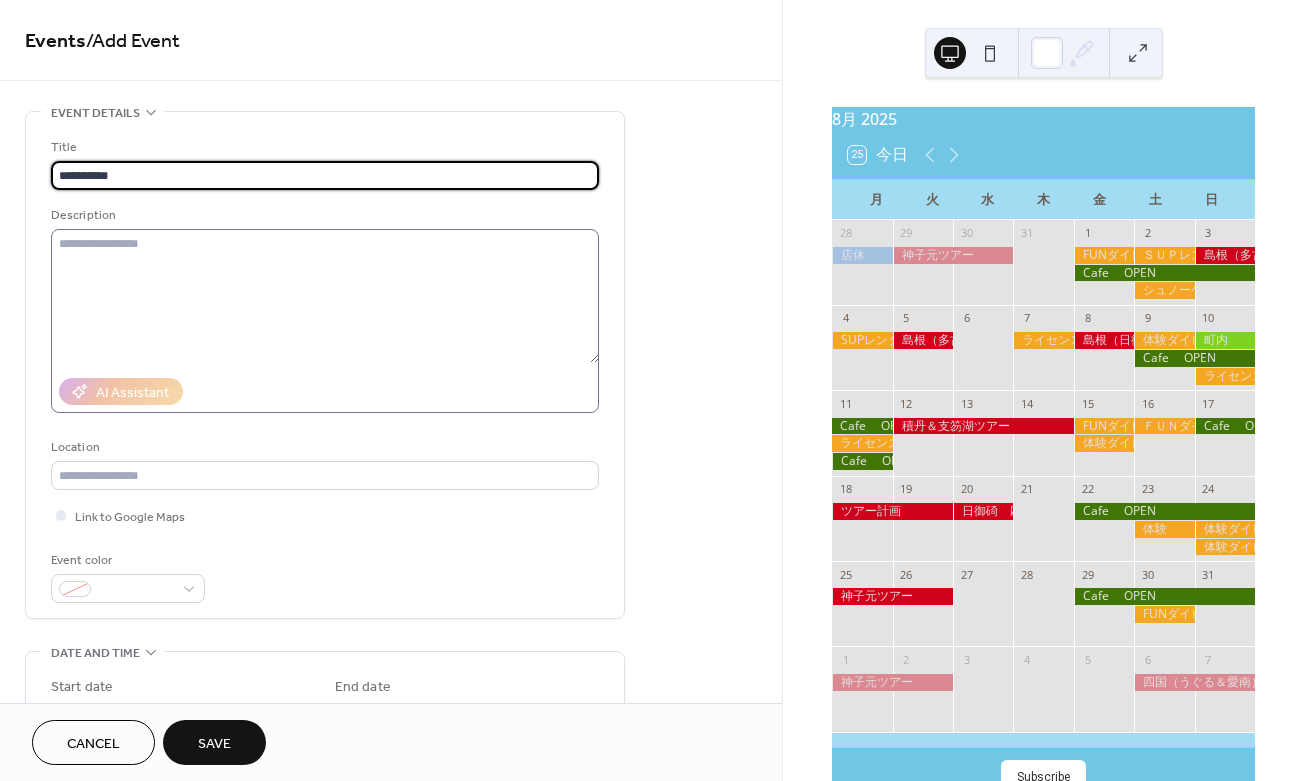 type on "**********" 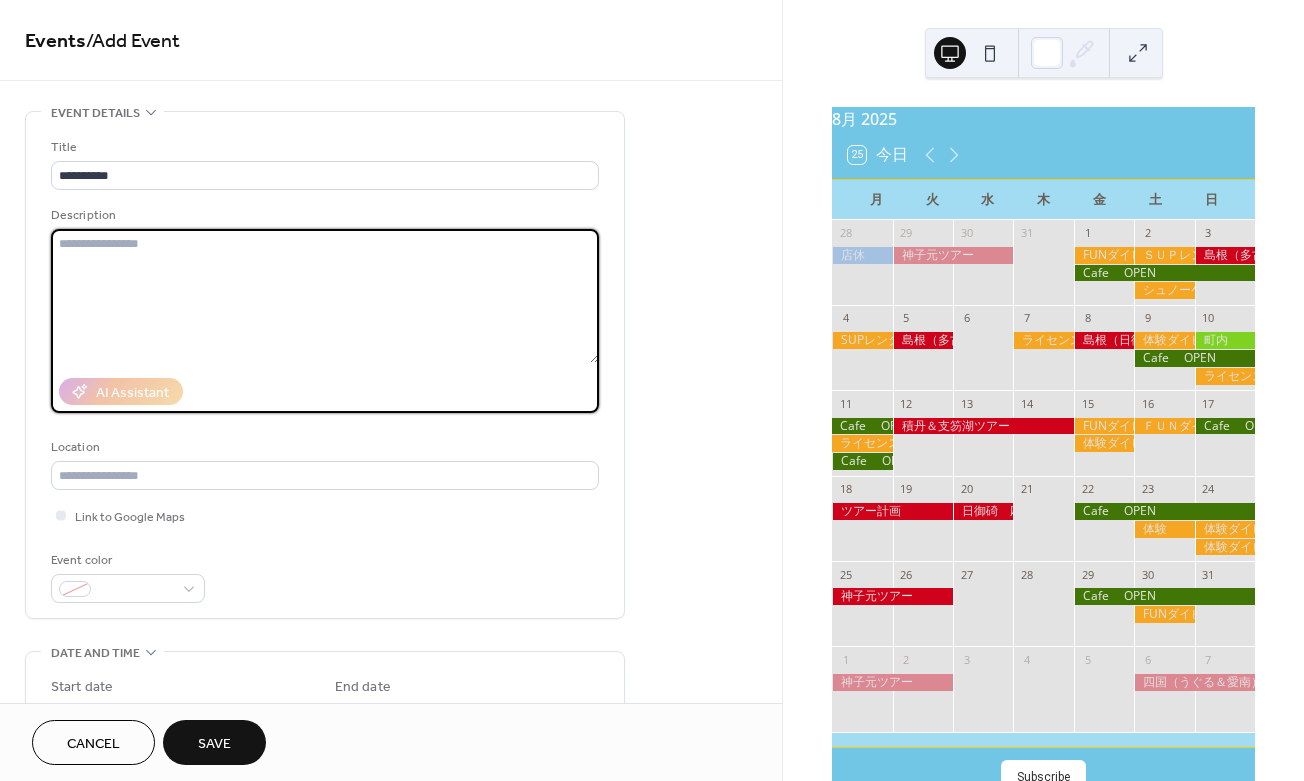 click at bounding box center (325, 296) 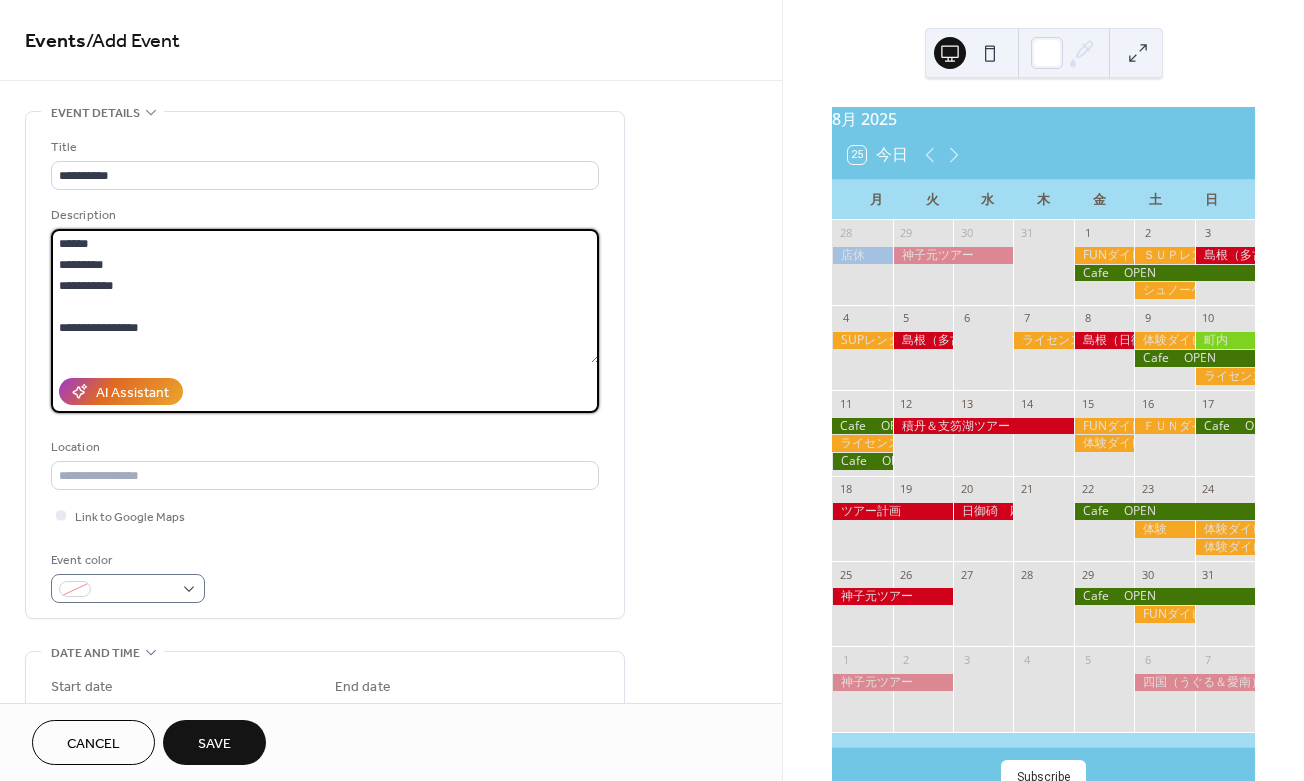 type on "**********" 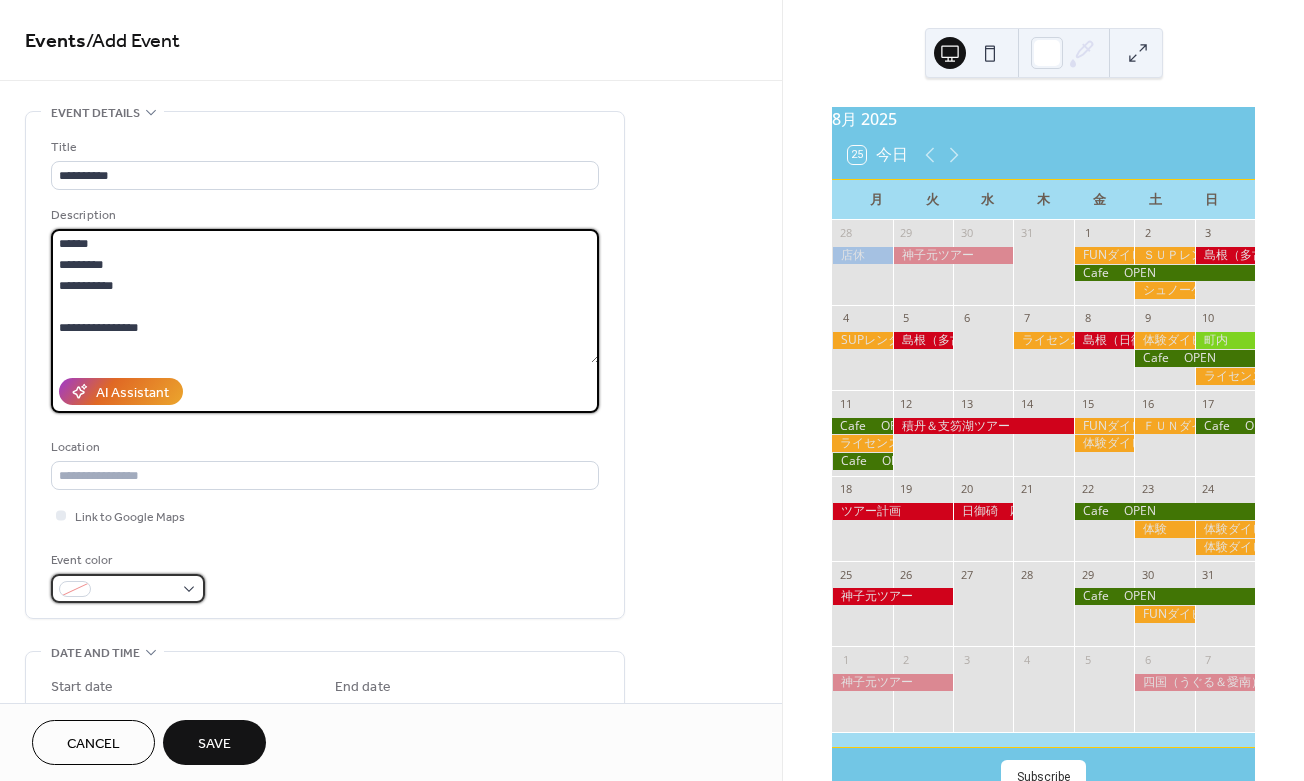 click at bounding box center (128, 588) 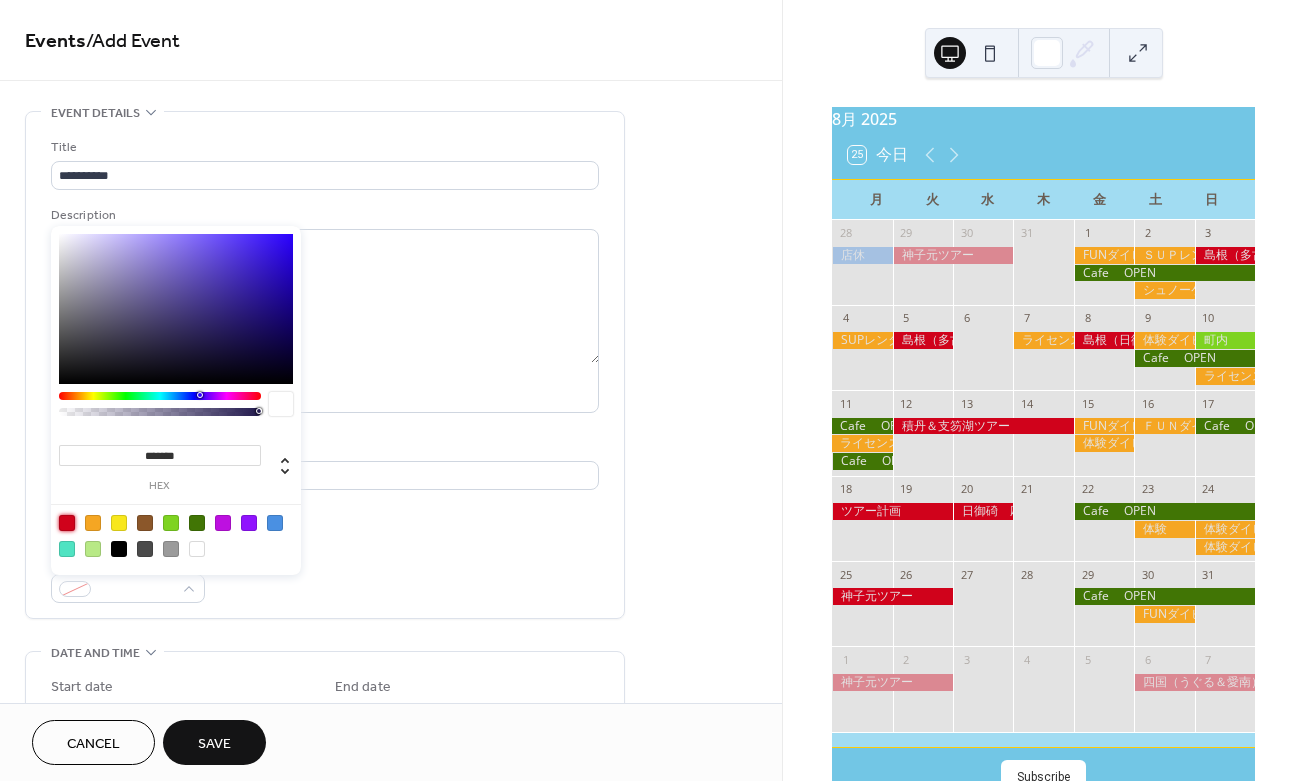 click at bounding box center (67, 523) 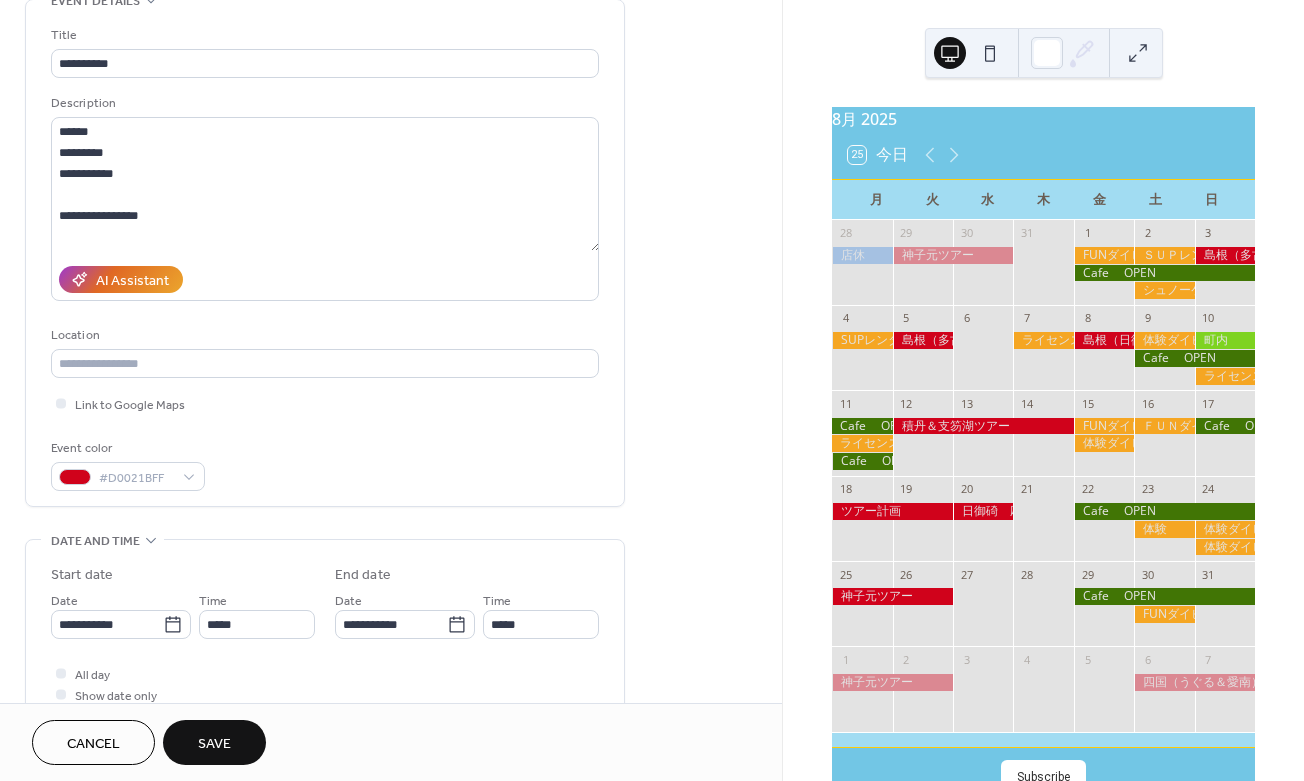 scroll, scrollTop: 121, scrollLeft: 0, axis: vertical 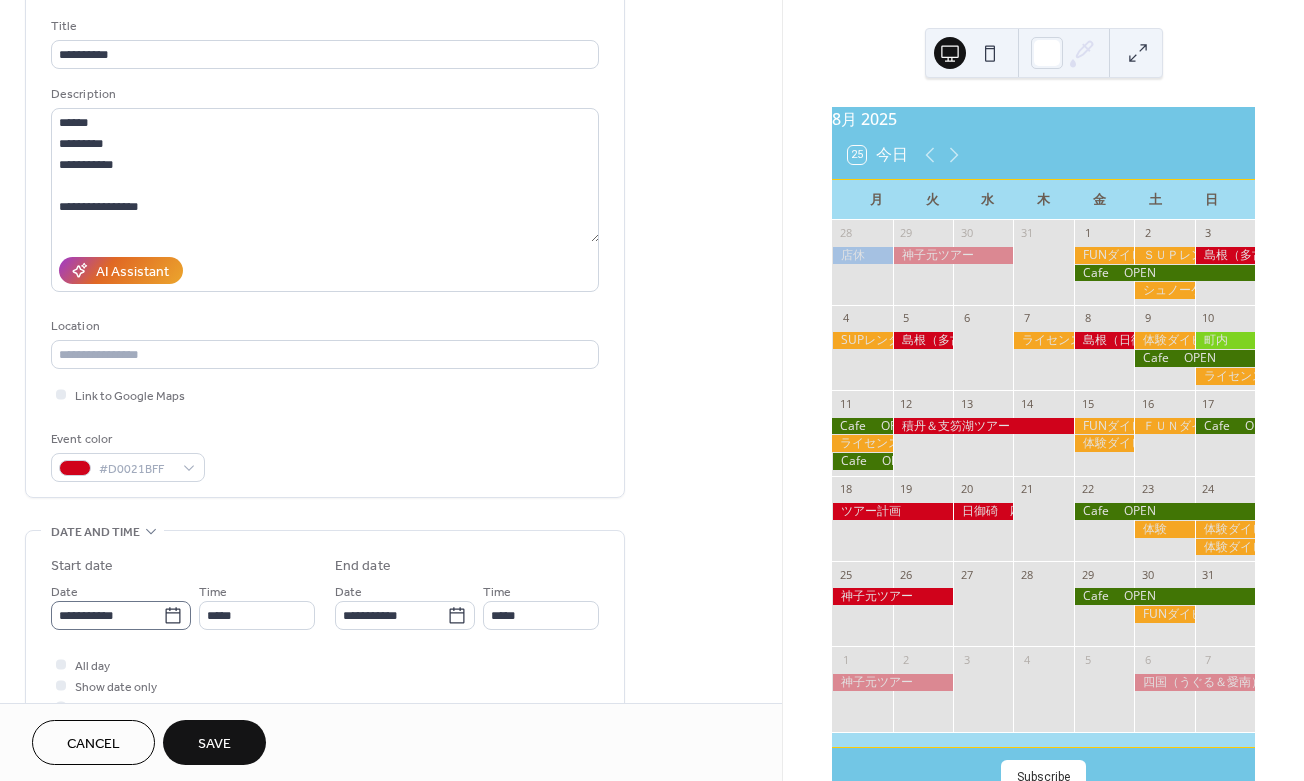 click 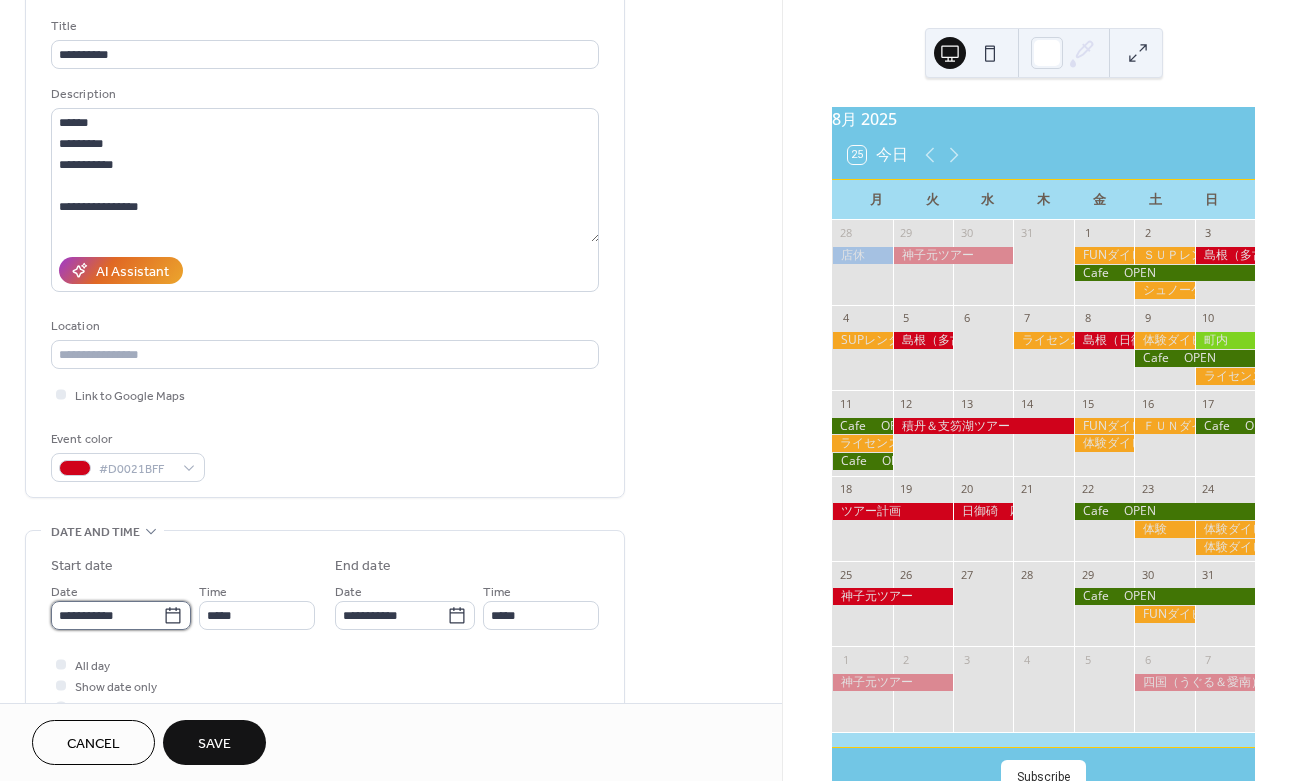 click on "**********" at bounding box center (107, 615) 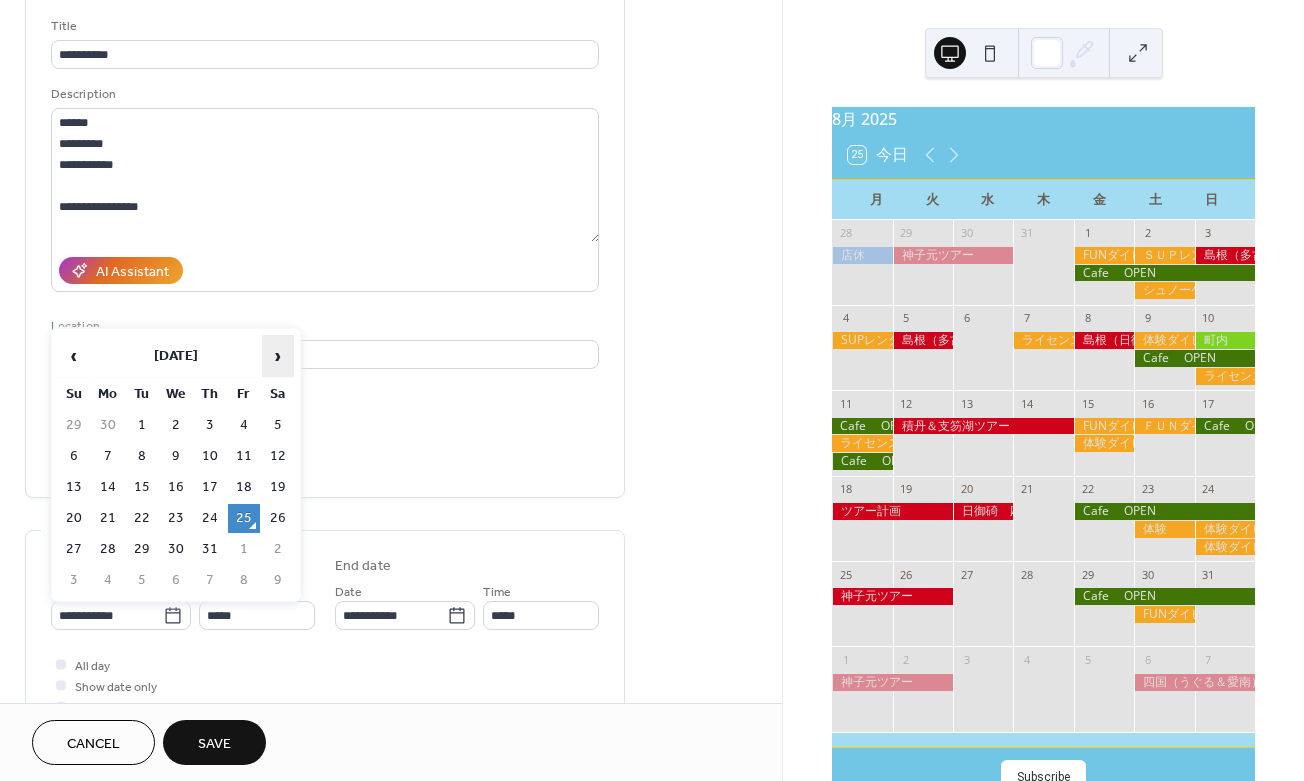 click on "›" at bounding box center (278, 356) 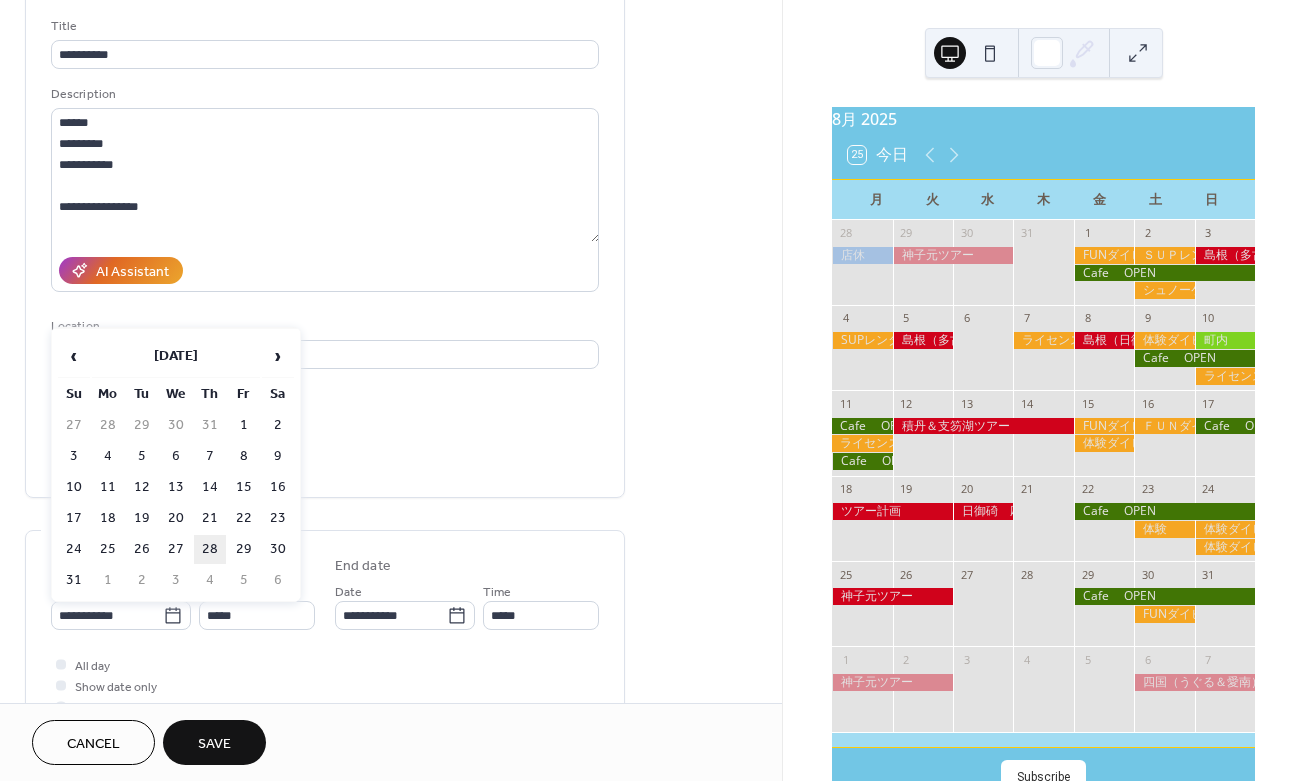 click on "28" at bounding box center (210, 549) 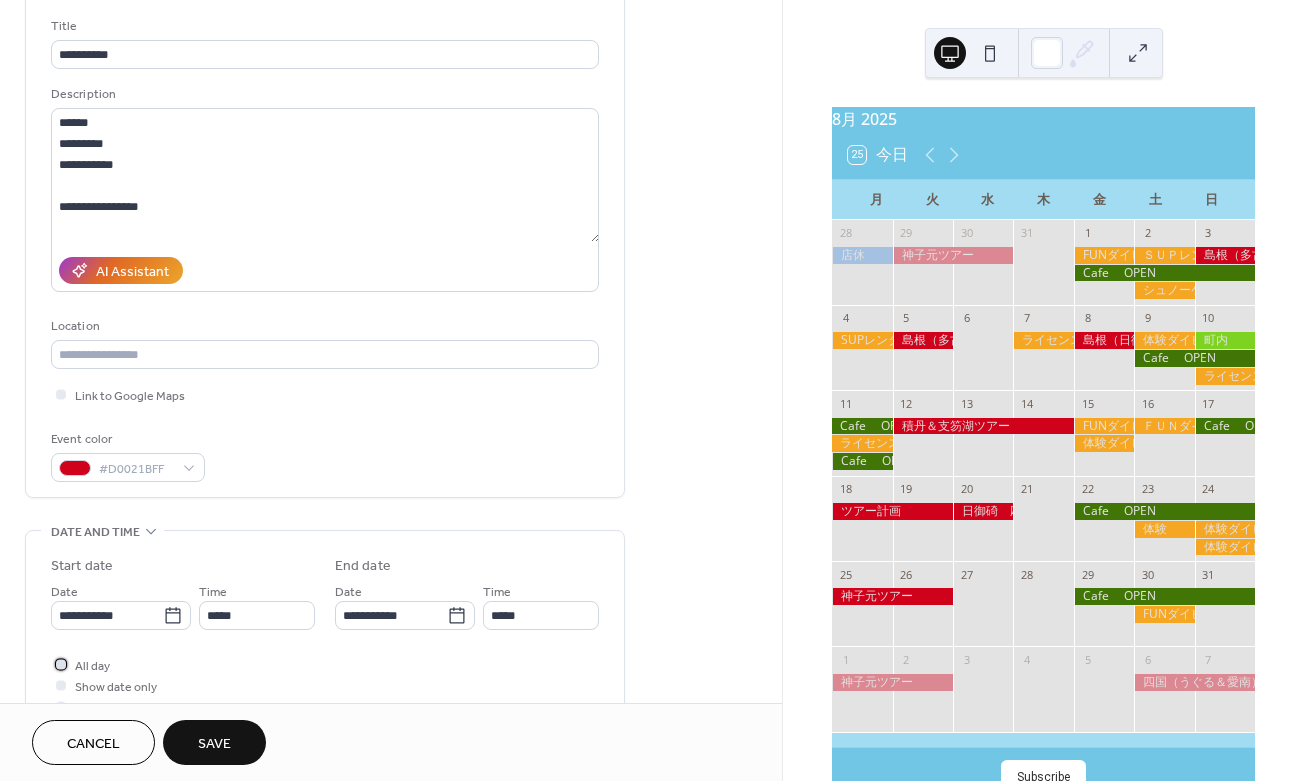 click at bounding box center (61, 664) 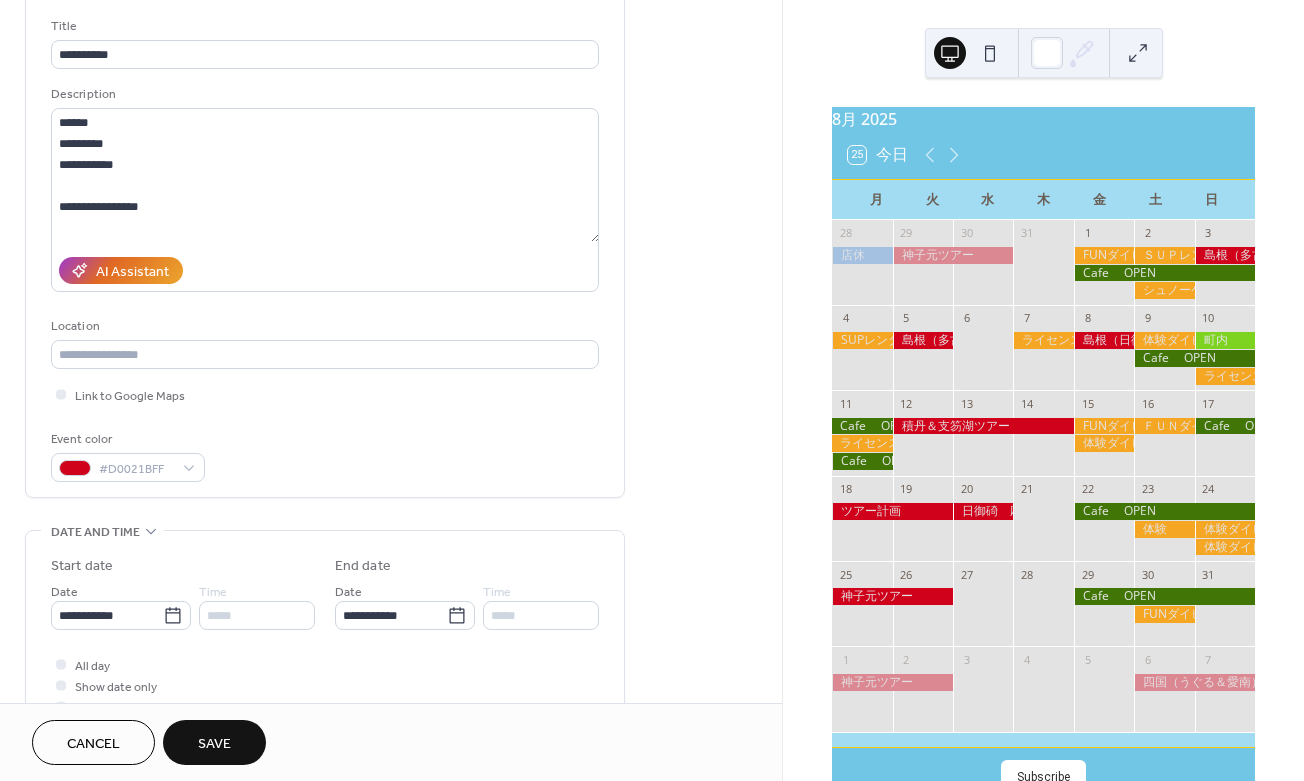click on "Save" at bounding box center (214, 744) 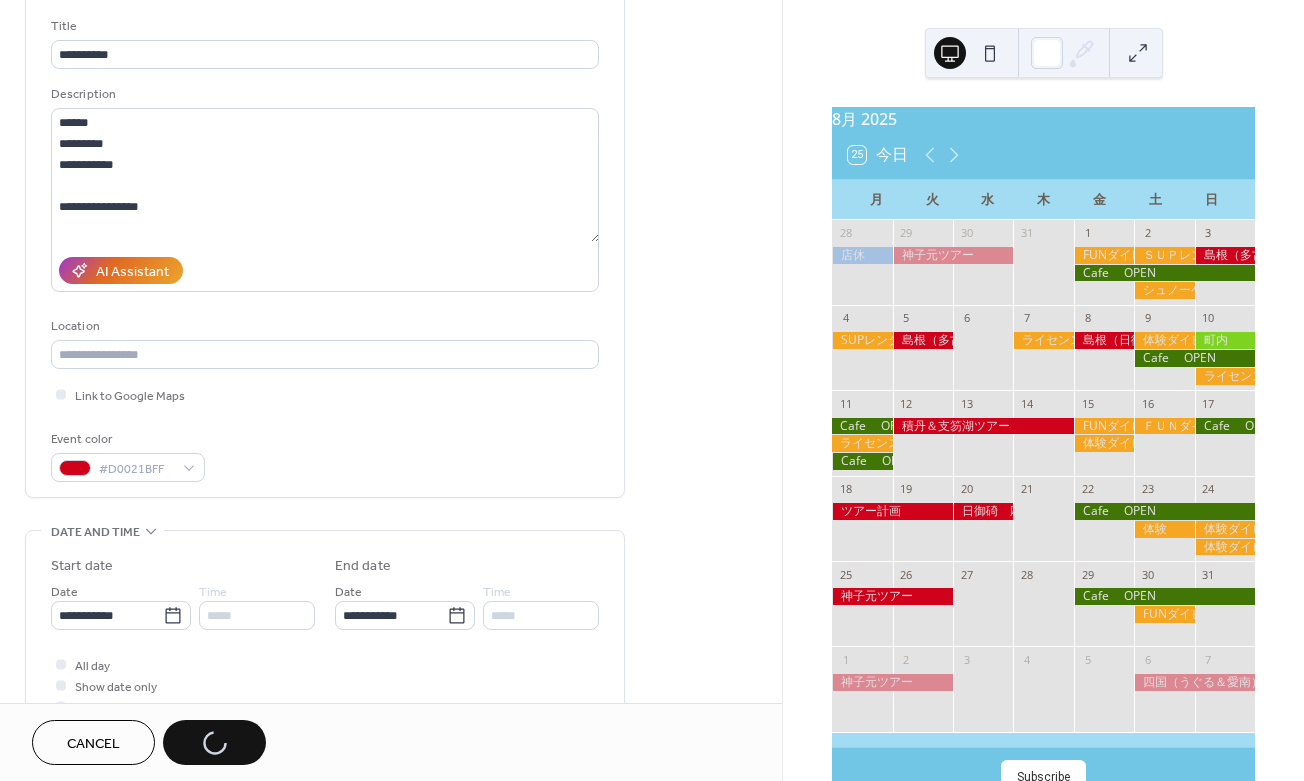 scroll, scrollTop: 191, scrollLeft: 0, axis: vertical 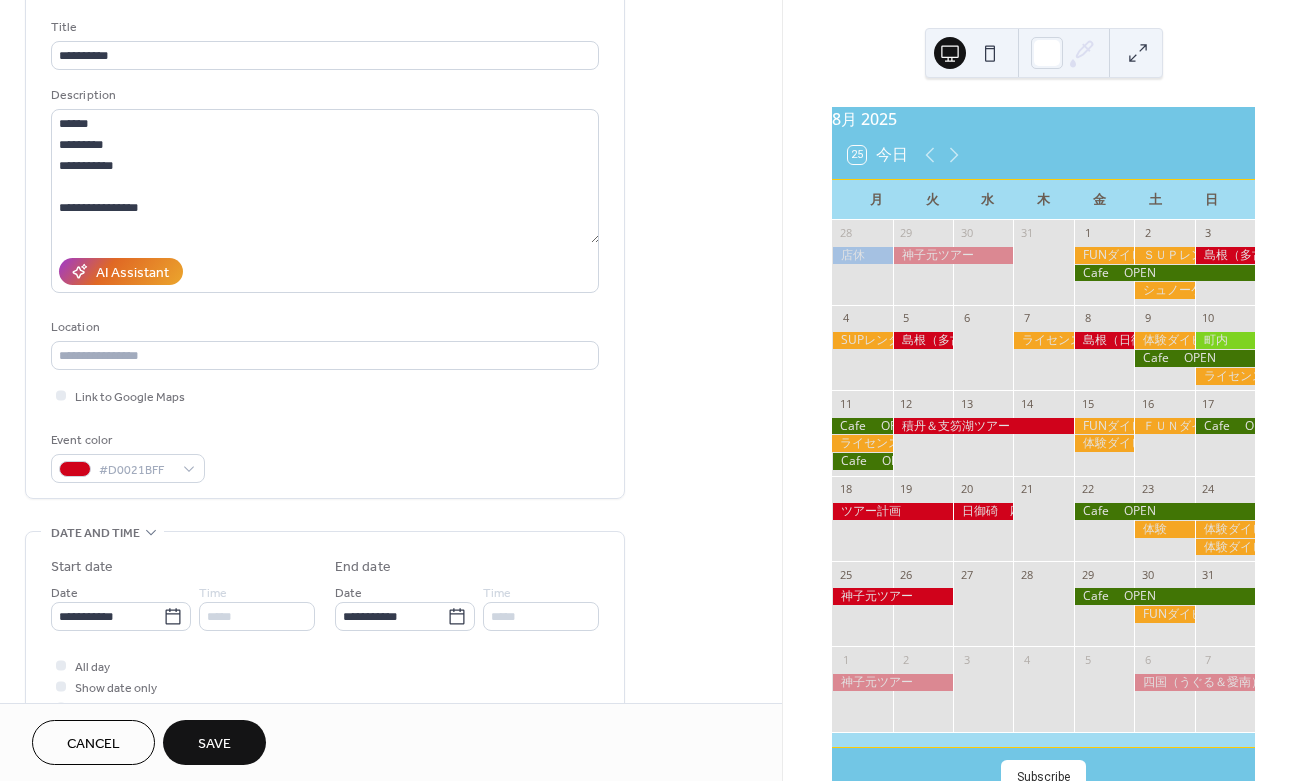 click on "Save" at bounding box center [214, 744] 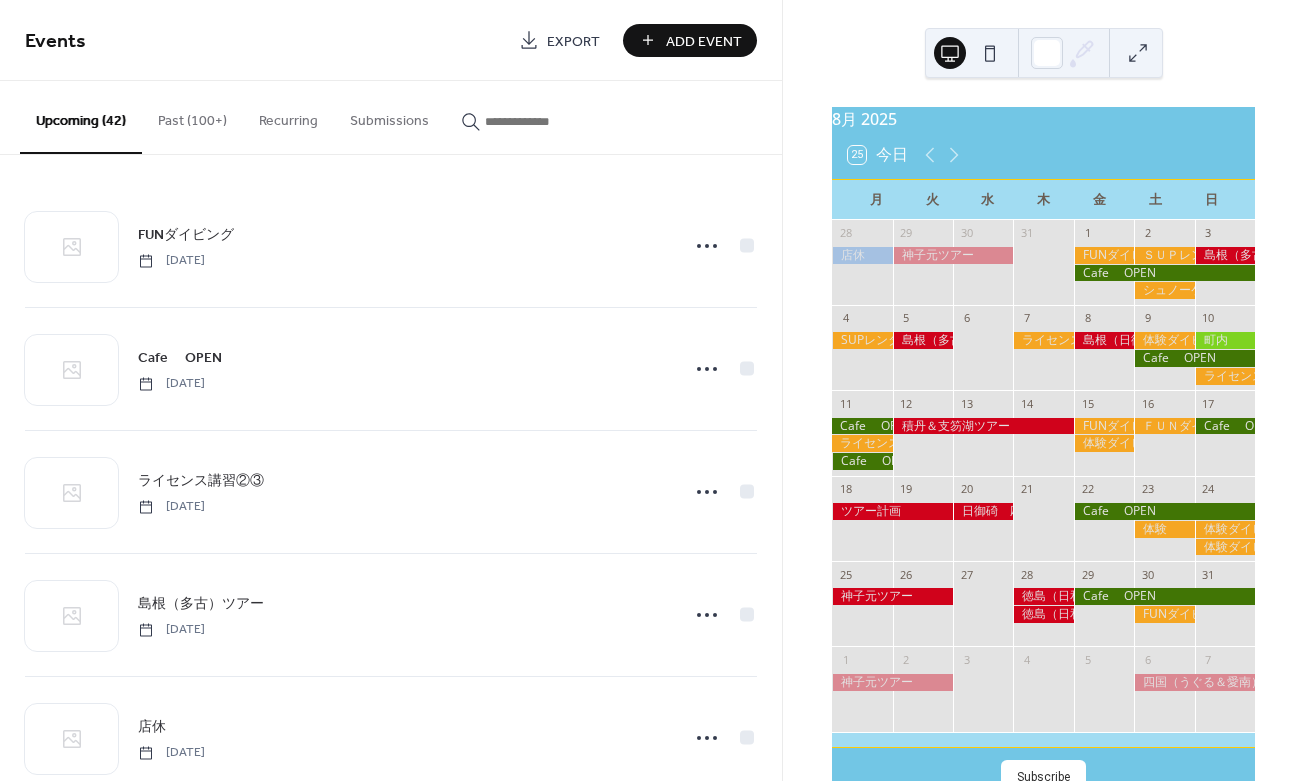 click on "Add Event" at bounding box center [704, 41] 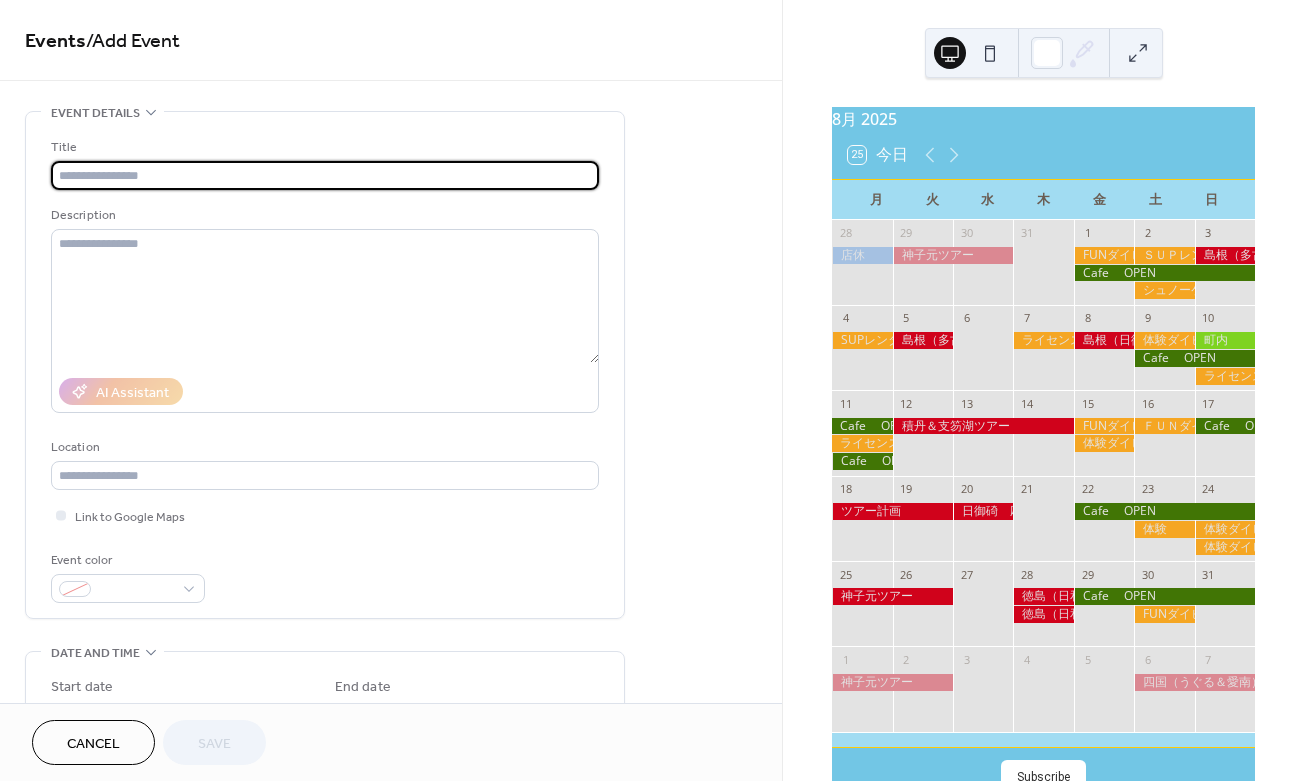 click at bounding box center (325, 175) 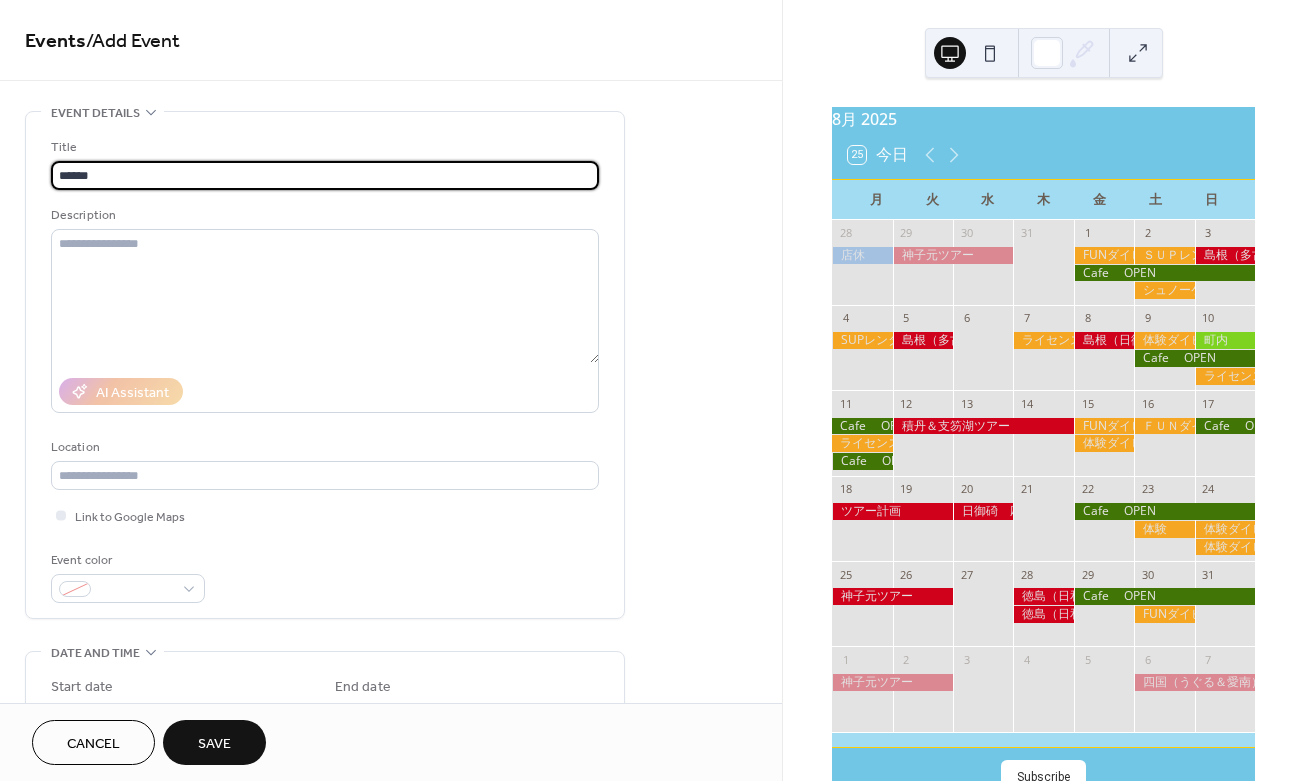 type on "**********" 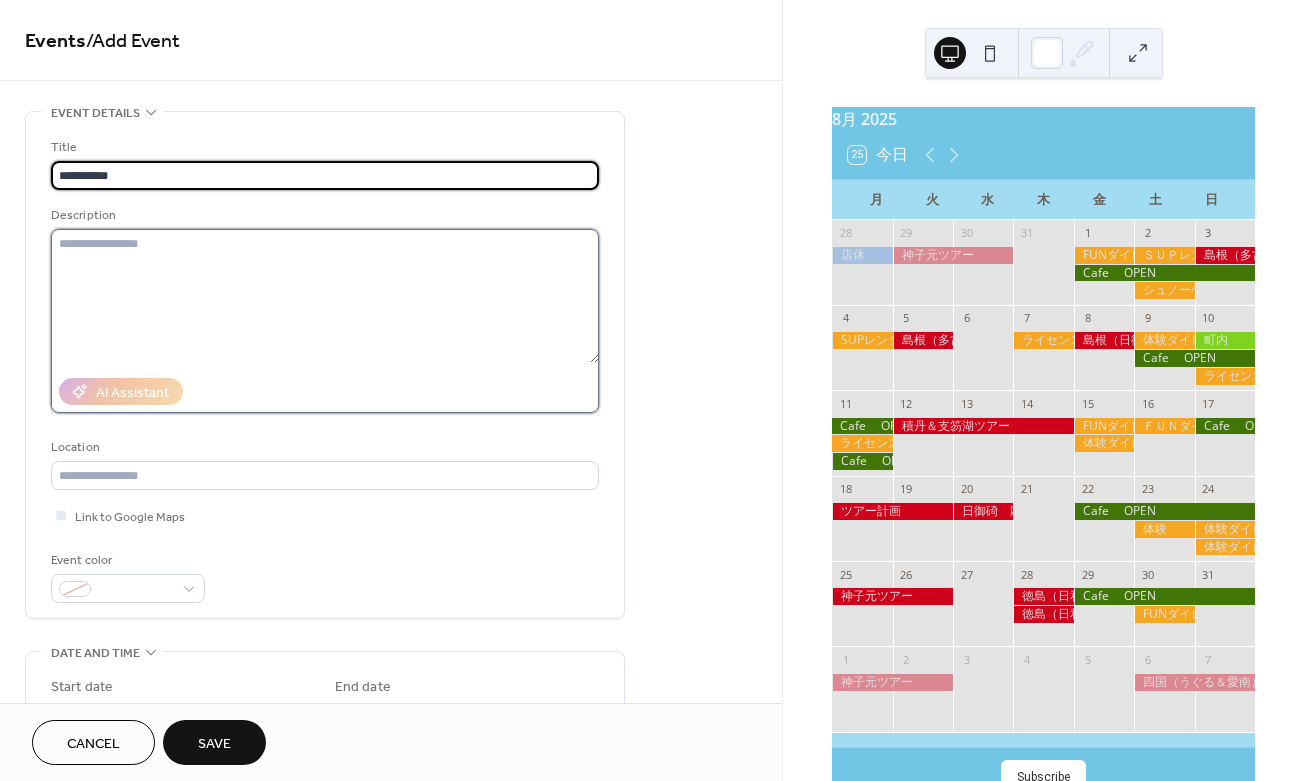 click at bounding box center (325, 296) 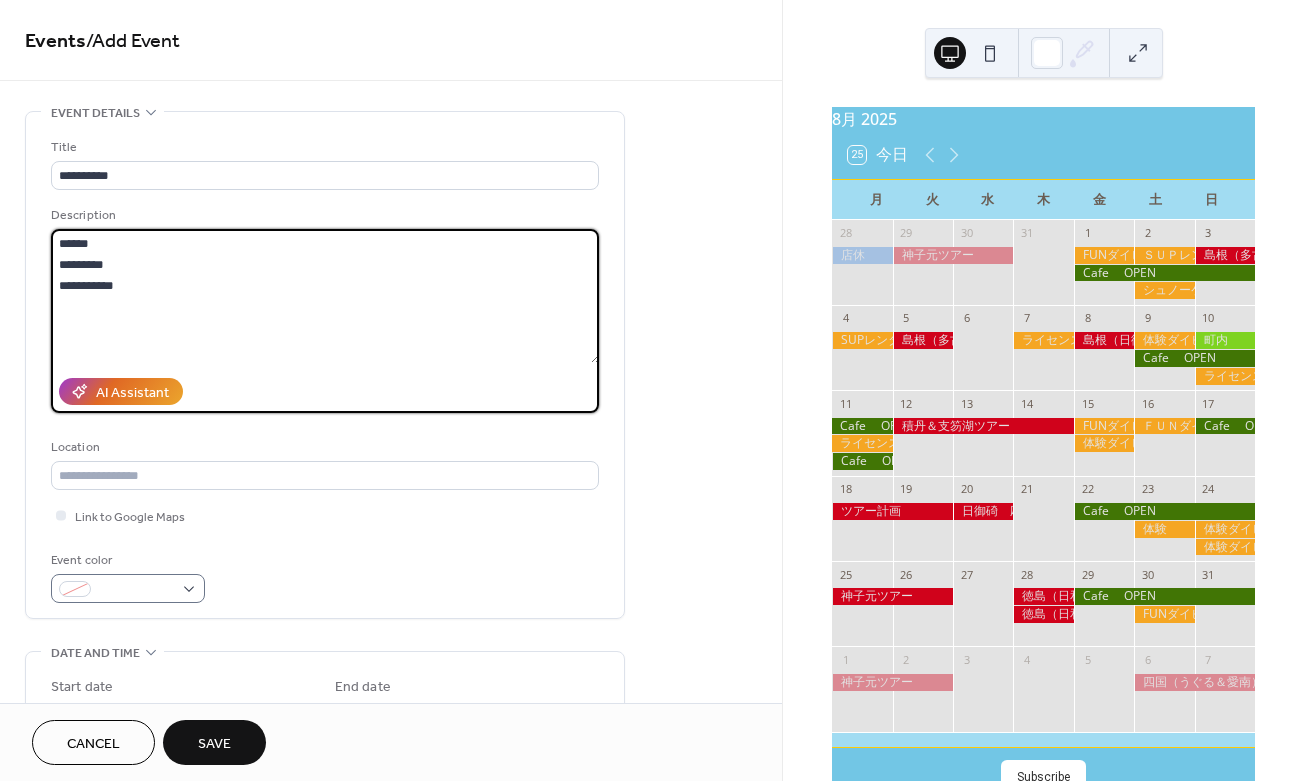 type on "**********" 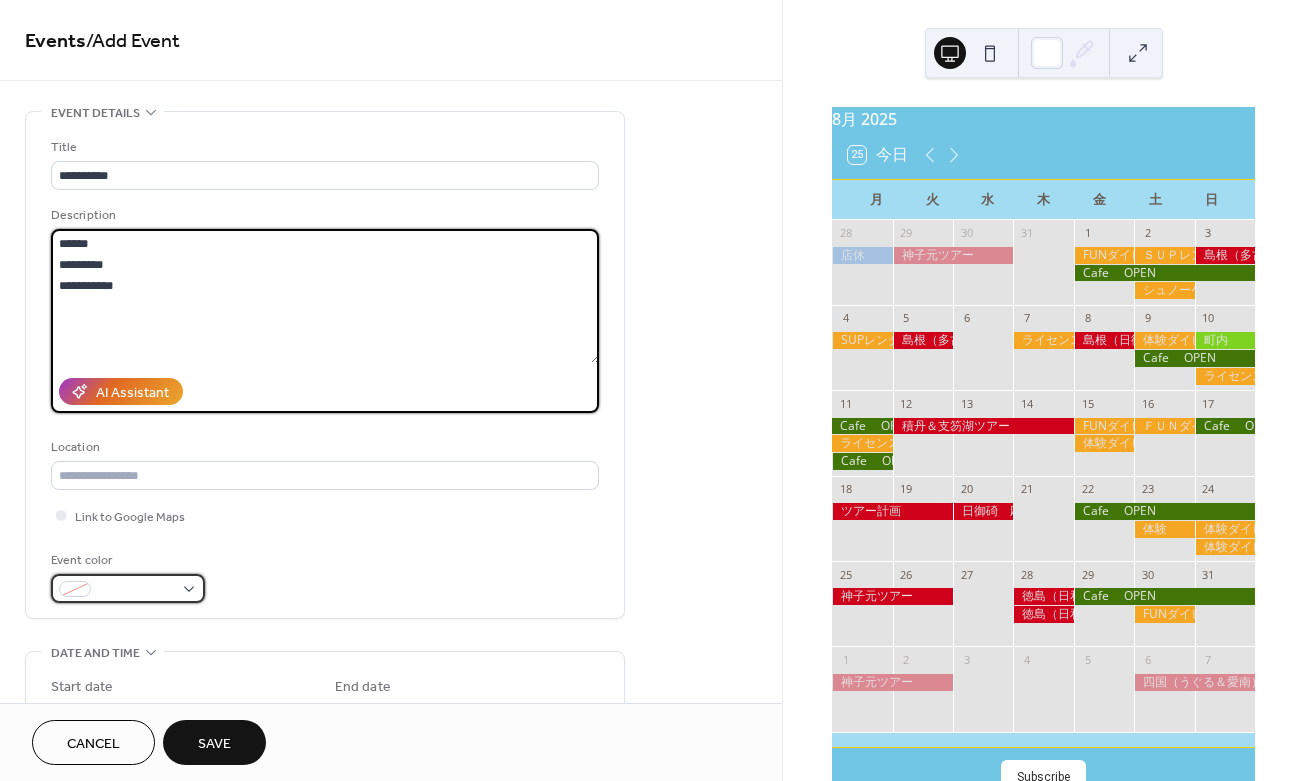 click at bounding box center [128, 588] 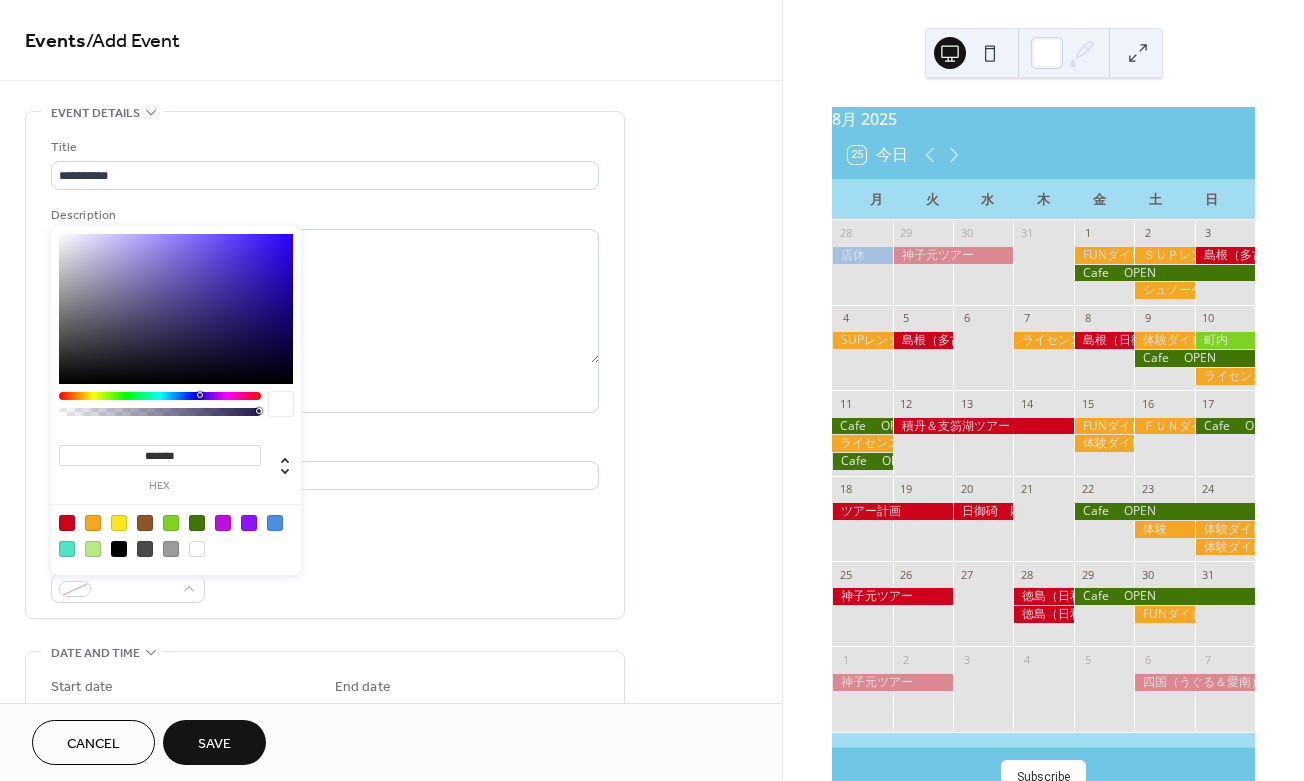 click at bounding box center (67, 523) 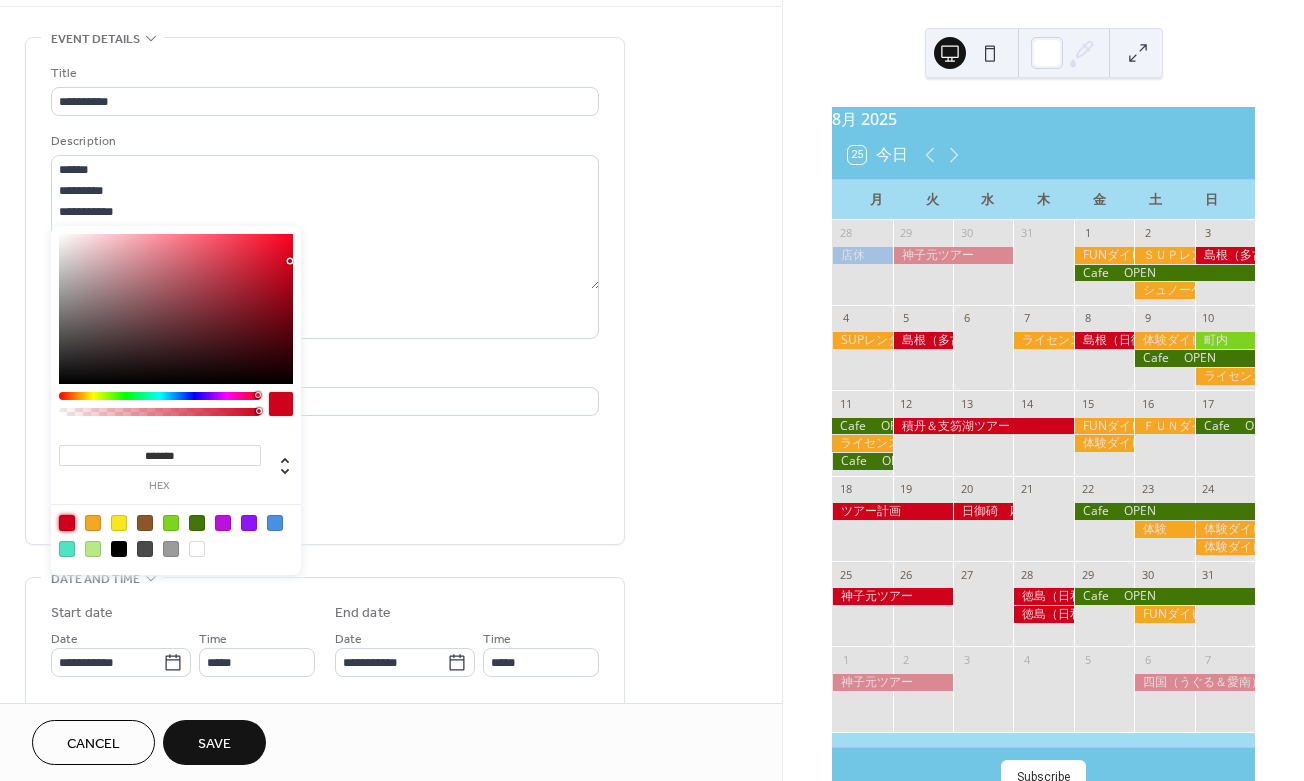 scroll, scrollTop: 78, scrollLeft: 0, axis: vertical 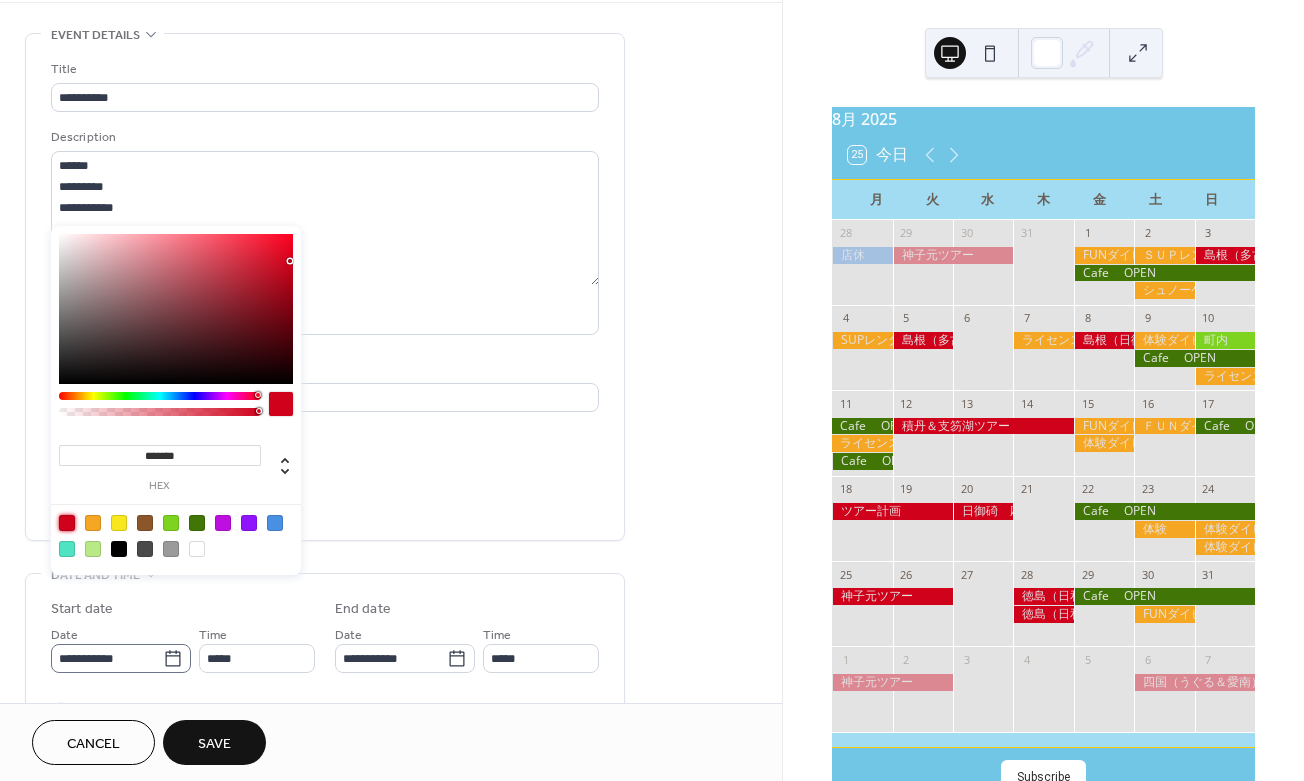 click 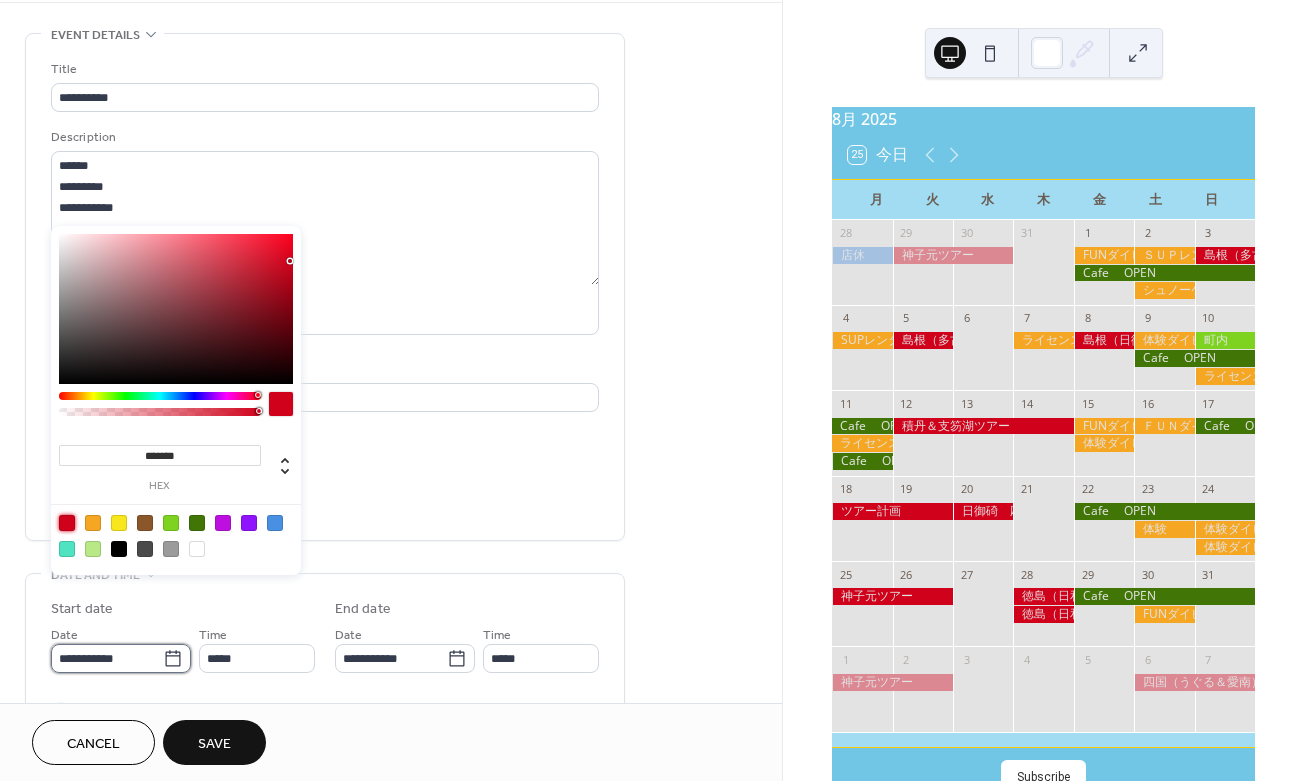 click on "**********" at bounding box center [107, 658] 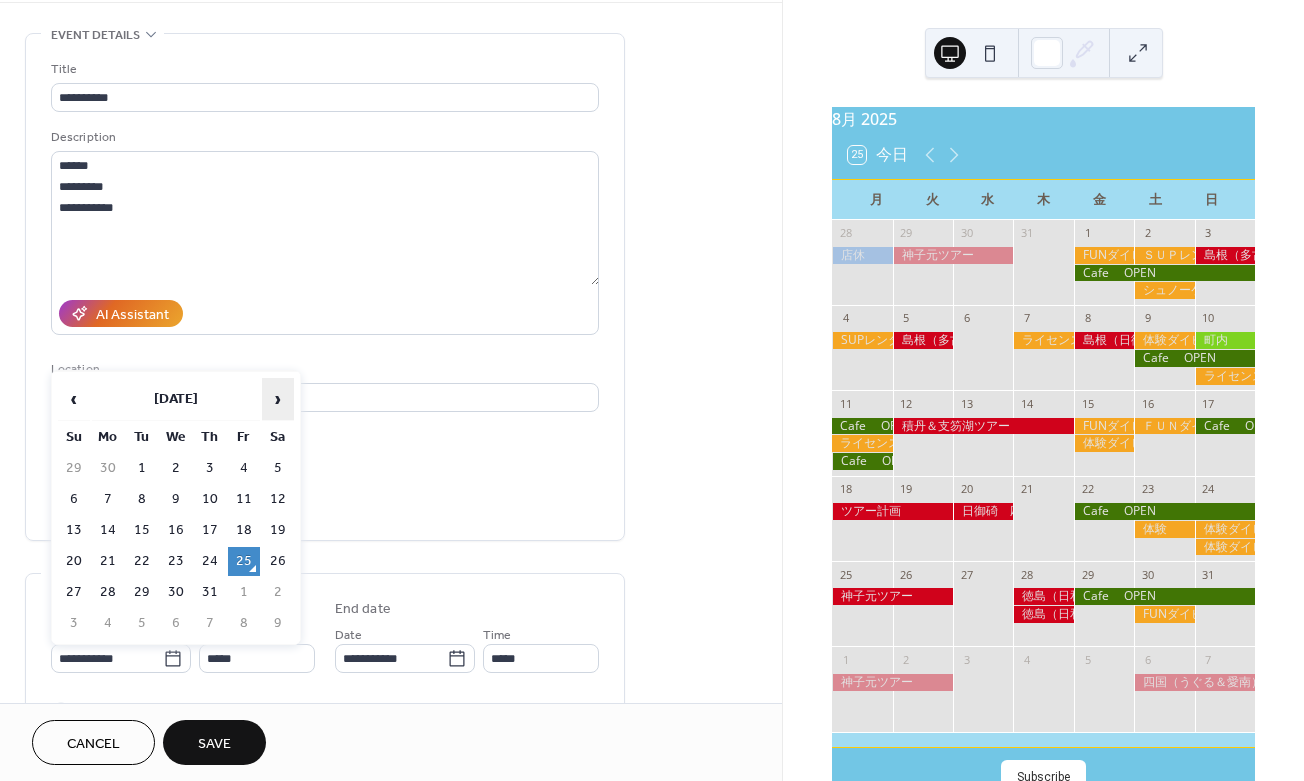 click on "›" at bounding box center [278, 399] 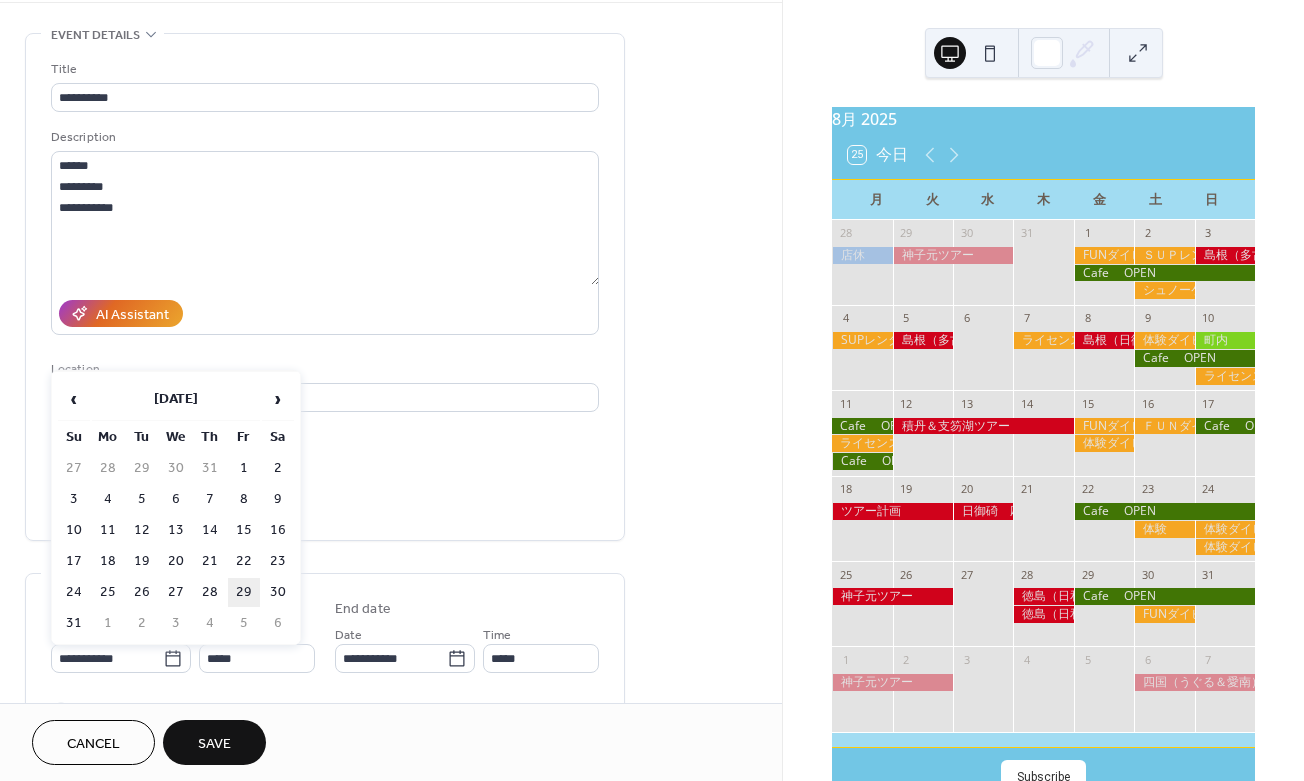 click on "29" at bounding box center (244, 592) 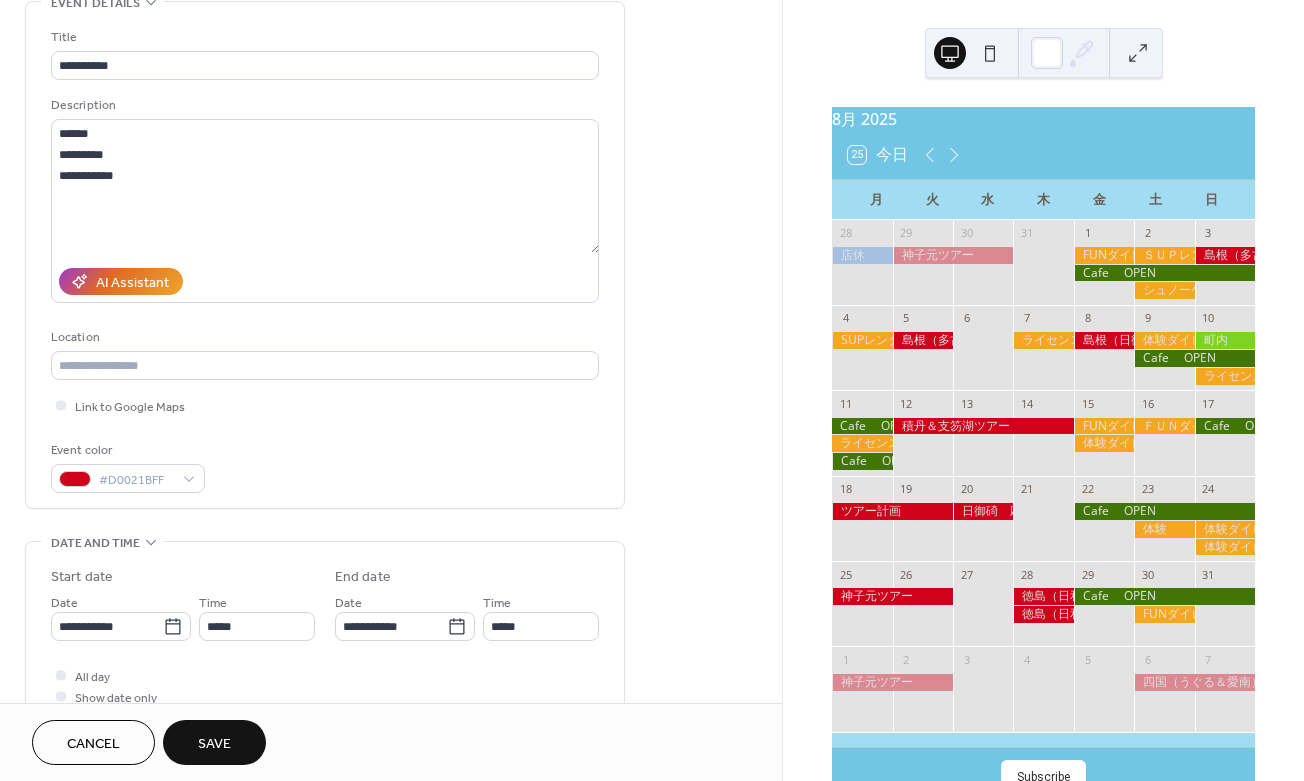 scroll, scrollTop: 118, scrollLeft: 0, axis: vertical 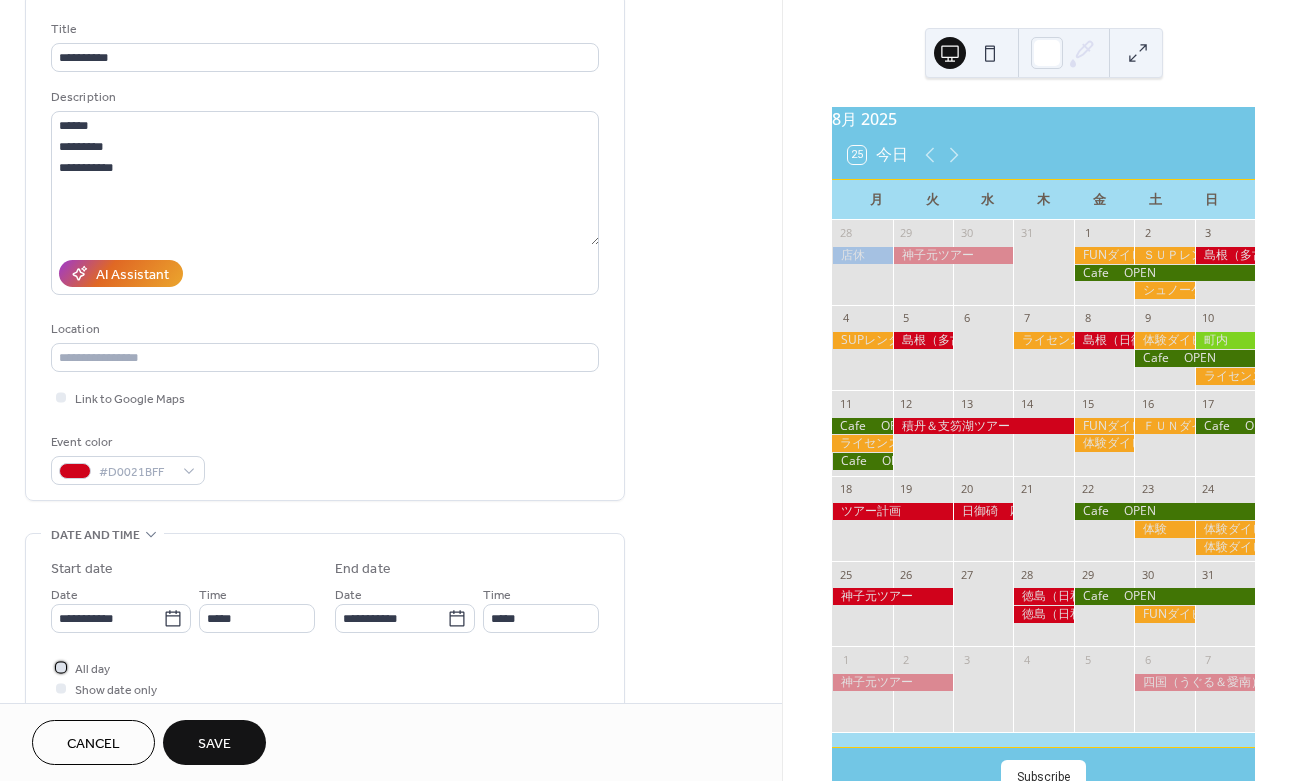 click at bounding box center (61, 667) 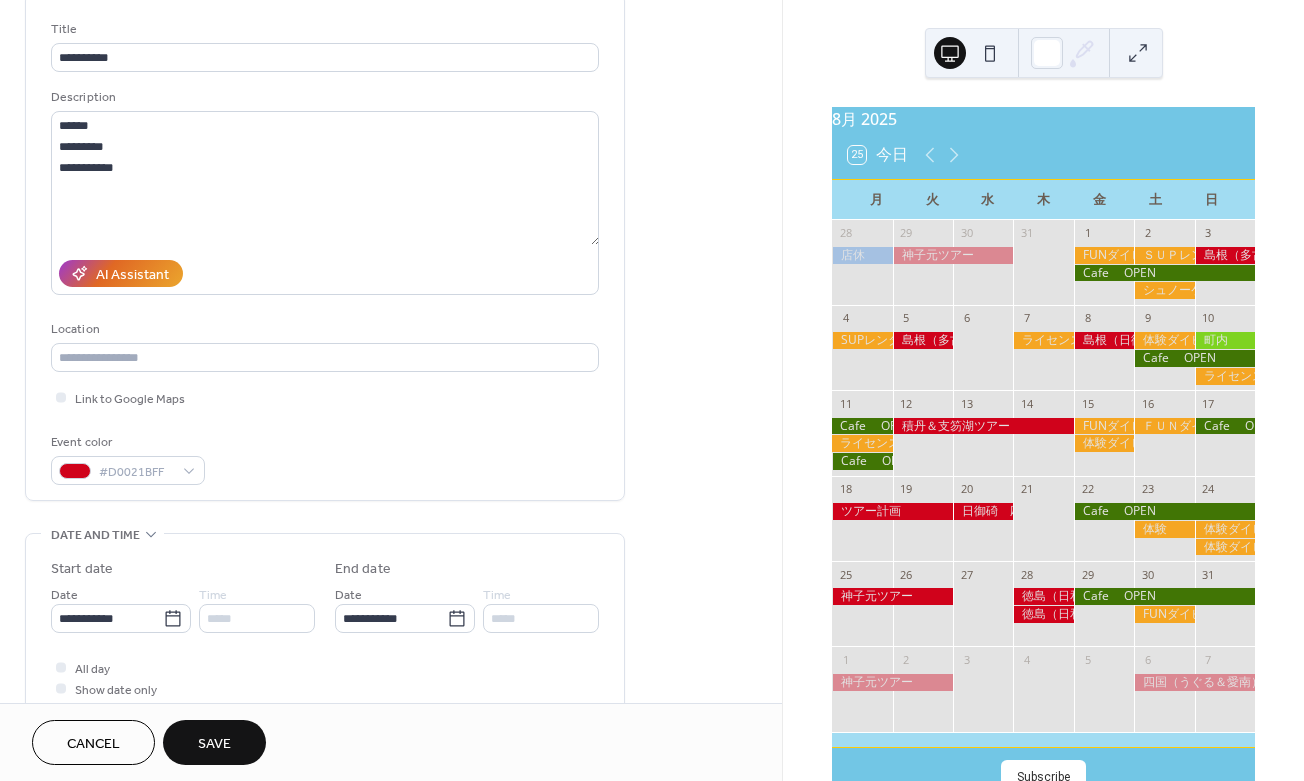 click on "Save" at bounding box center (214, 742) 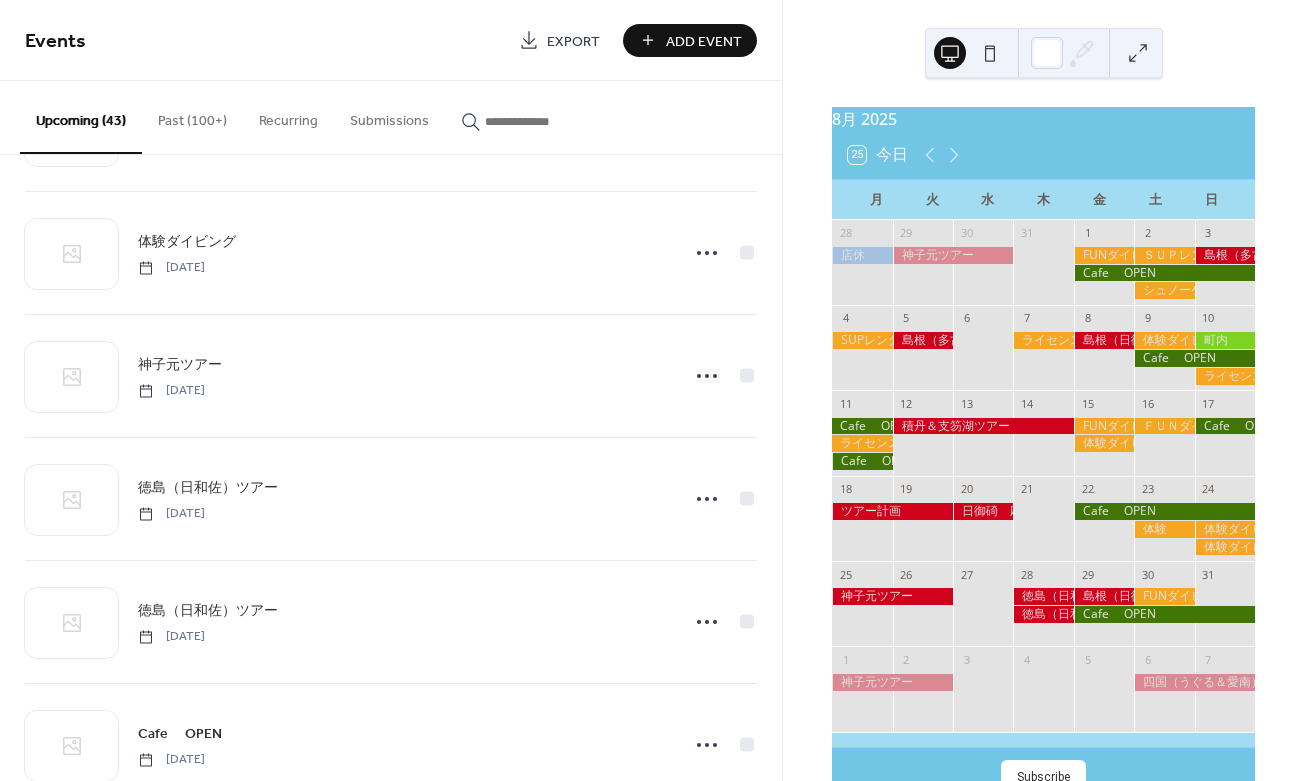 scroll, scrollTop: 3800, scrollLeft: 0, axis: vertical 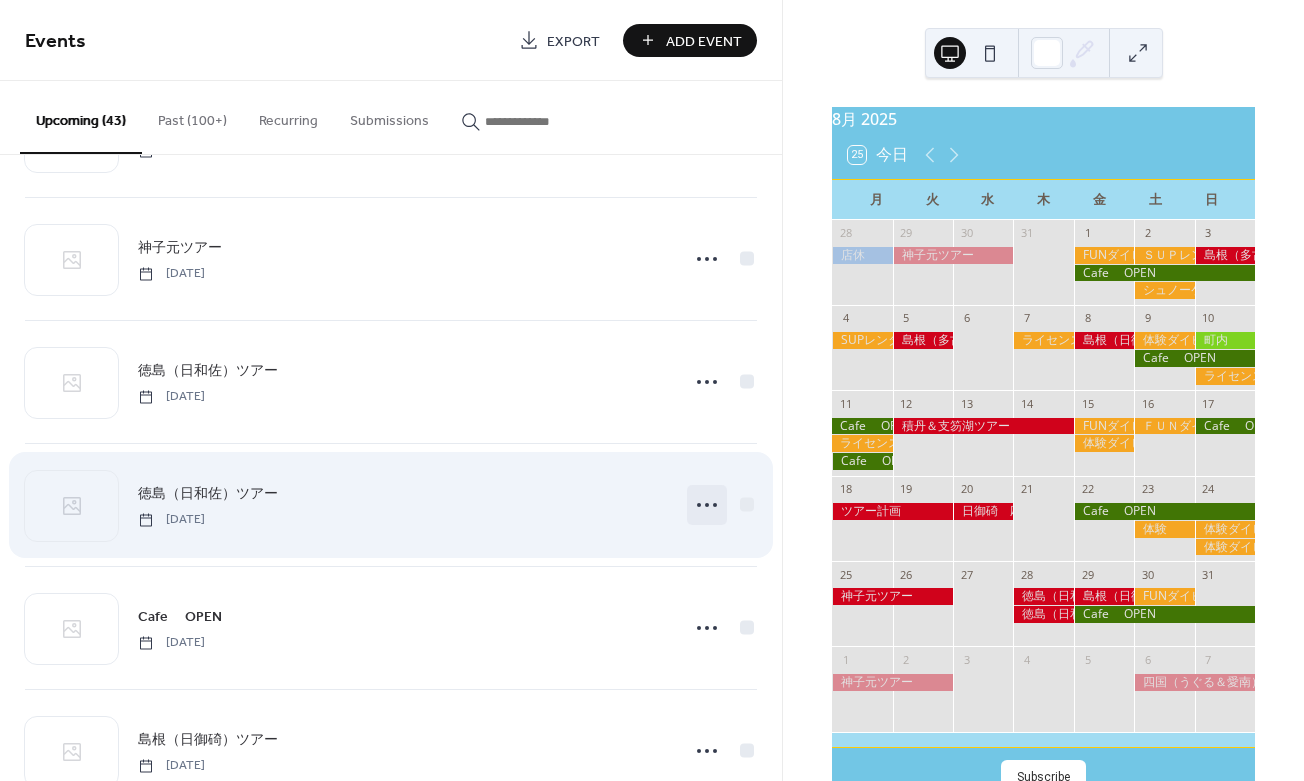click at bounding box center (707, 505) 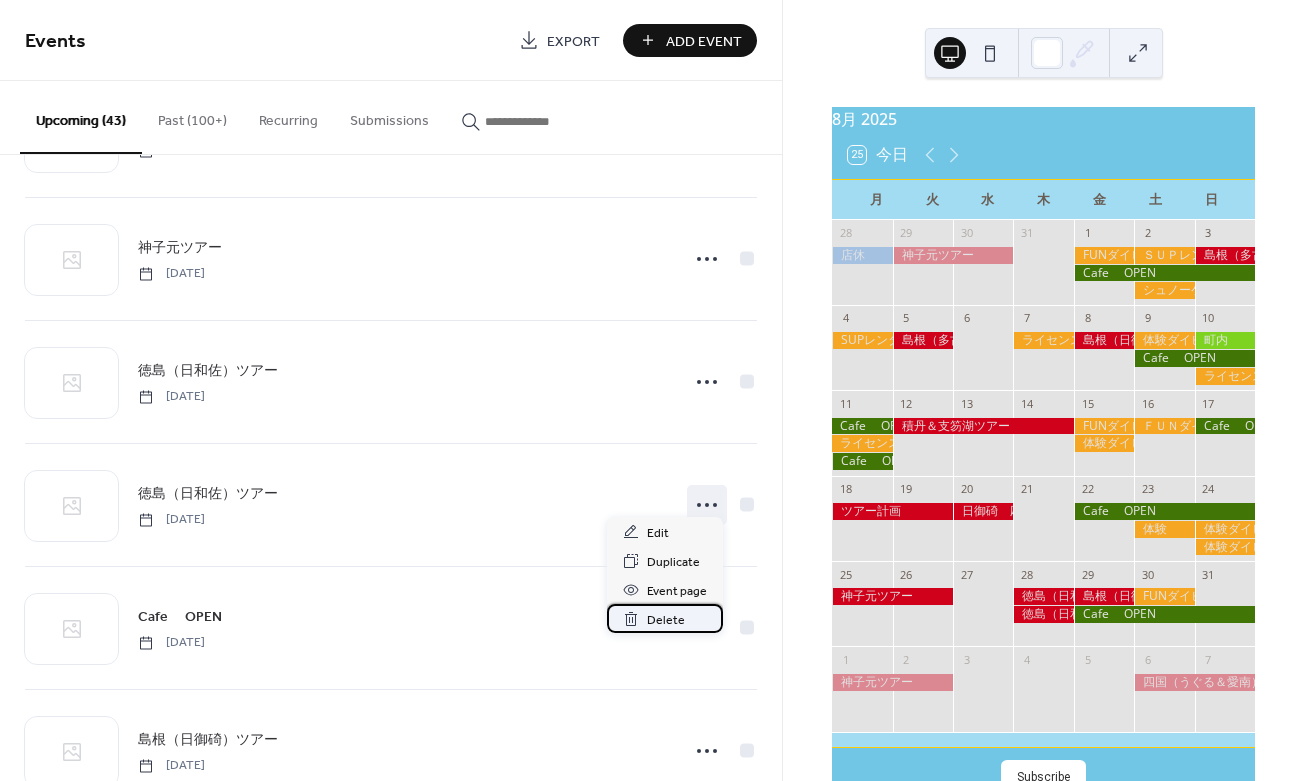 click on "Delete" at bounding box center (666, 620) 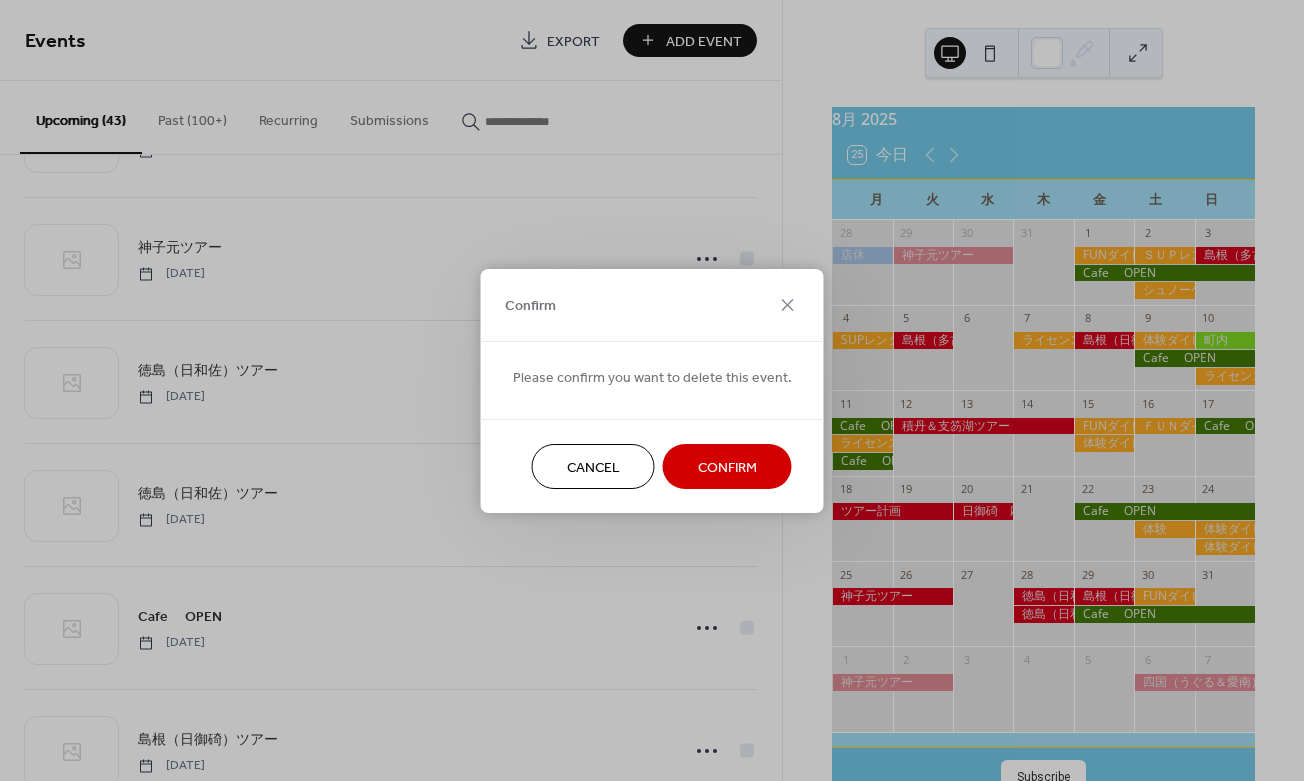 click on "Confirm" at bounding box center [727, 467] 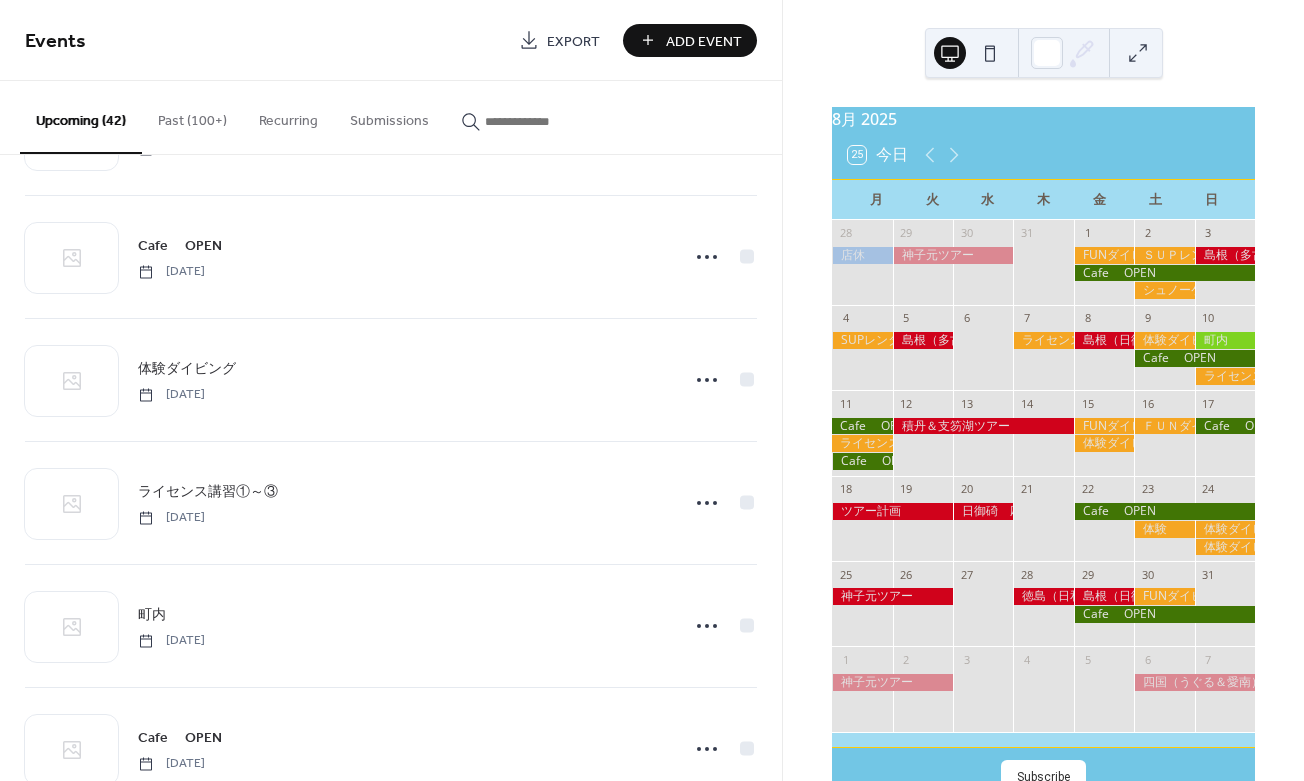 scroll, scrollTop: 1819, scrollLeft: 0, axis: vertical 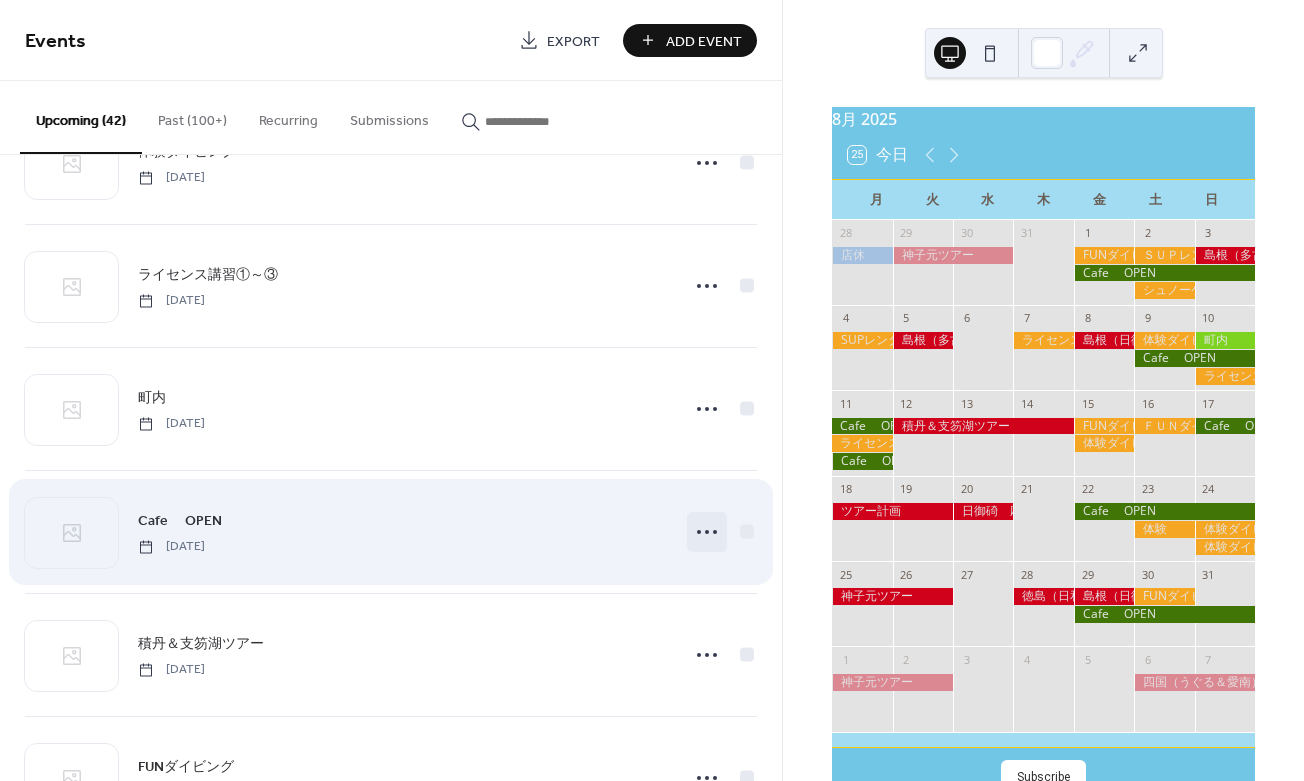 click 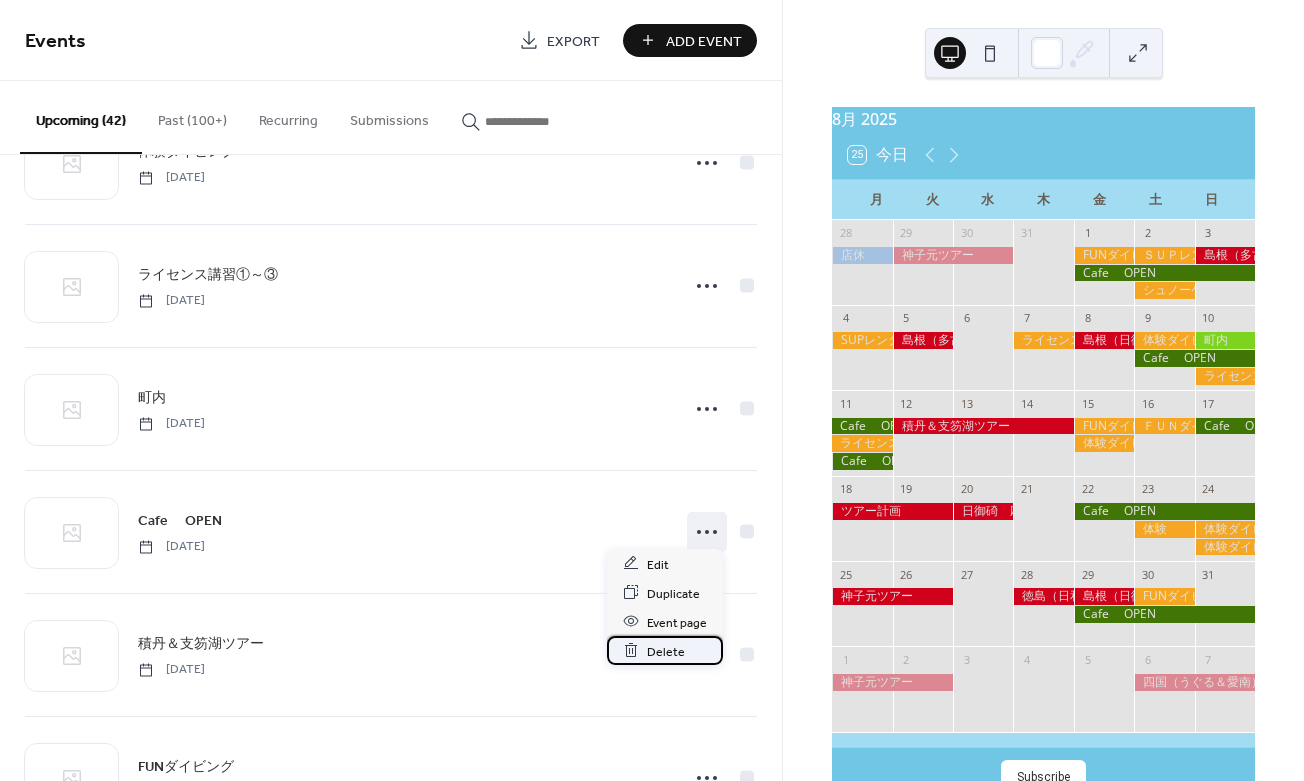 click on "Delete" at bounding box center (665, 650) 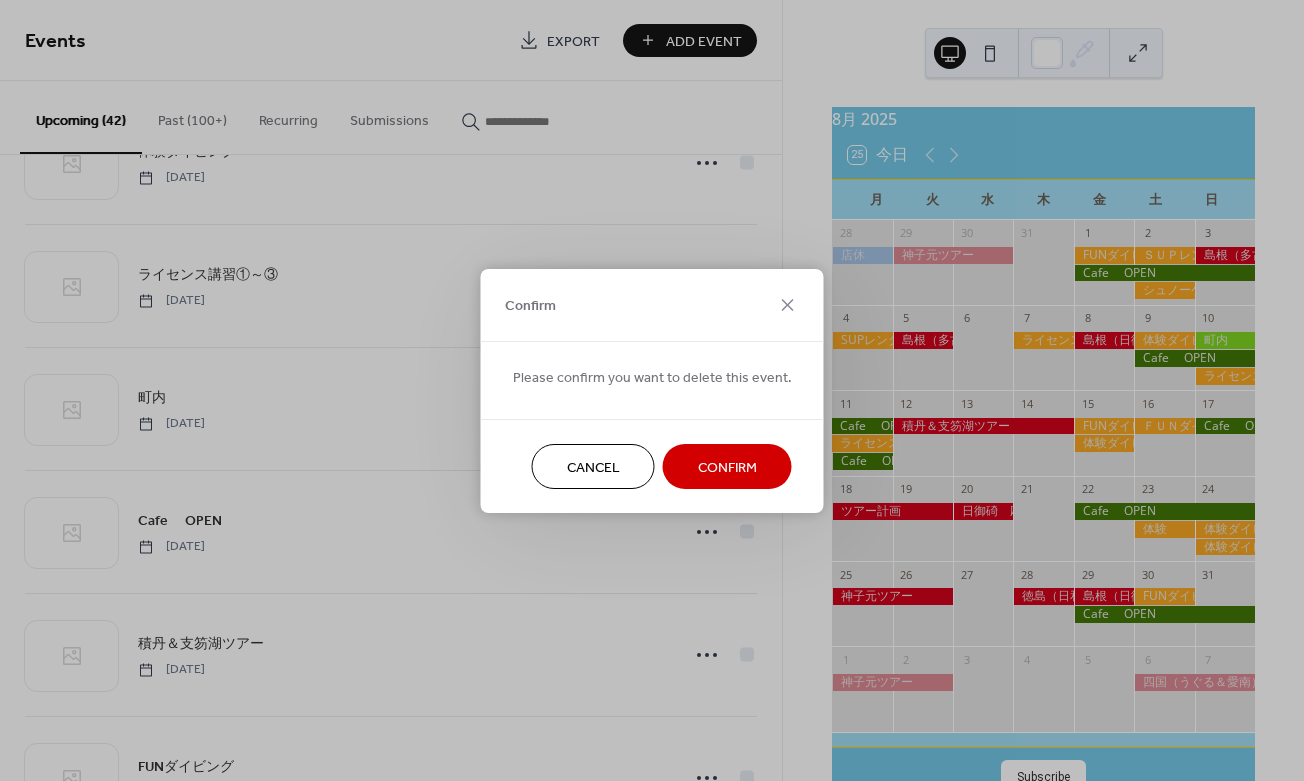 click on "Confirm" at bounding box center (727, 467) 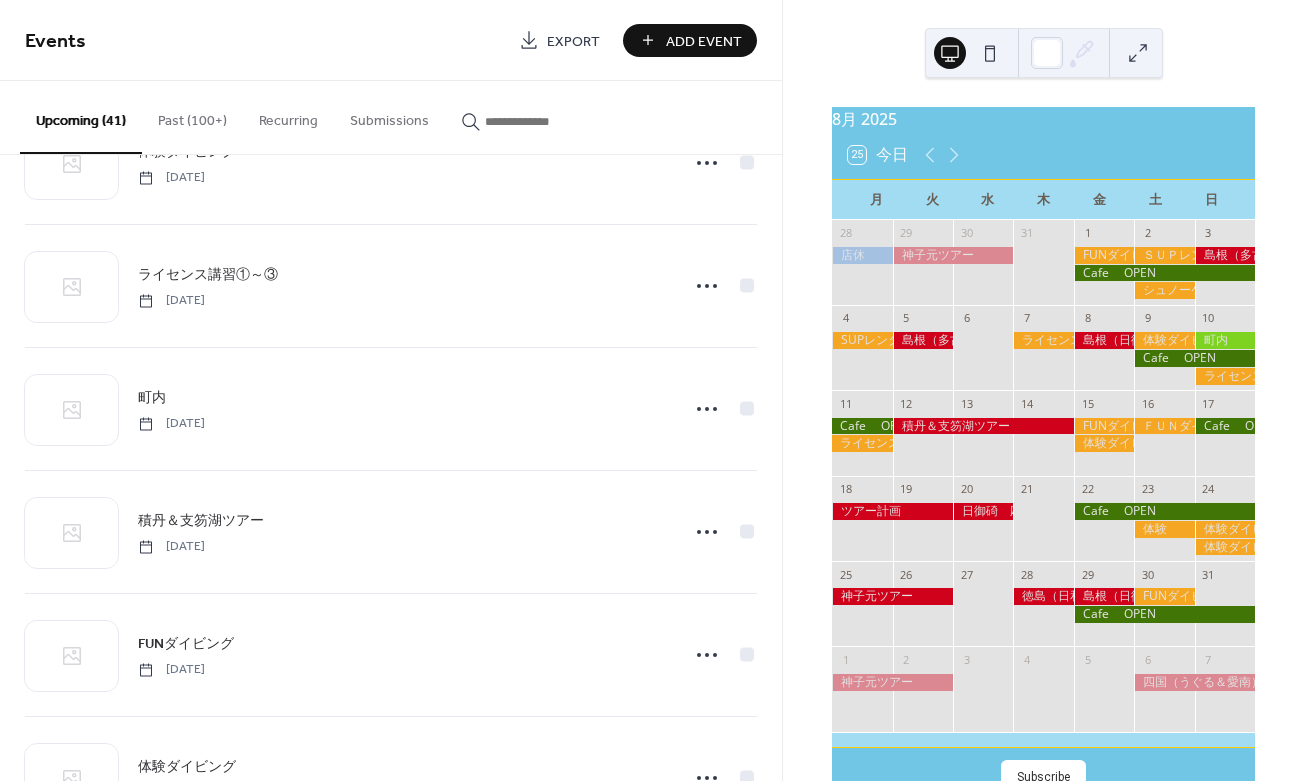 click on "Add Event" at bounding box center (704, 41) 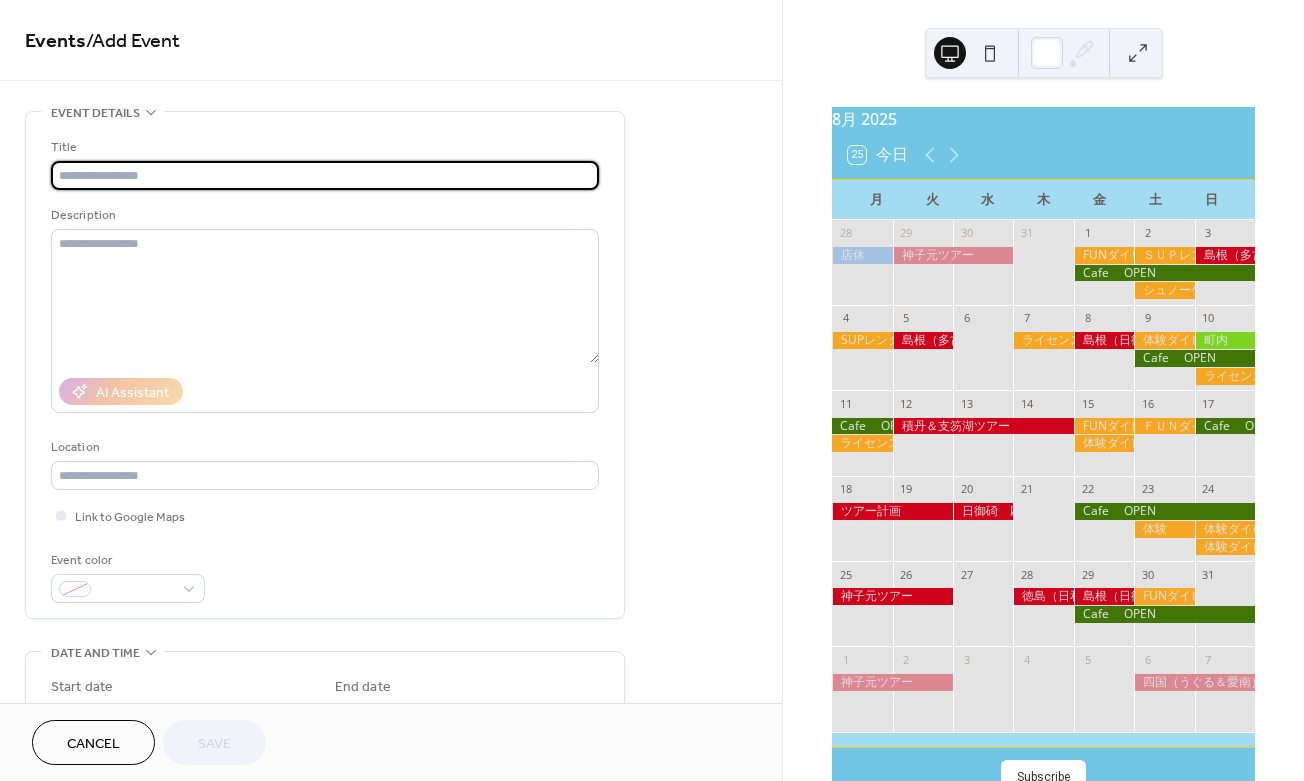 click at bounding box center [325, 175] 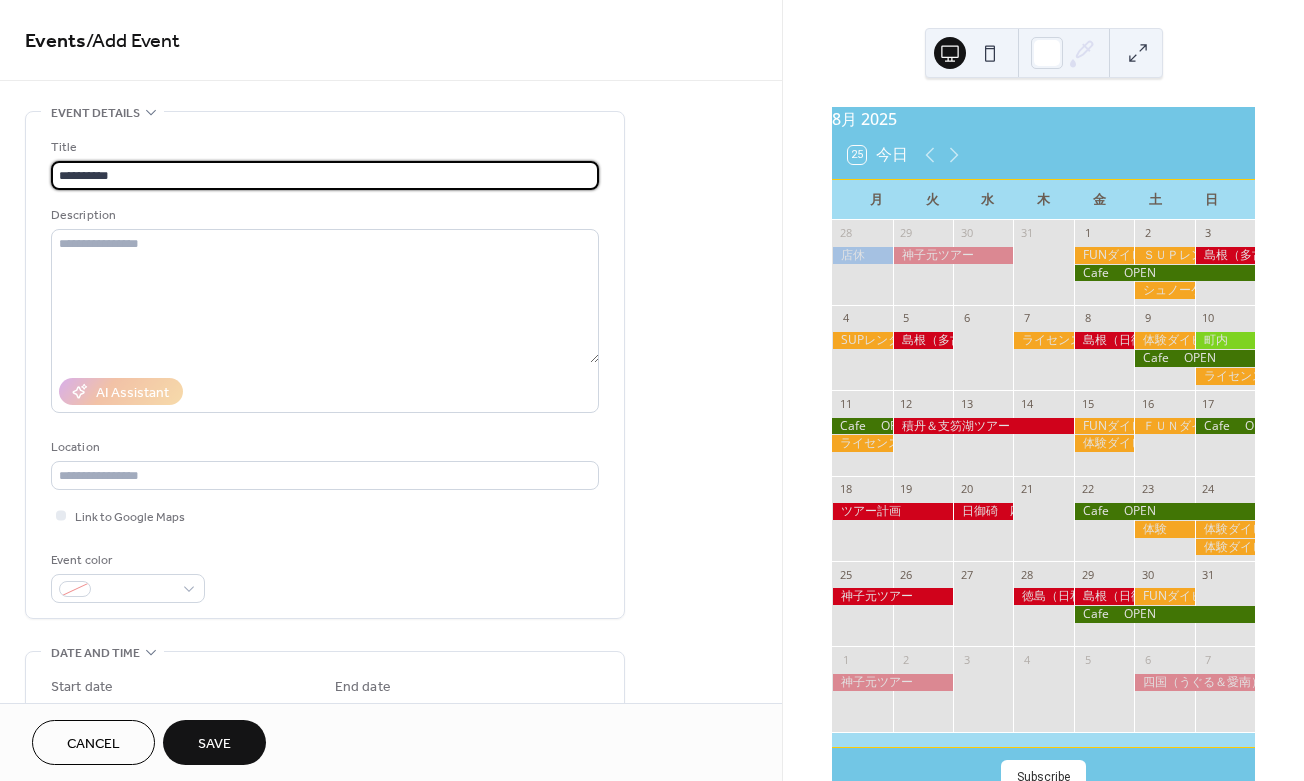 click on "**********" at bounding box center [325, 175] 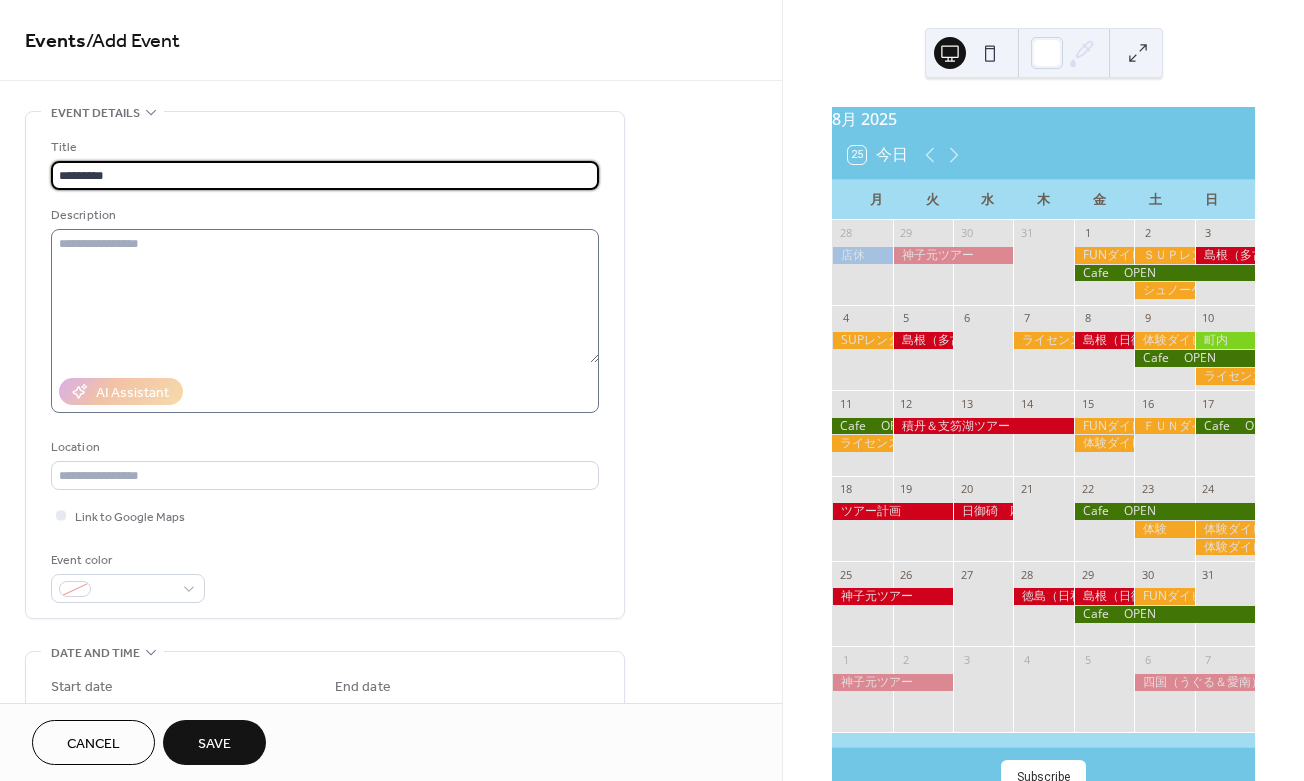 type on "*********" 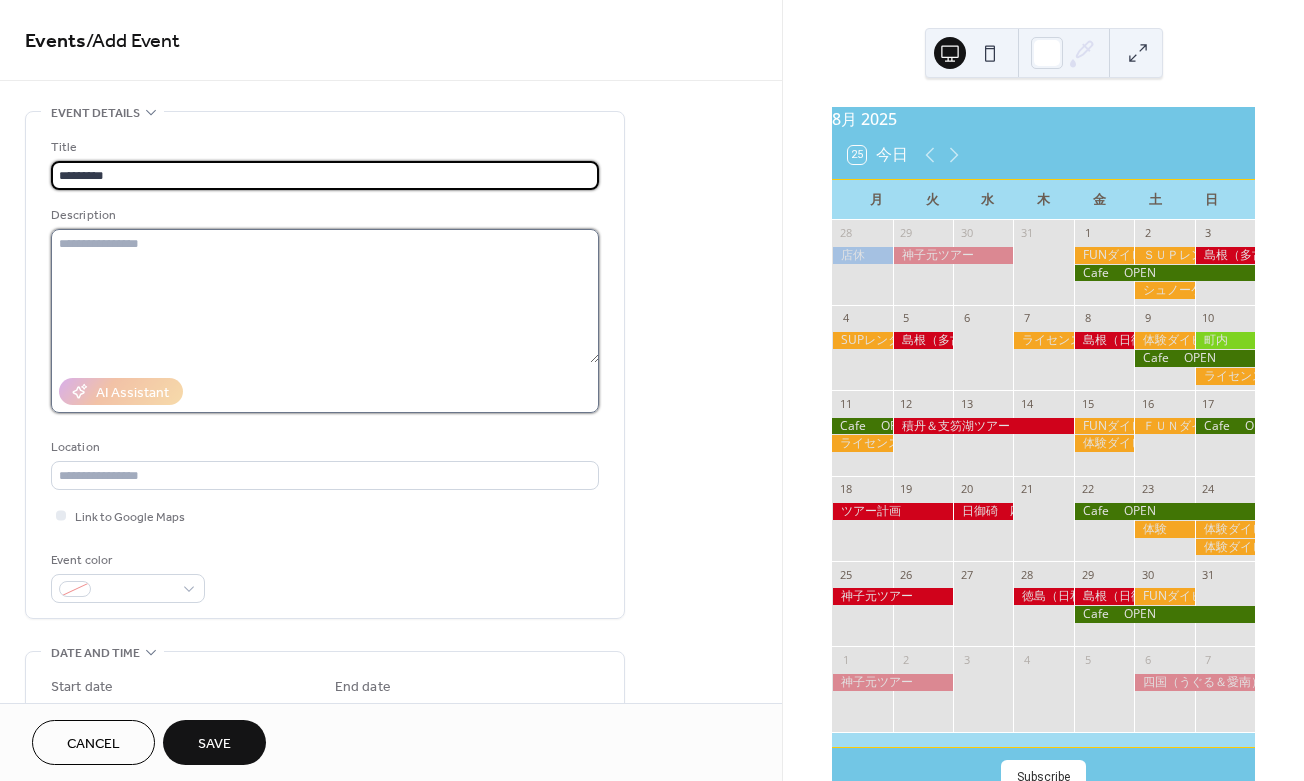 click at bounding box center (325, 296) 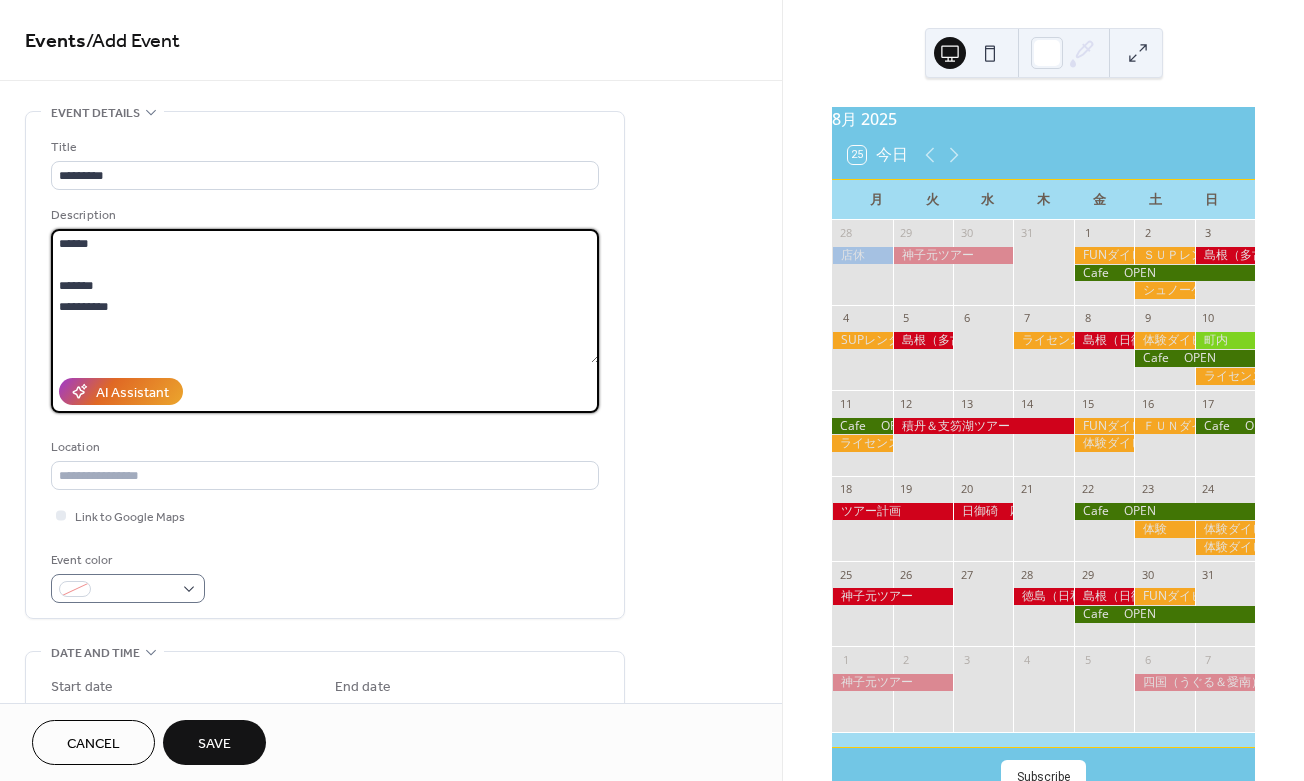 type on "**********" 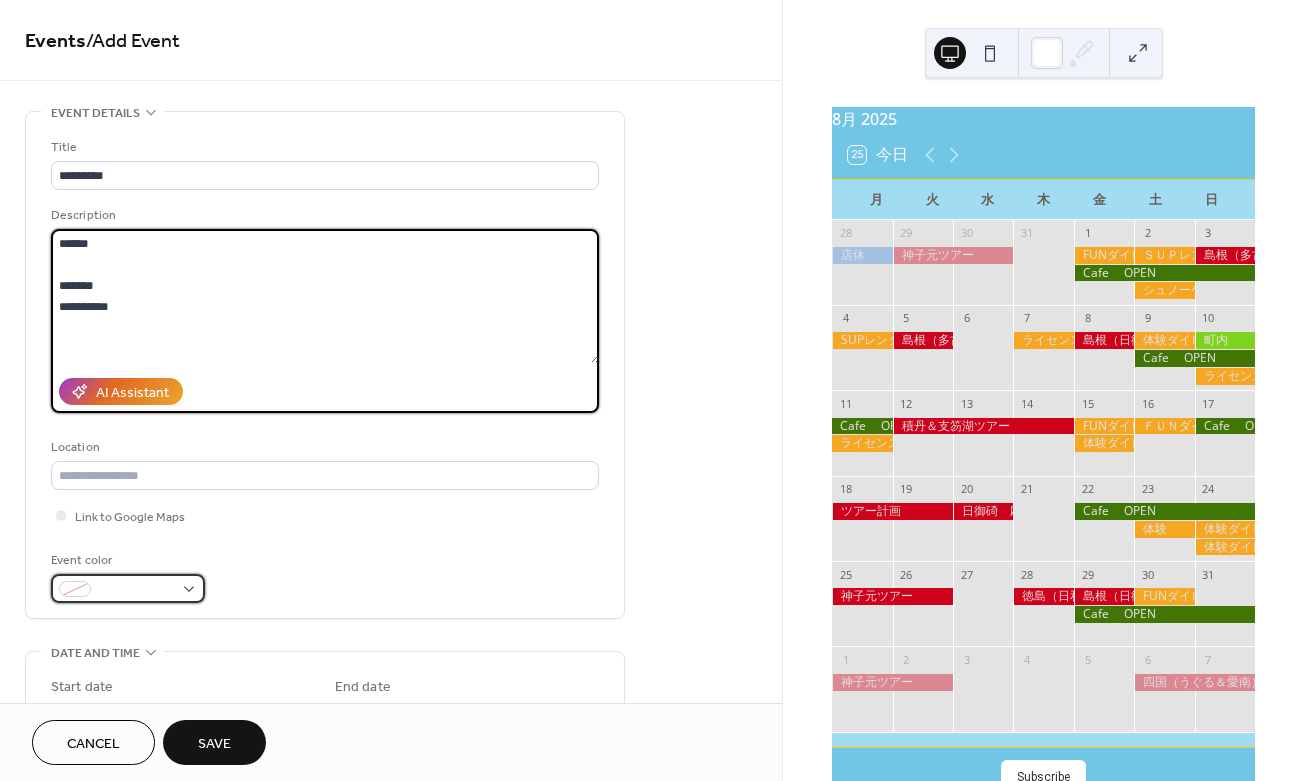 click at bounding box center (128, 588) 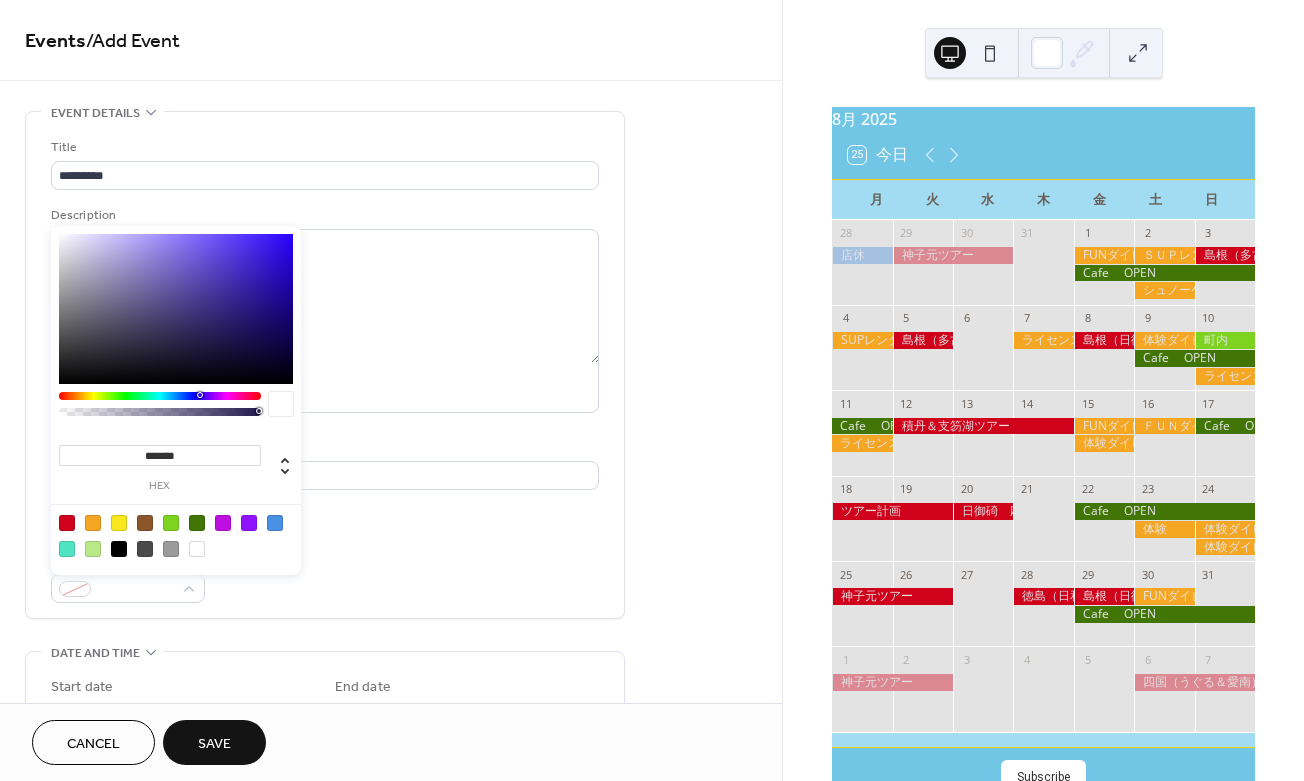 click at bounding box center [67, 523] 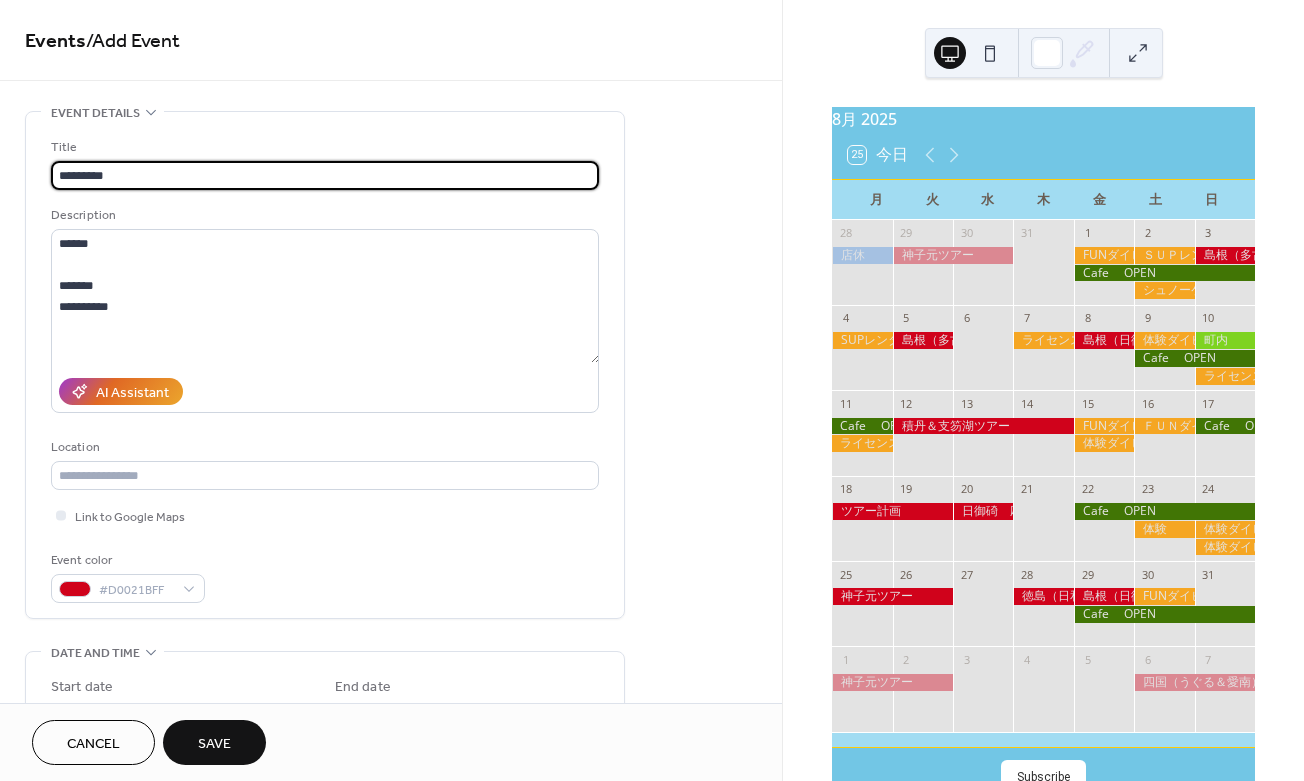 click on "*********" at bounding box center [325, 175] 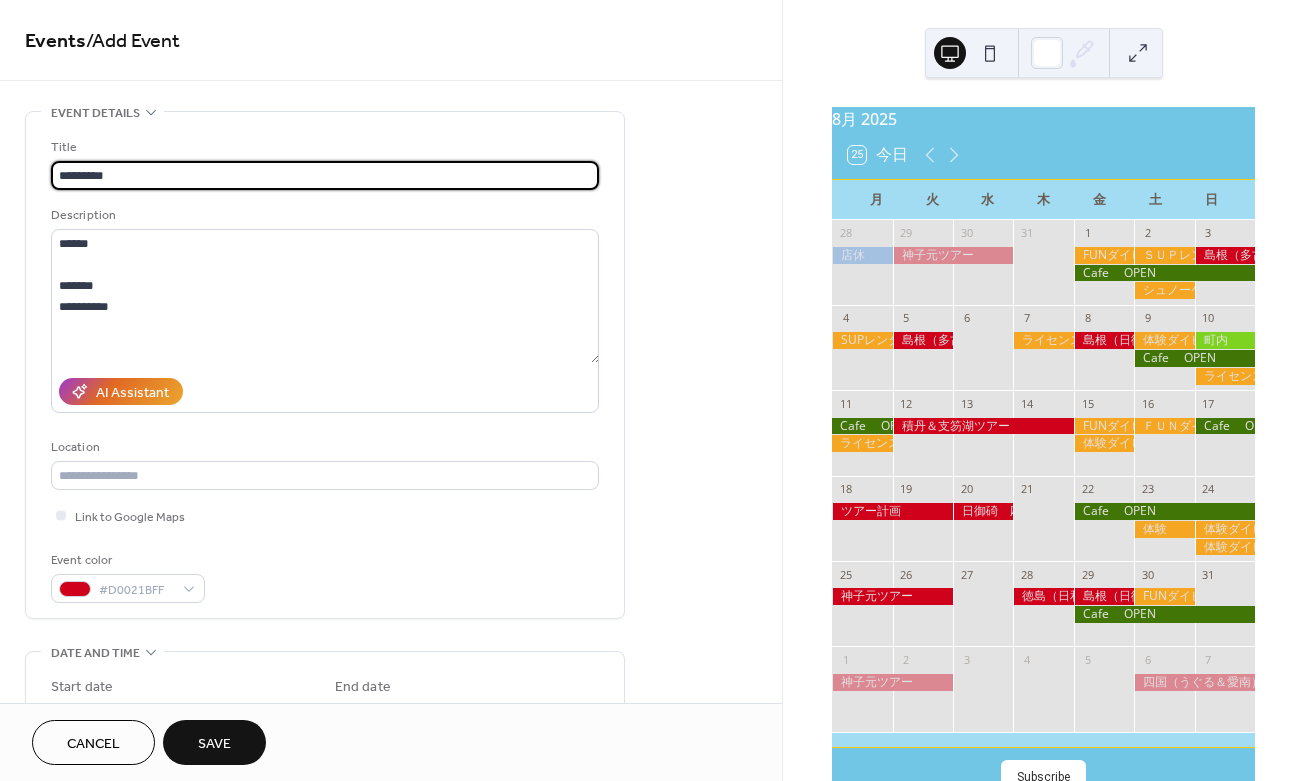 click on "*********" at bounding box center [325, 175] 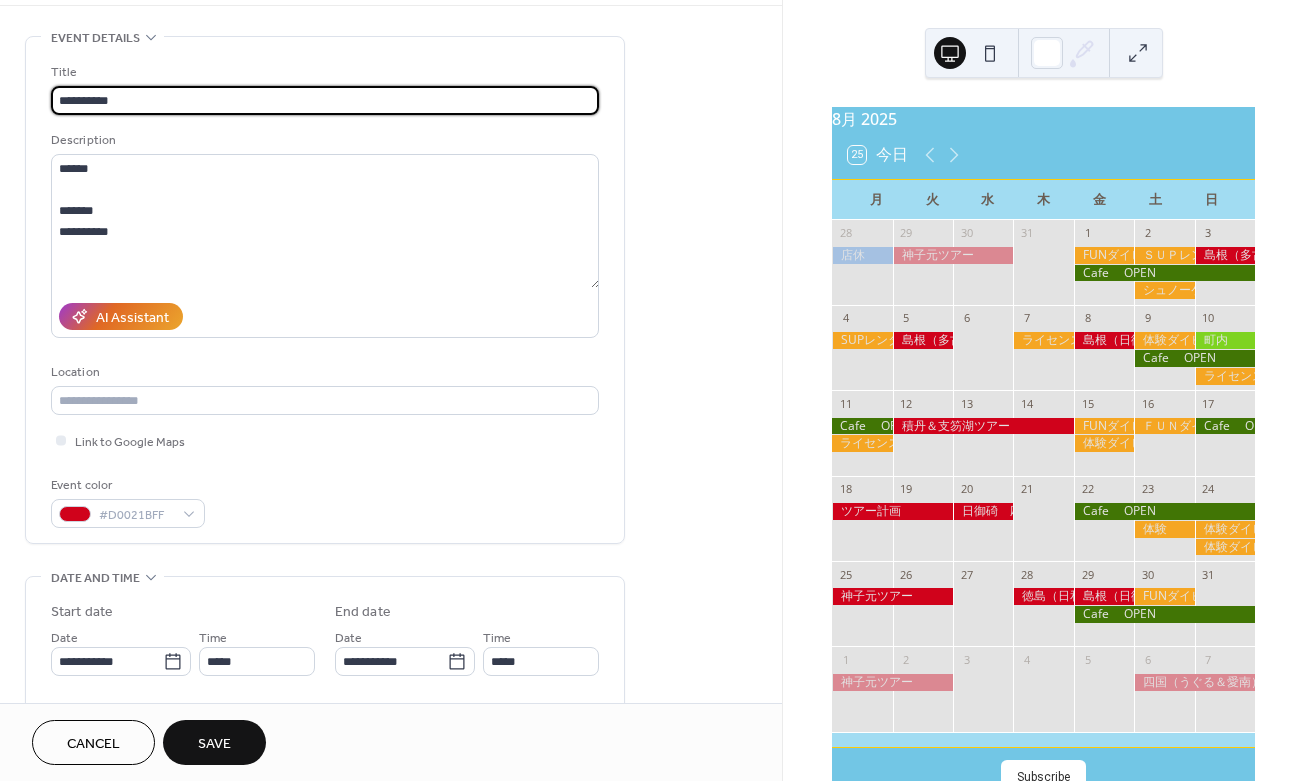 scroll, scrollTop: 92, scrollLeft: 0, axis: vertical 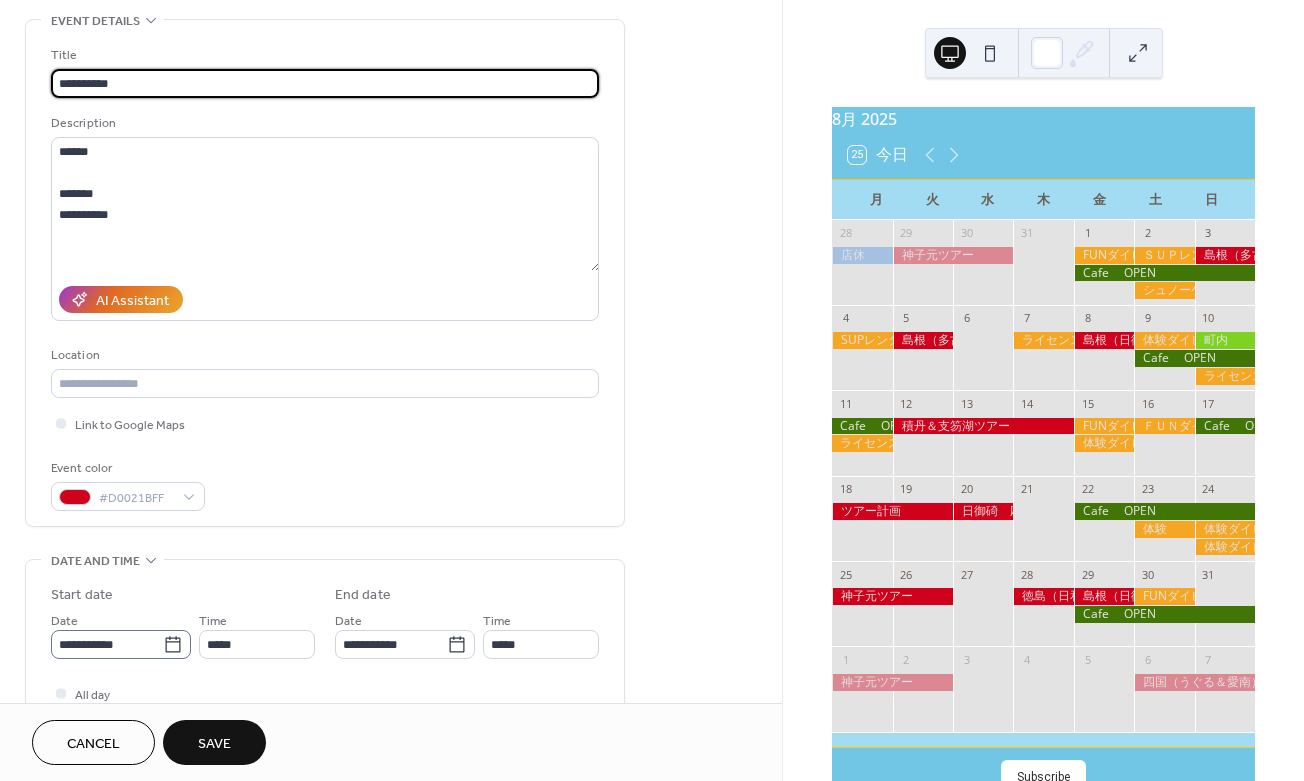 type on "**********" 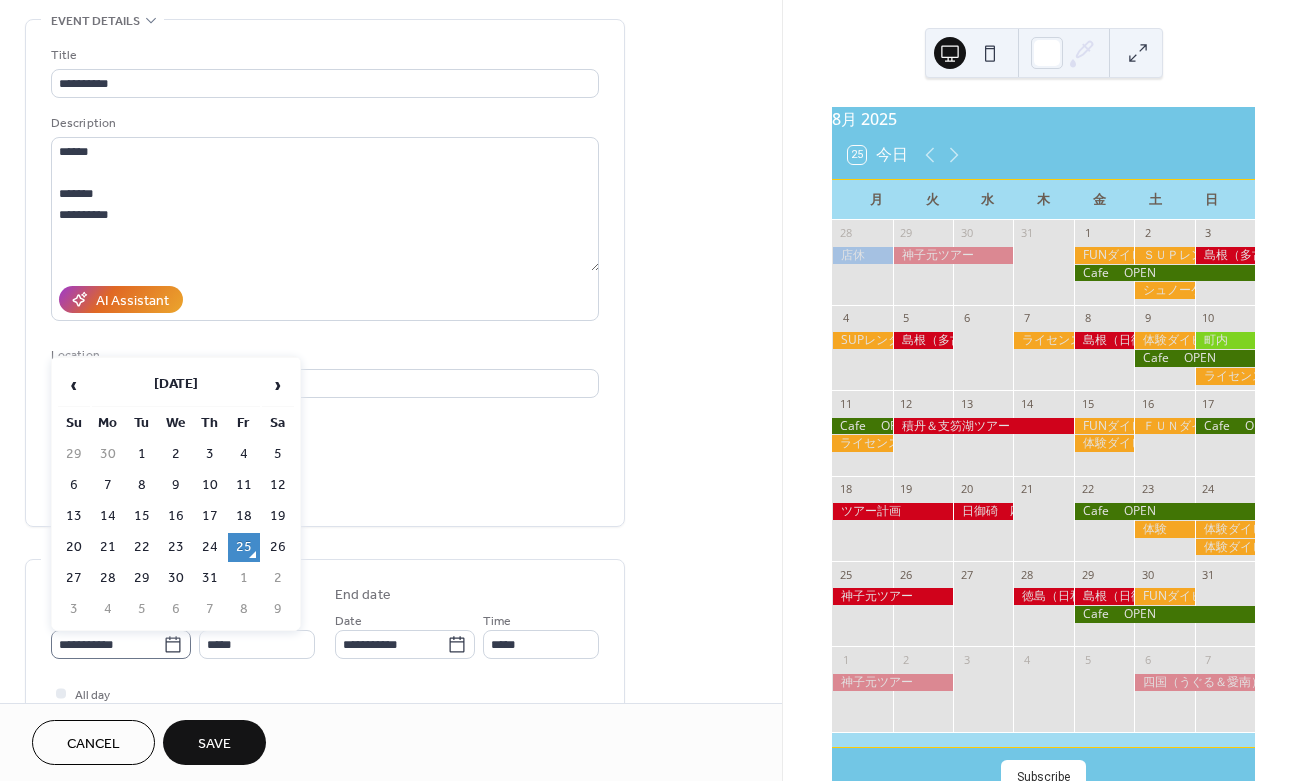 click 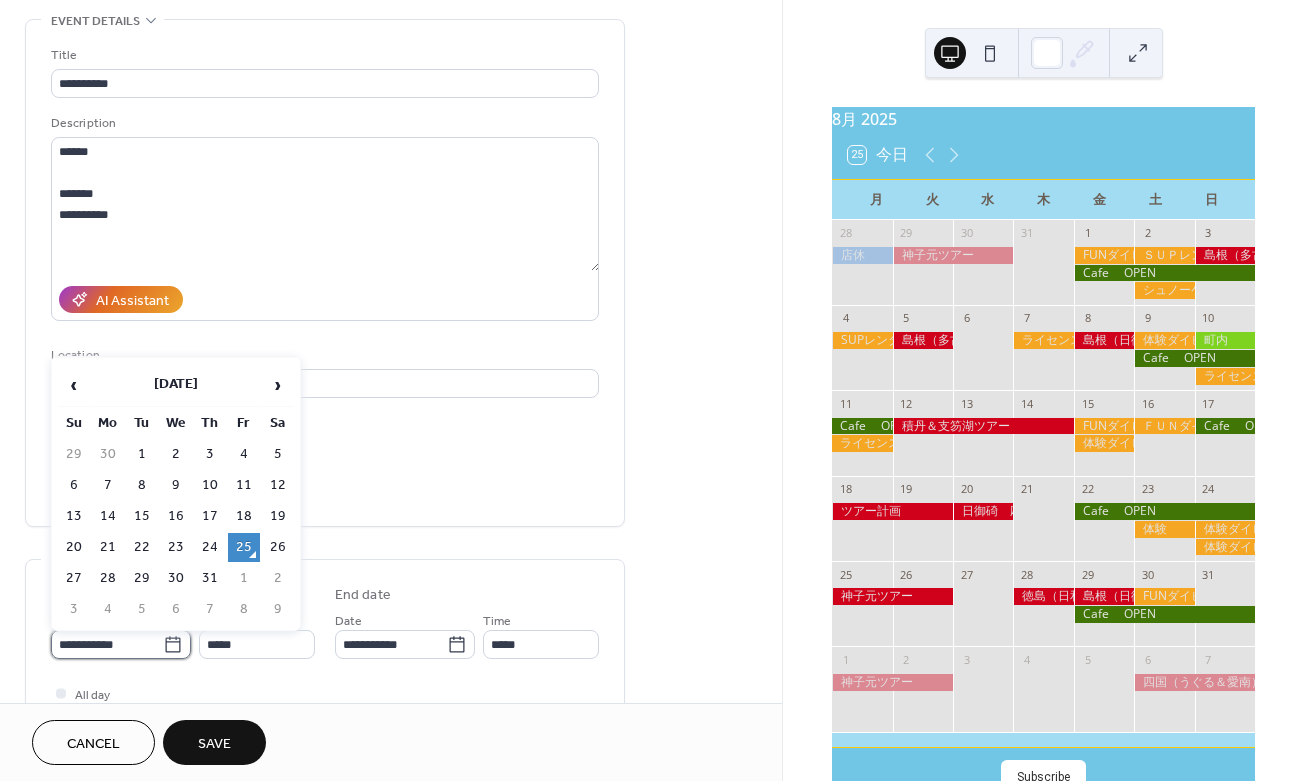 click on "**********" at bounding box center [107, 644] 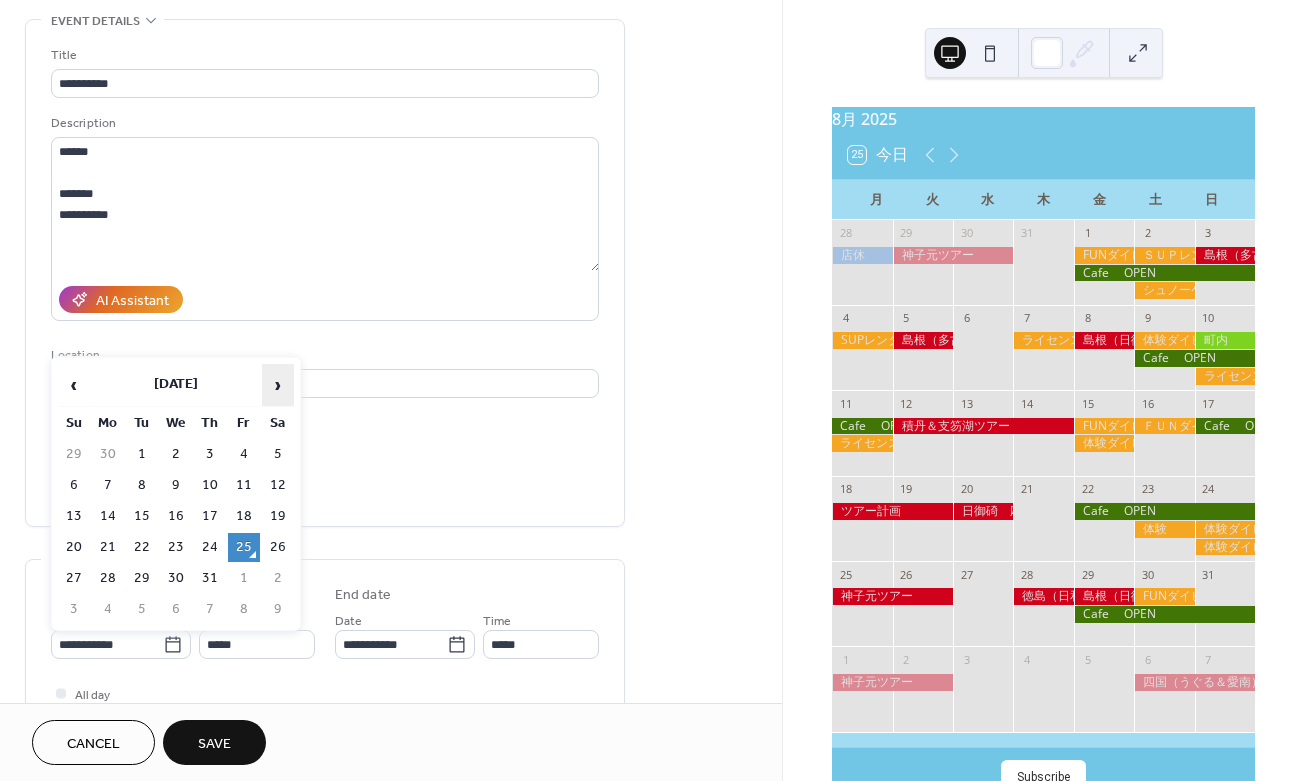 click on "›" at bounding box center (278, 385) 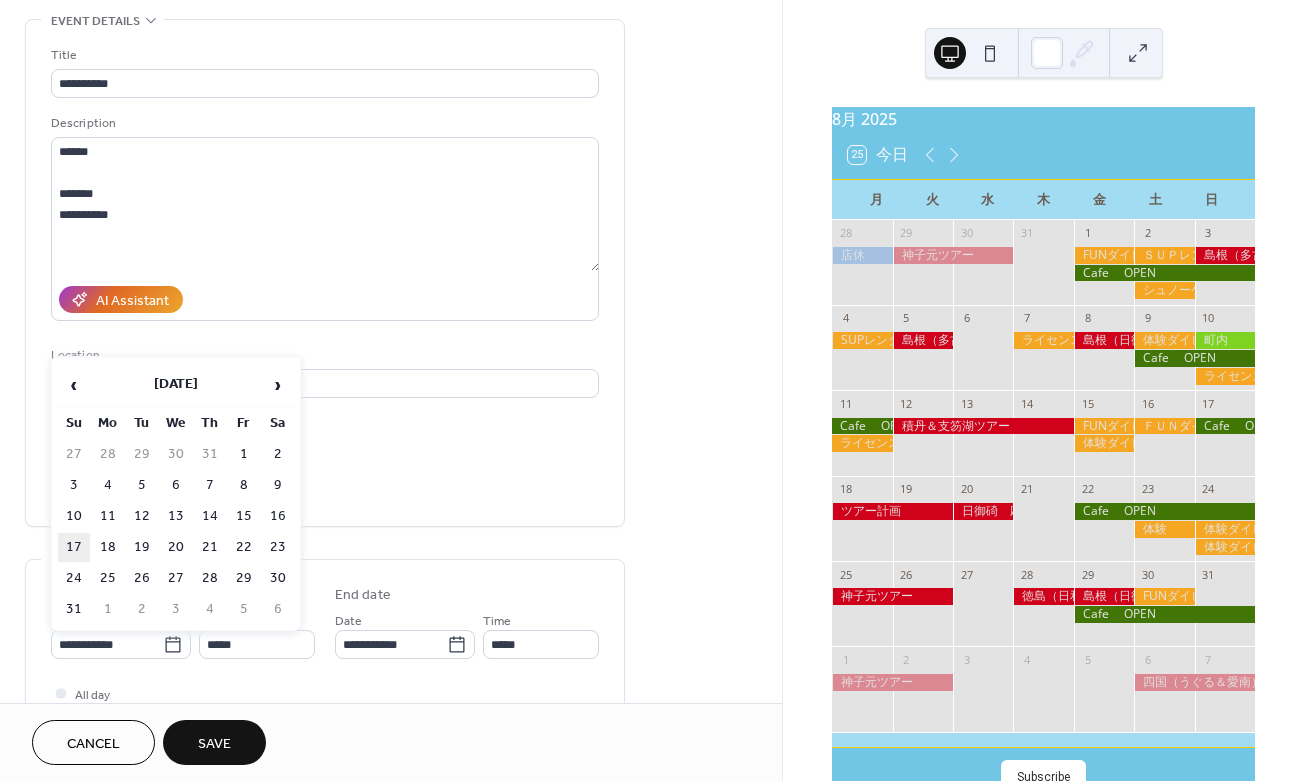 click on "17" at bounding box center [74, 547] 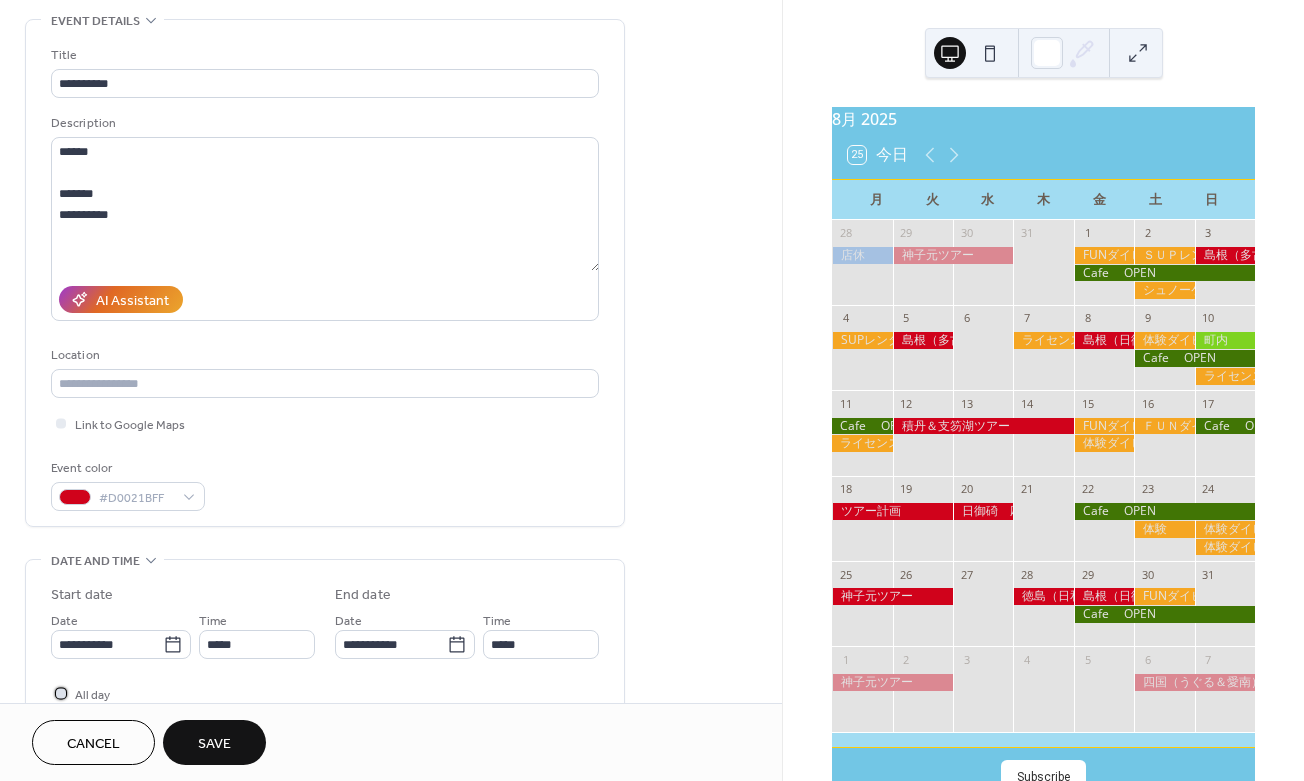 click at bounding box center (61, 693) 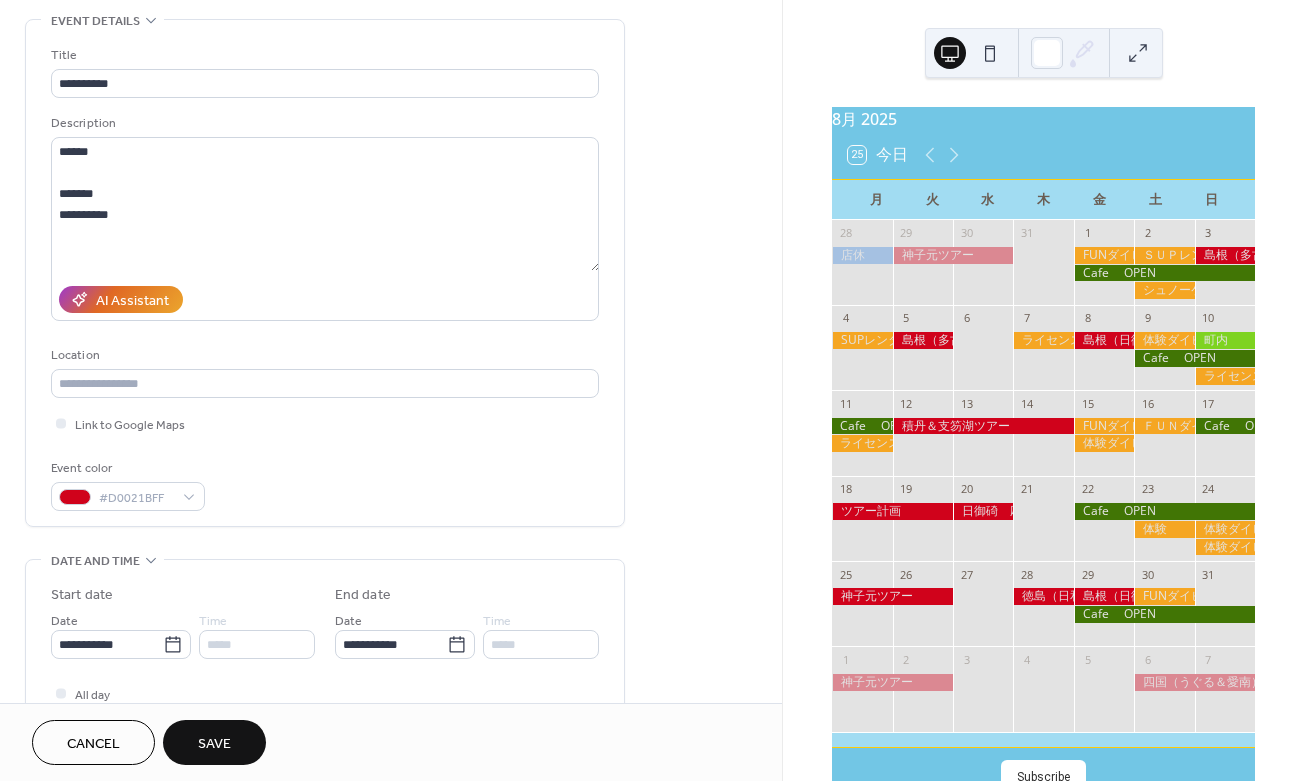 click on "Save" at bounding box center [214, 744] 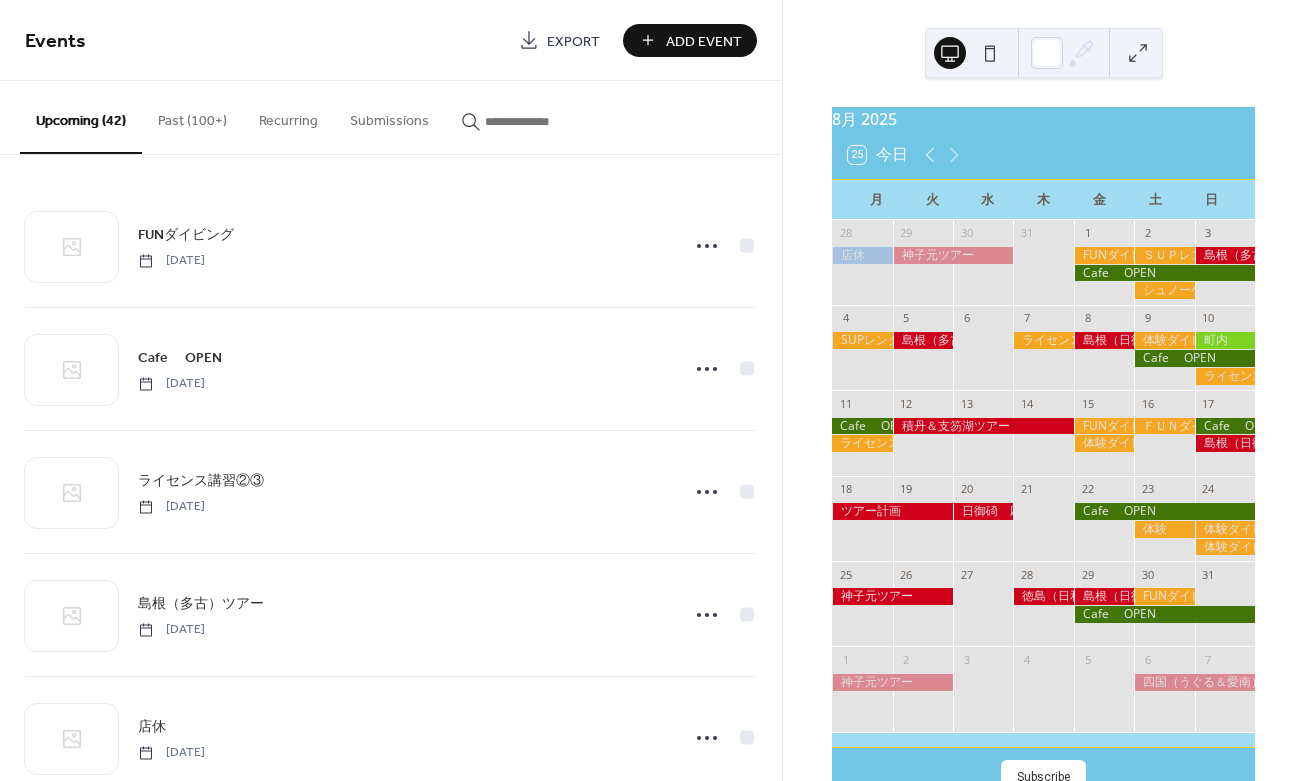 click on "Add Event" at bounding box center (704, 41) 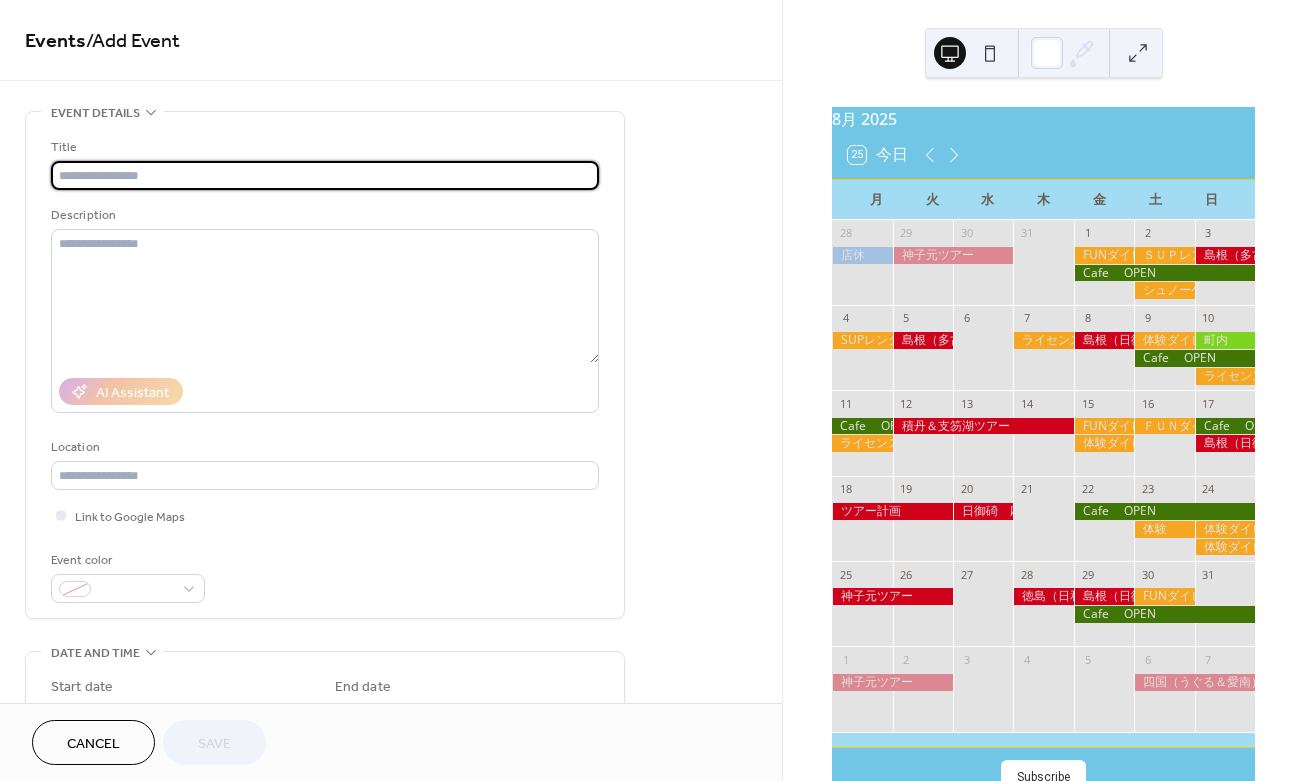 click at bounding box center [325, 175] 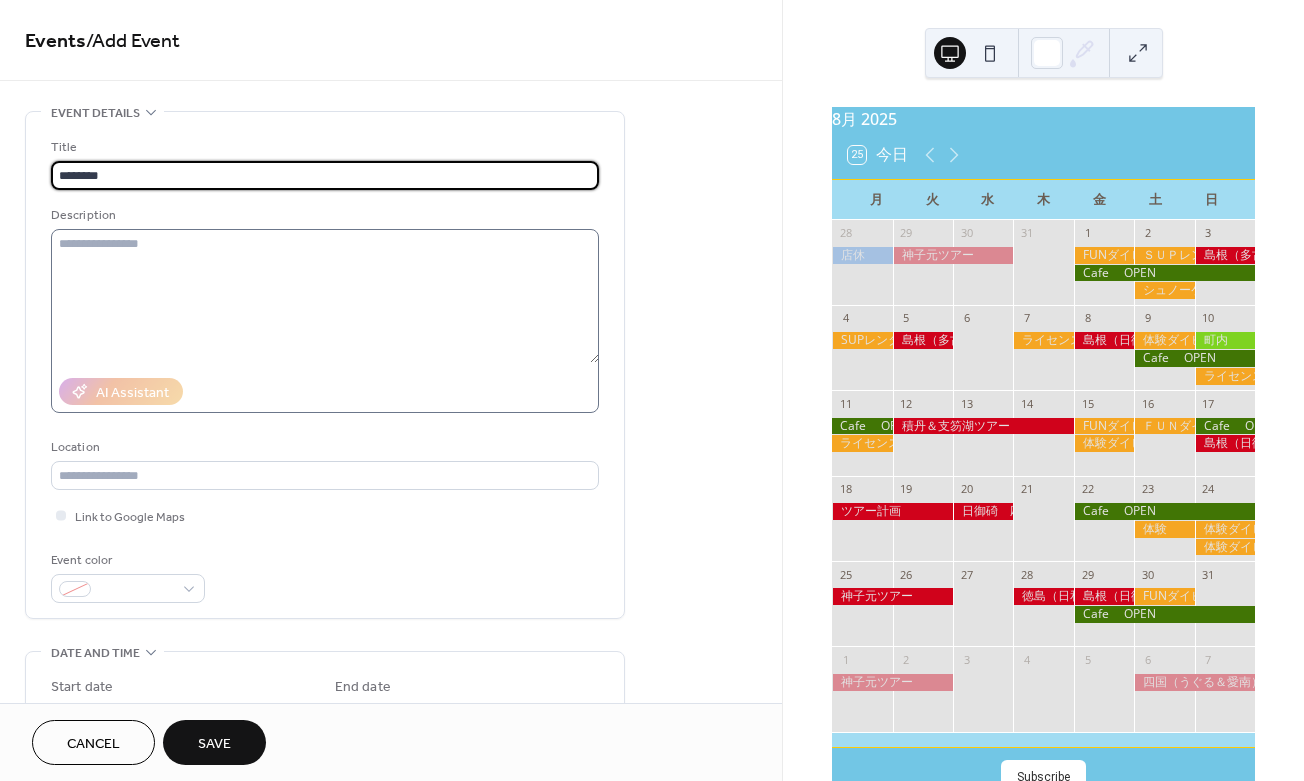 type on "********" 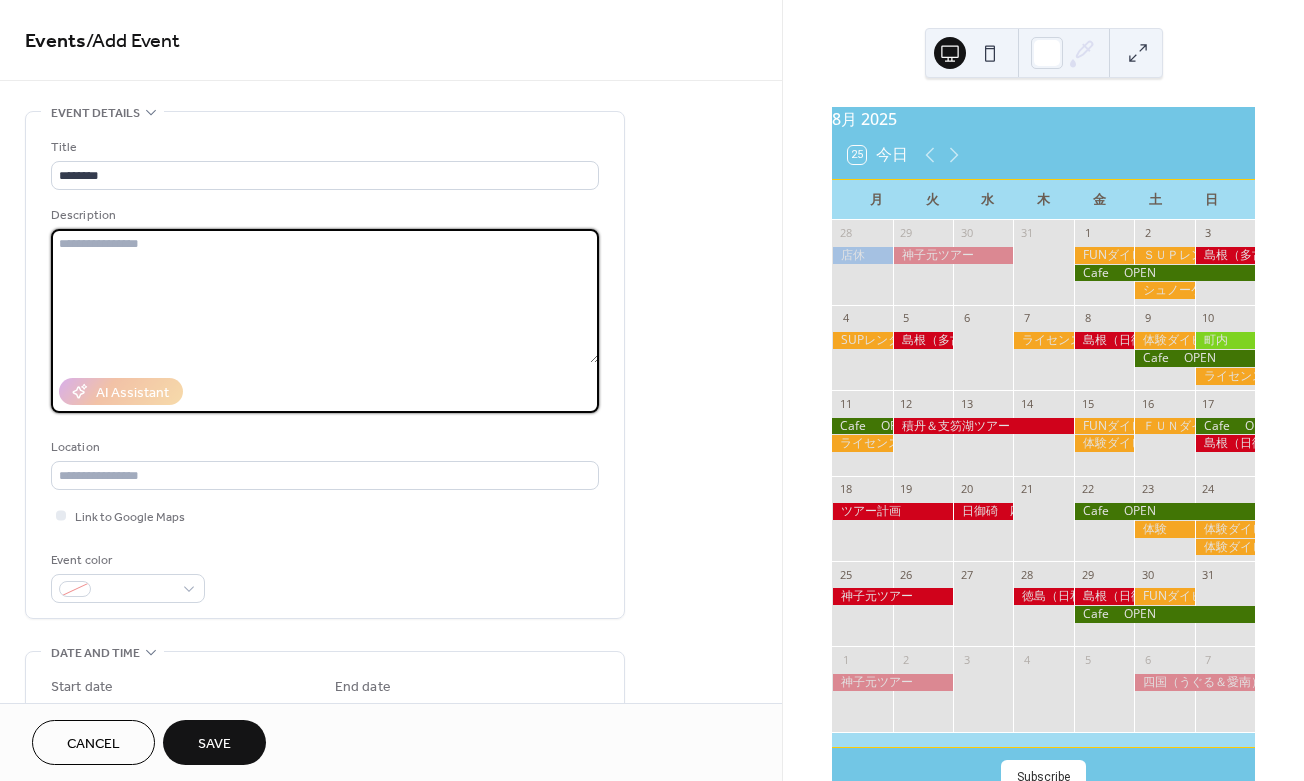 click at bounding box center [325, 296] 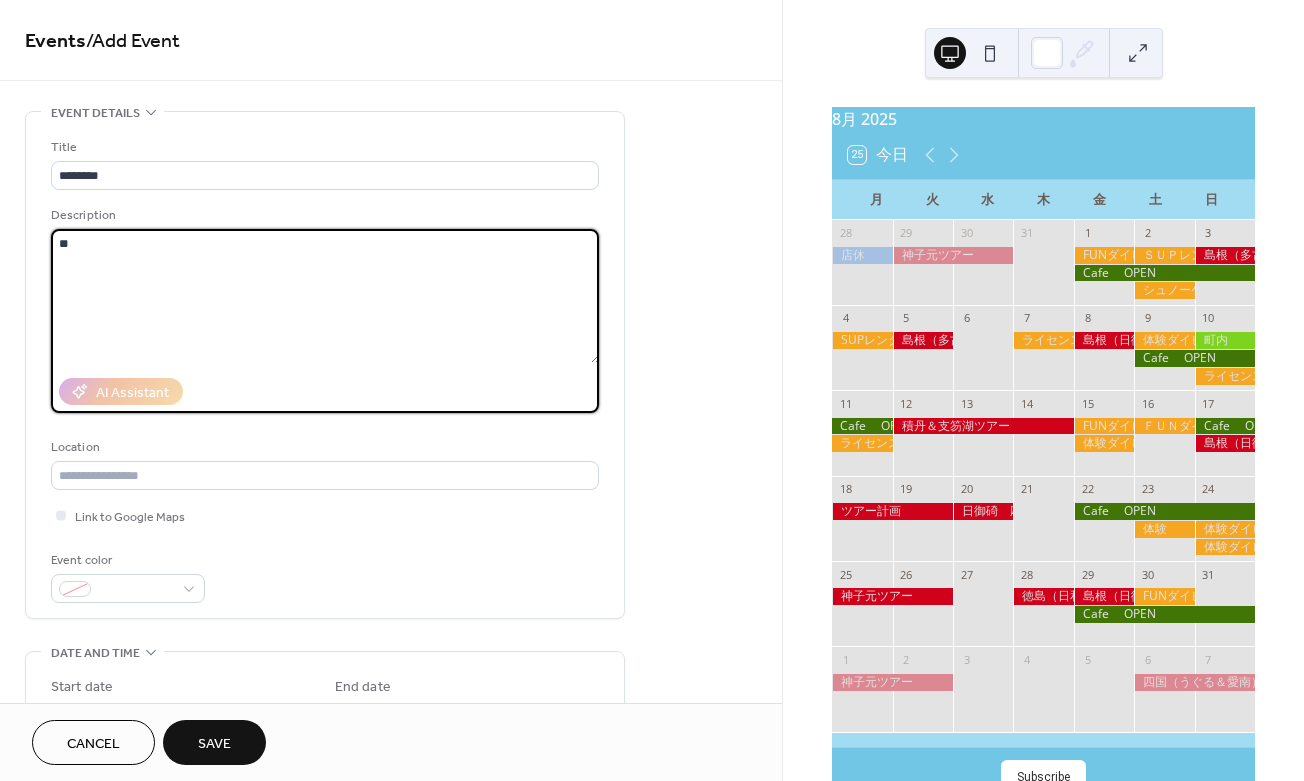 type on "*" 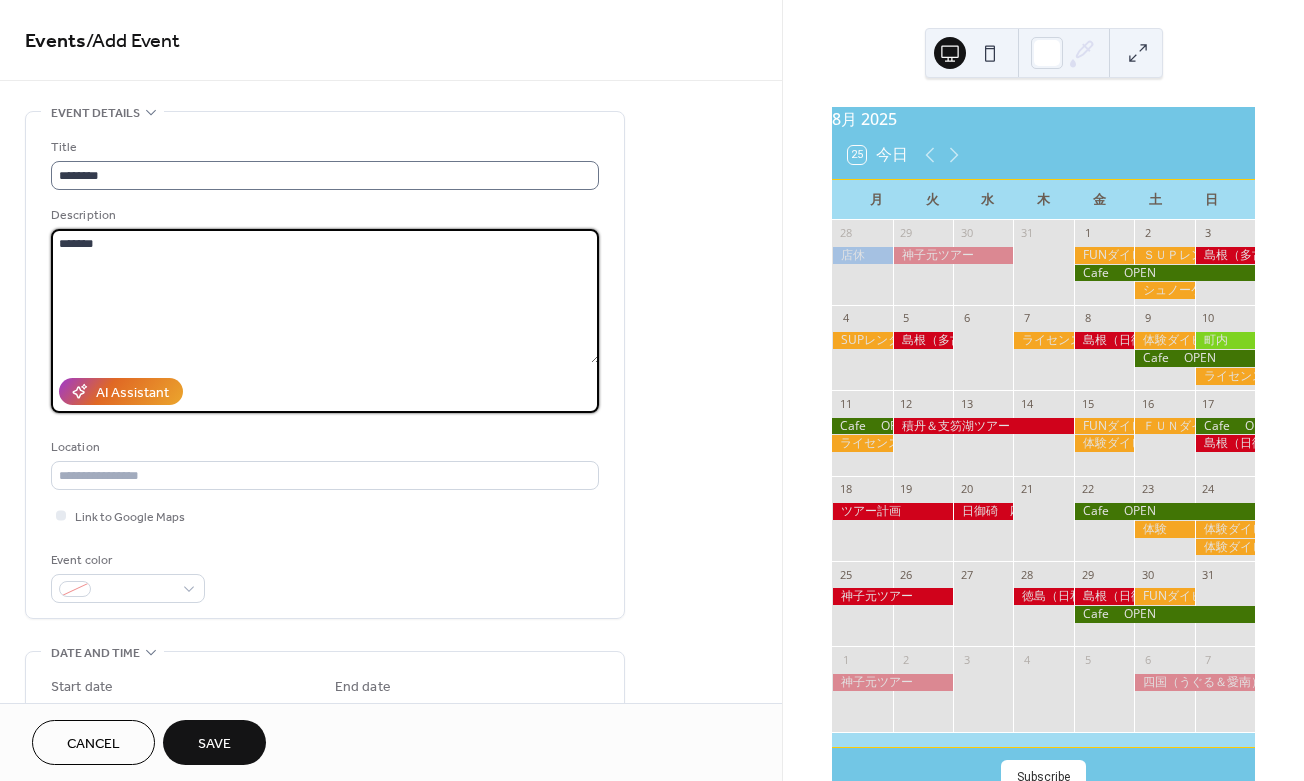 type on "******" 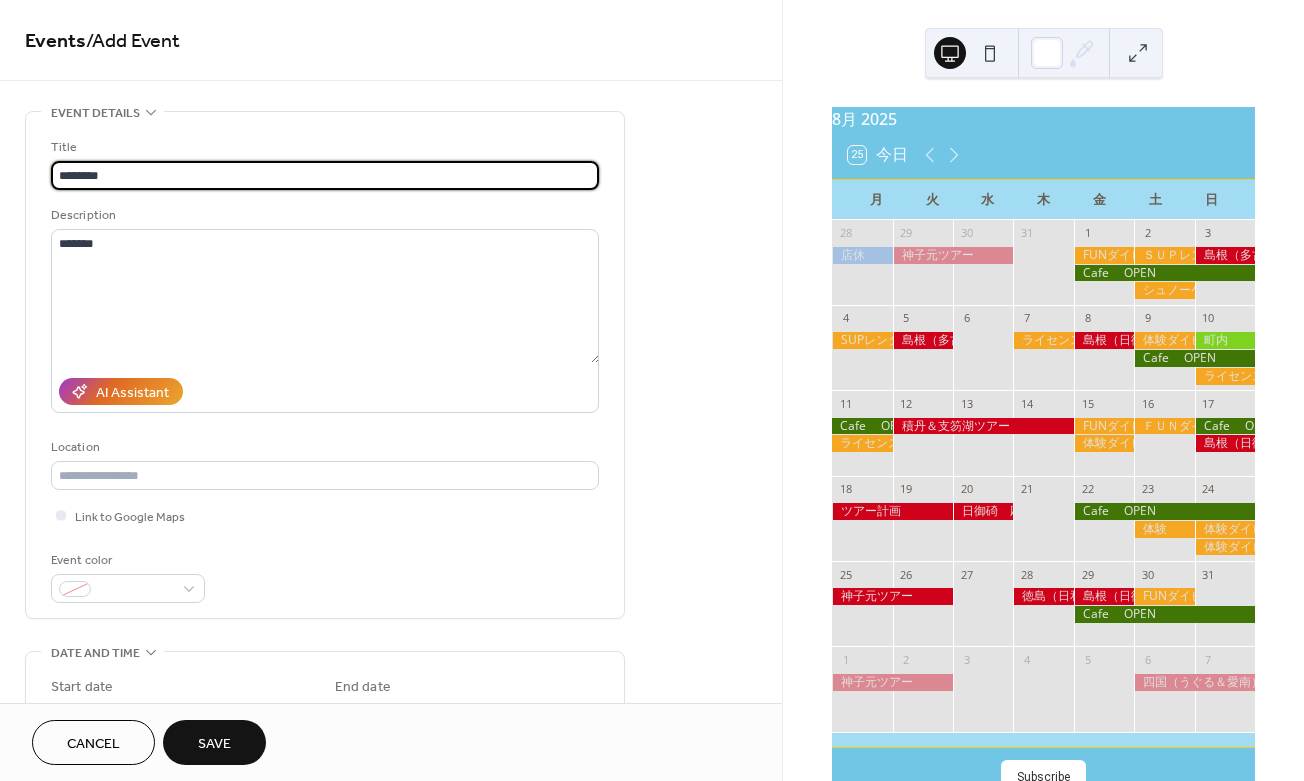 click on "********" at bounding box center [325, 175] 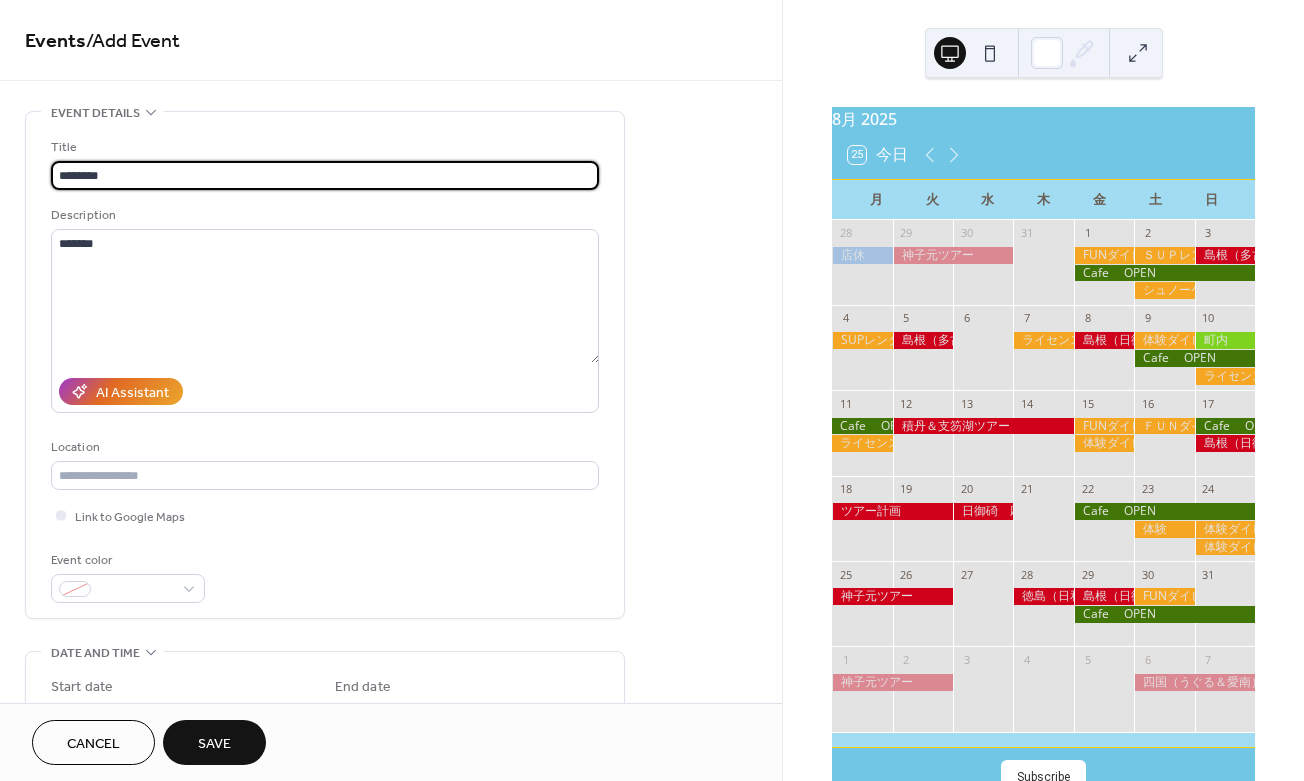 scroll, scrollTop: 0, scrollLeft: 0, axis: both 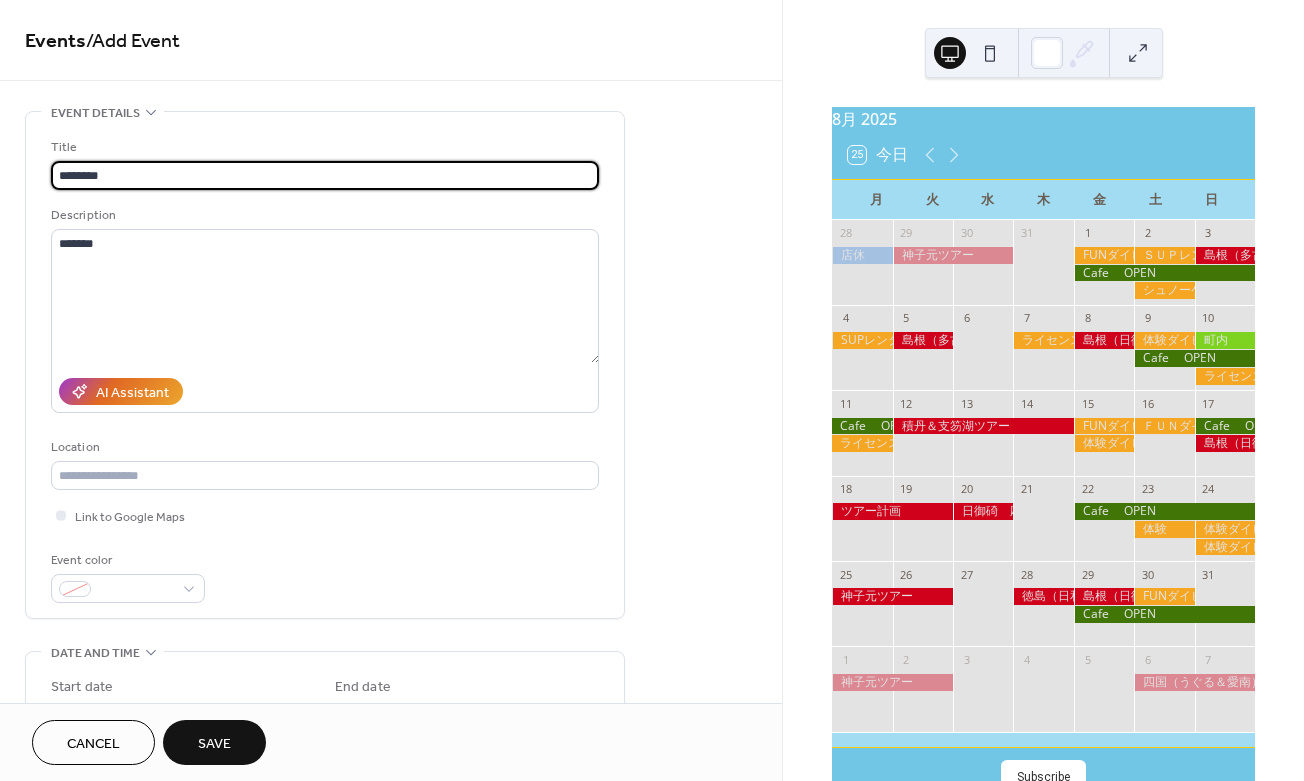 drag, startPoint x: 175, startPoint y: 160, endPoint x: -43, endPoint y: 176, distance: 218.58636 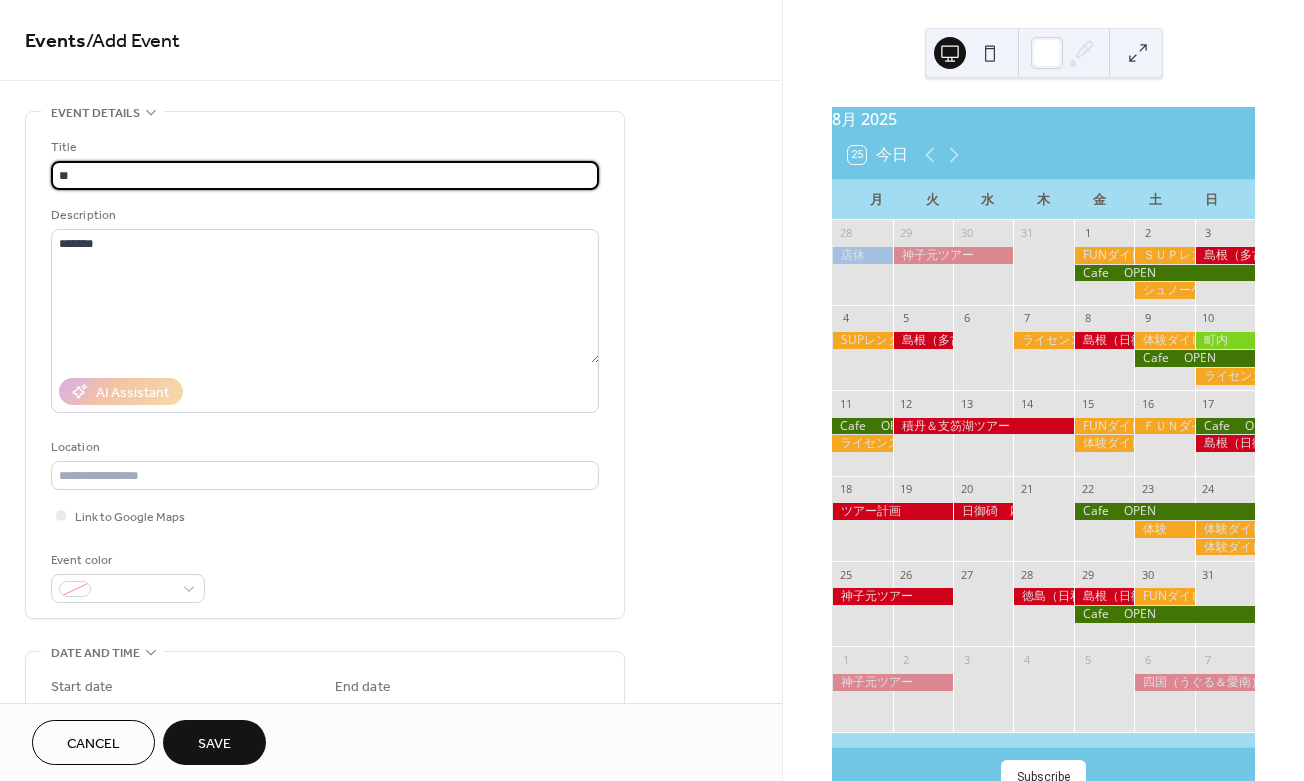 type on "*" 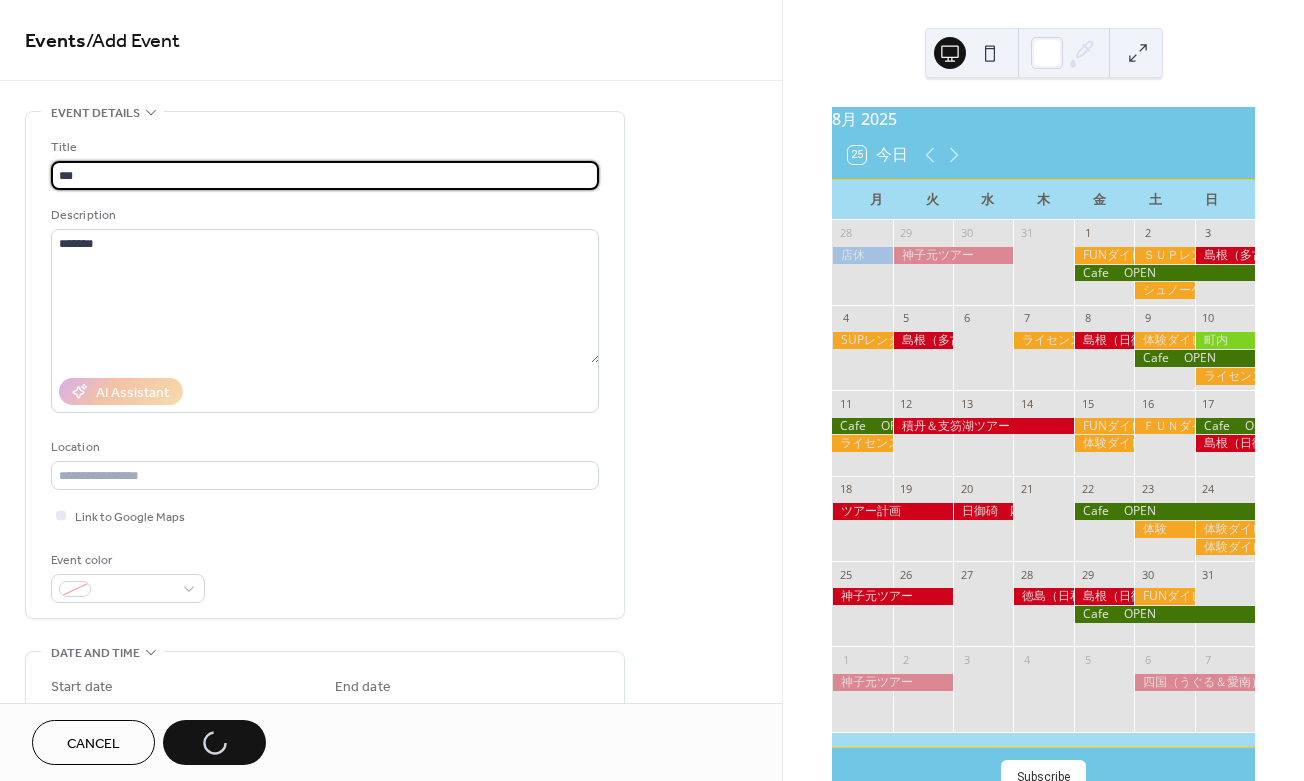 click on "***" at bounding box center [325, 175] 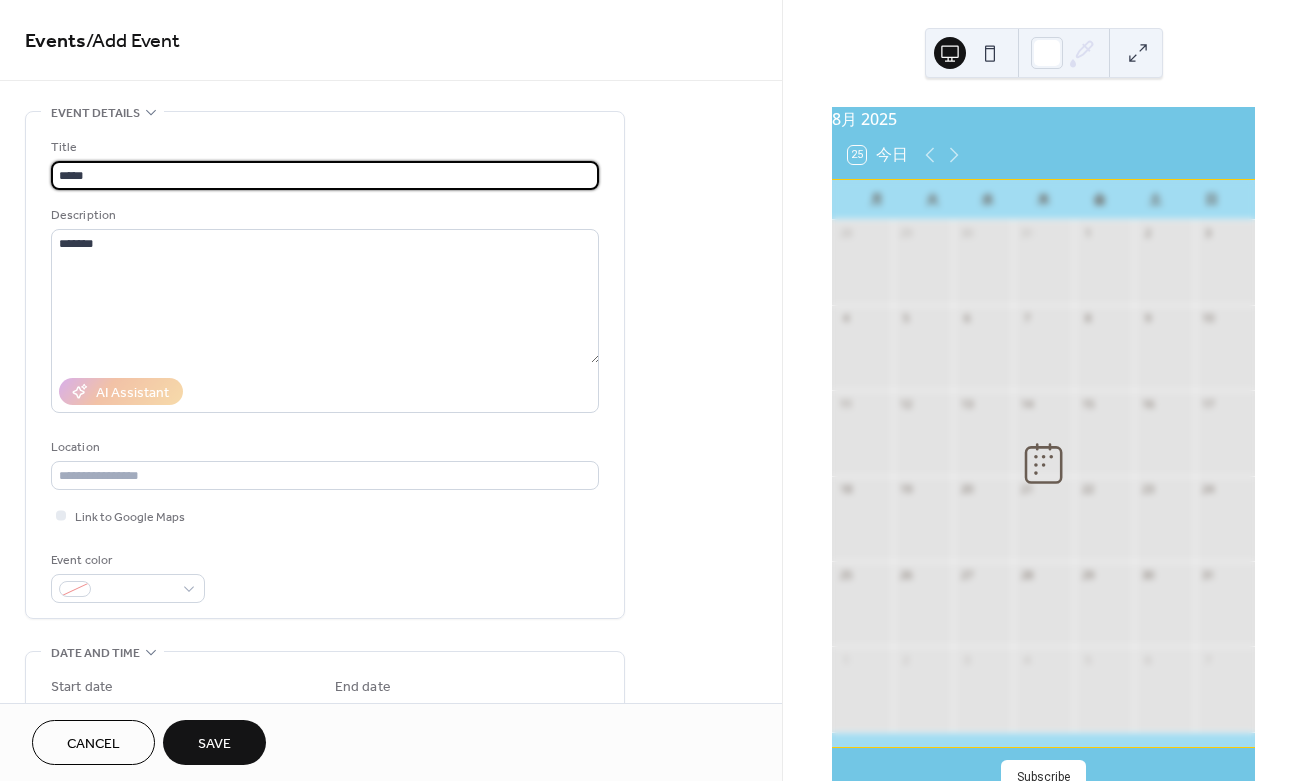 type on "*****" 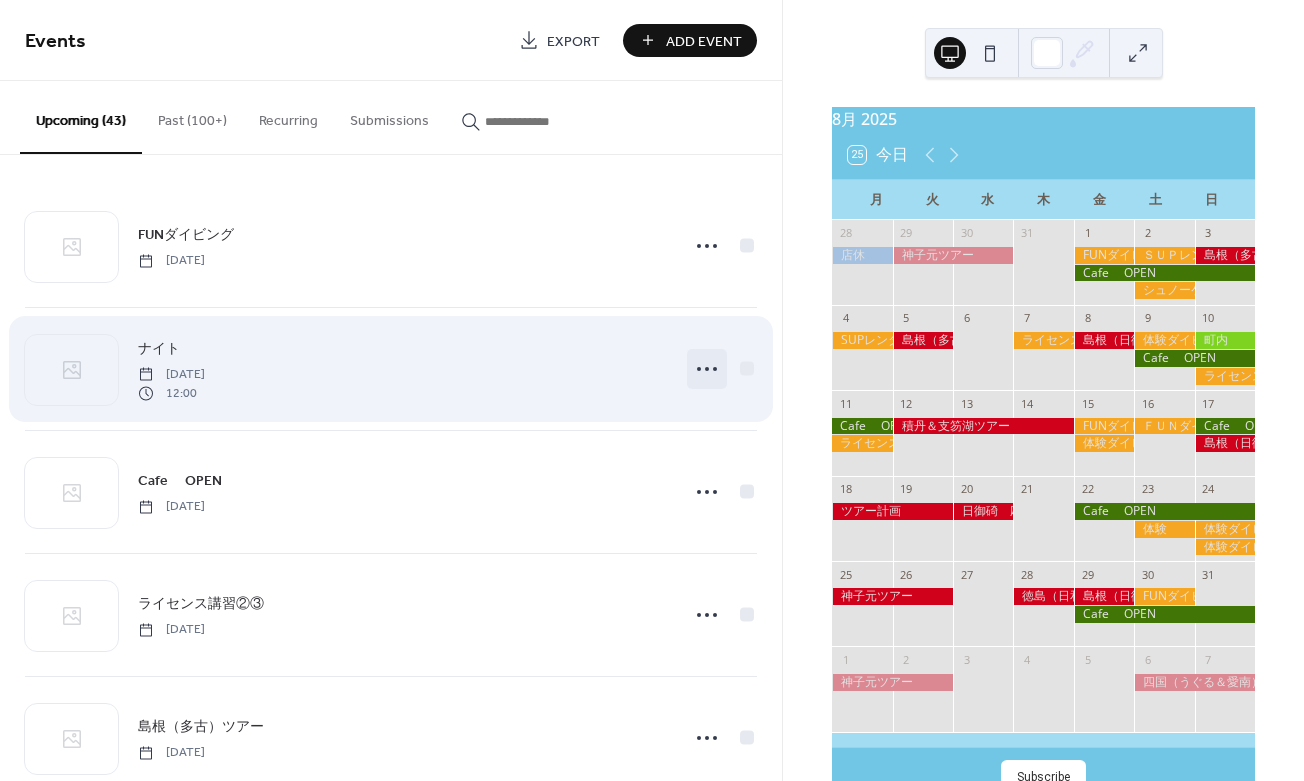 click 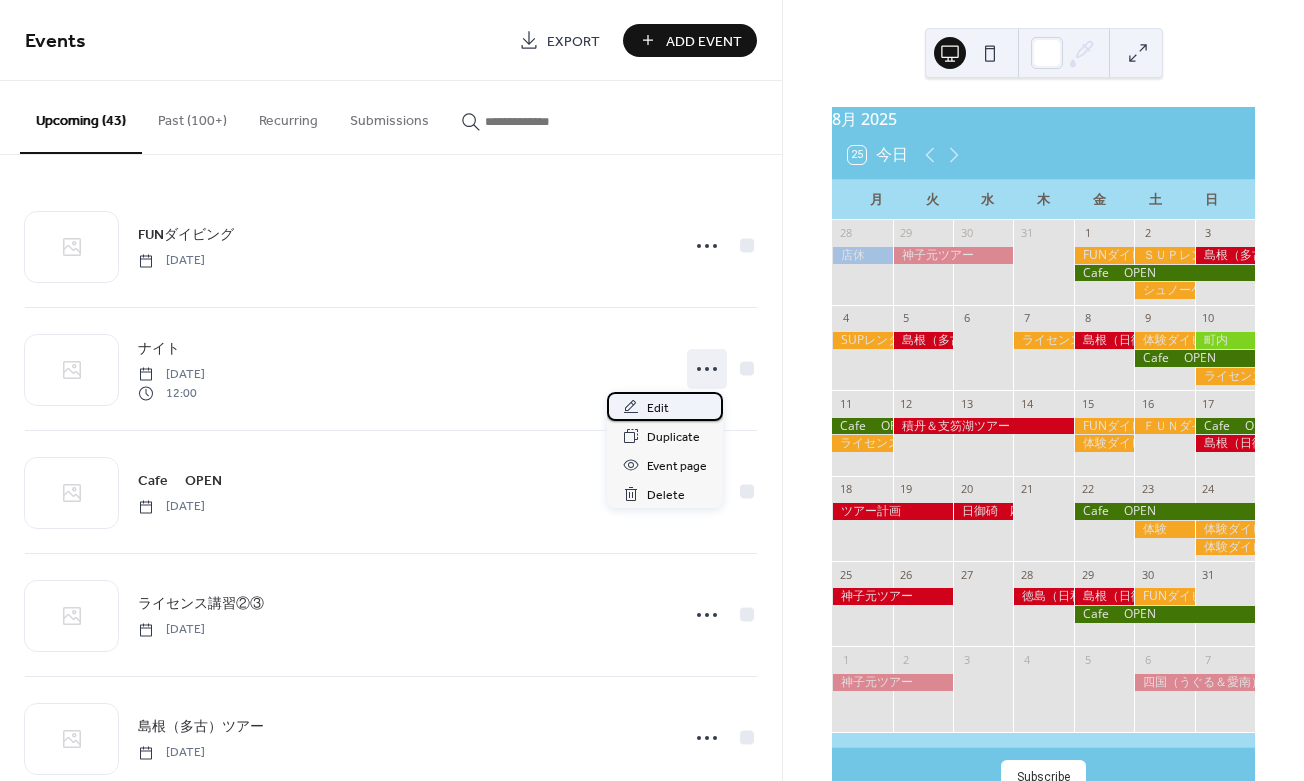click on "Edit" at bounding box center [658, 408] 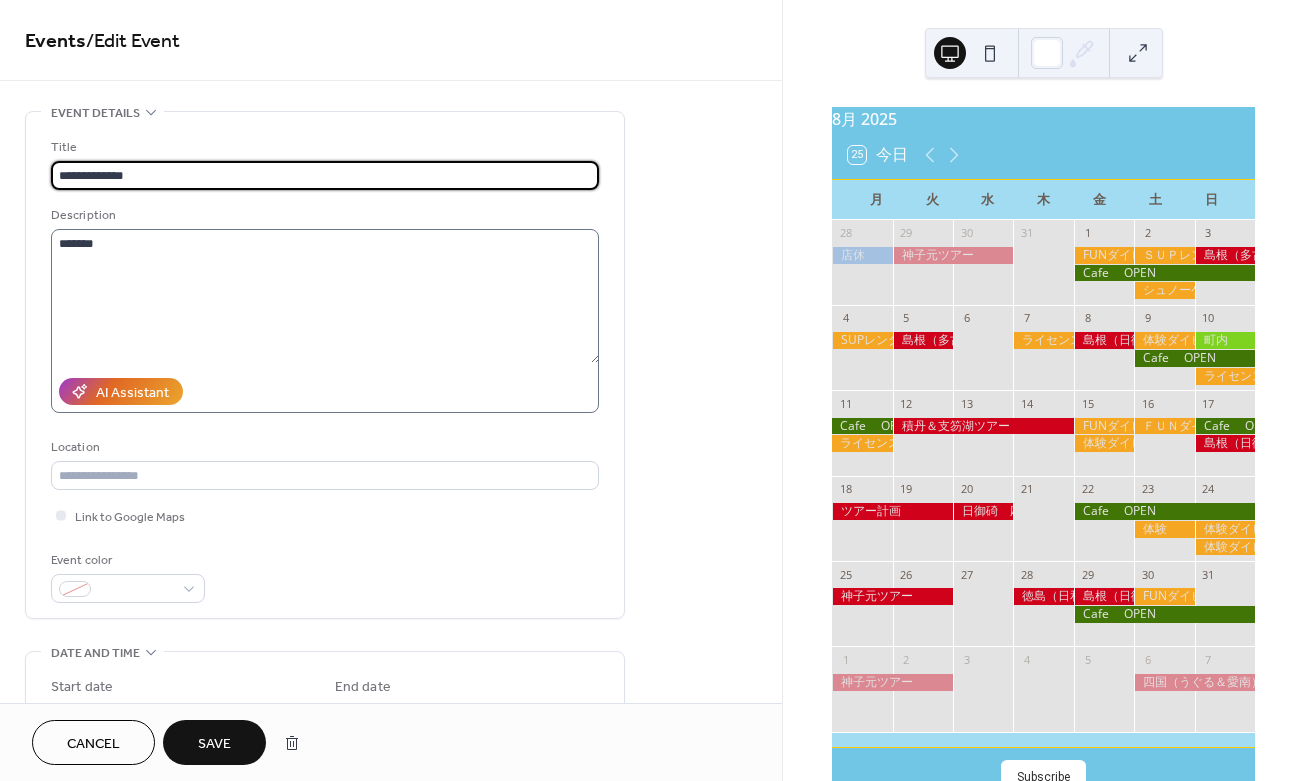 type on "**********" 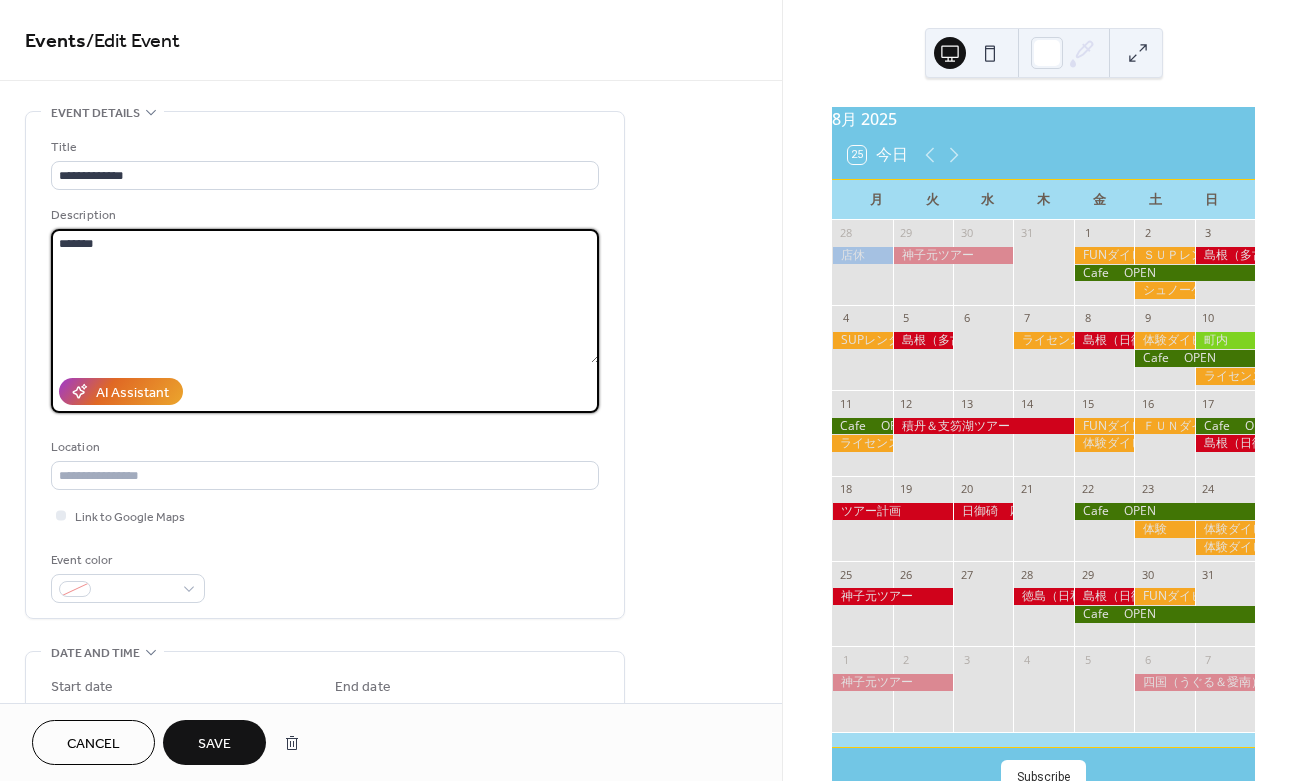 click on "******" at bounding box center [325, 296] 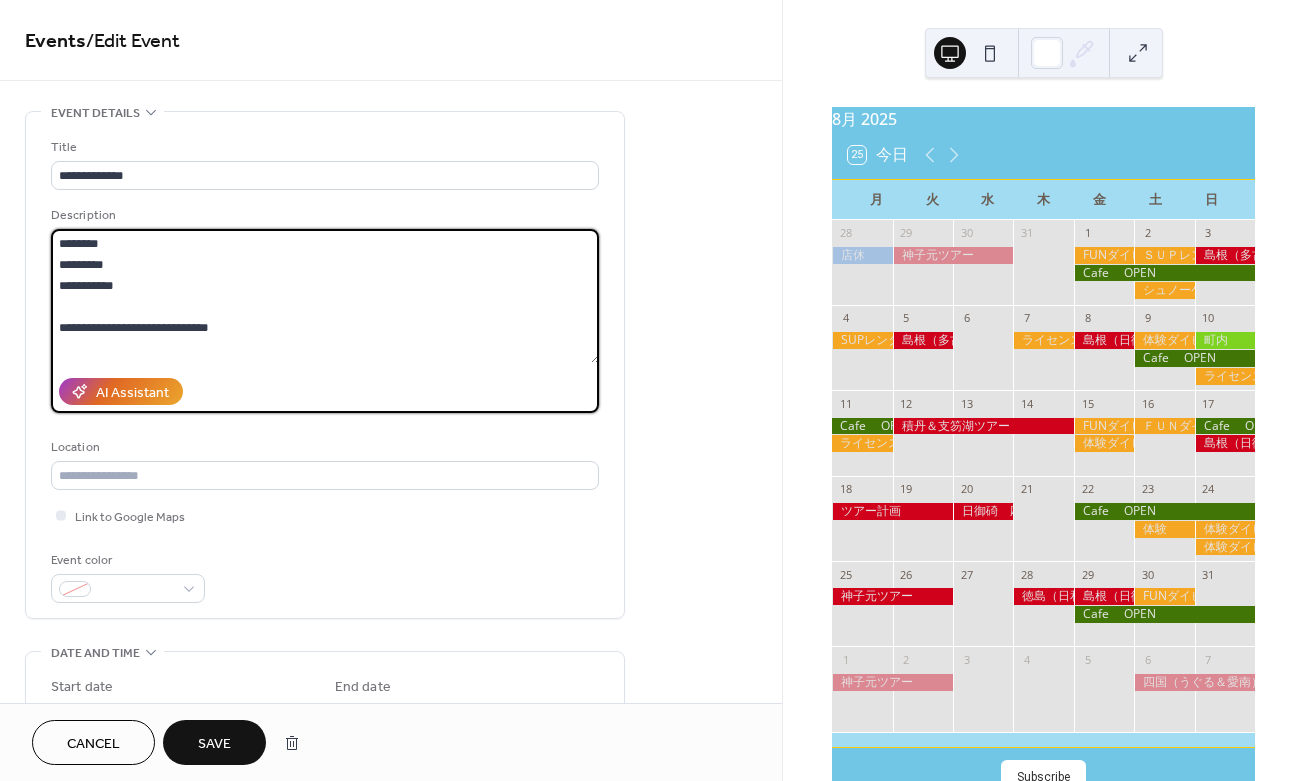 click on "**********" at bounding box center (325, 296) 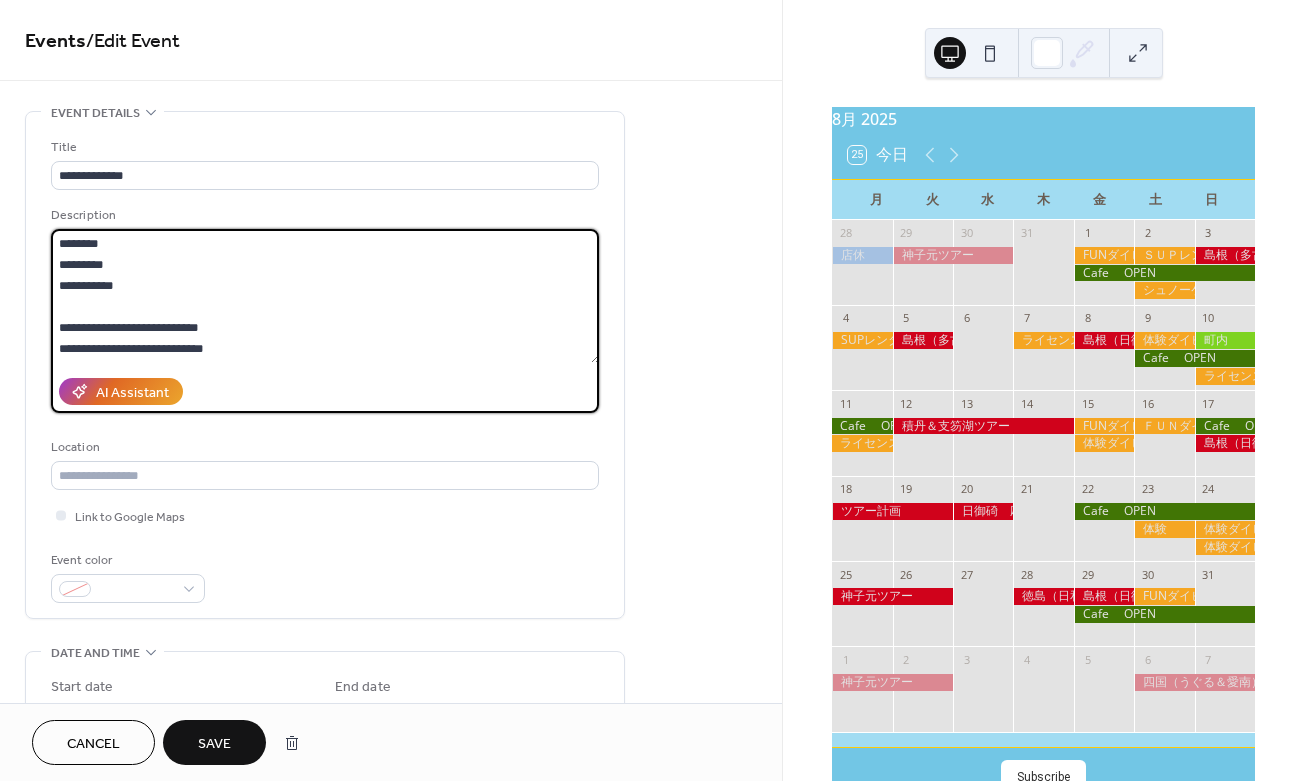 scroll, scrollTop: 18, scrollLeft: 0, axis: vertical 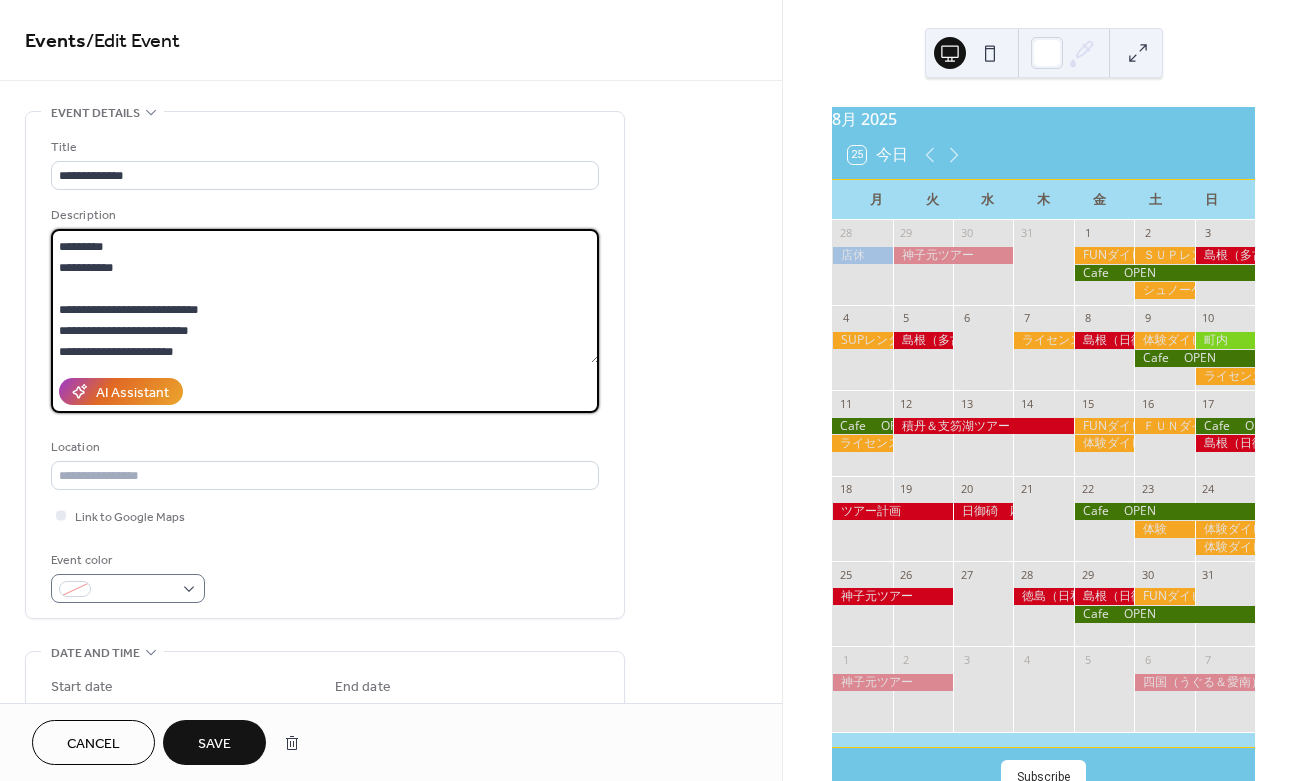 type on "**********" 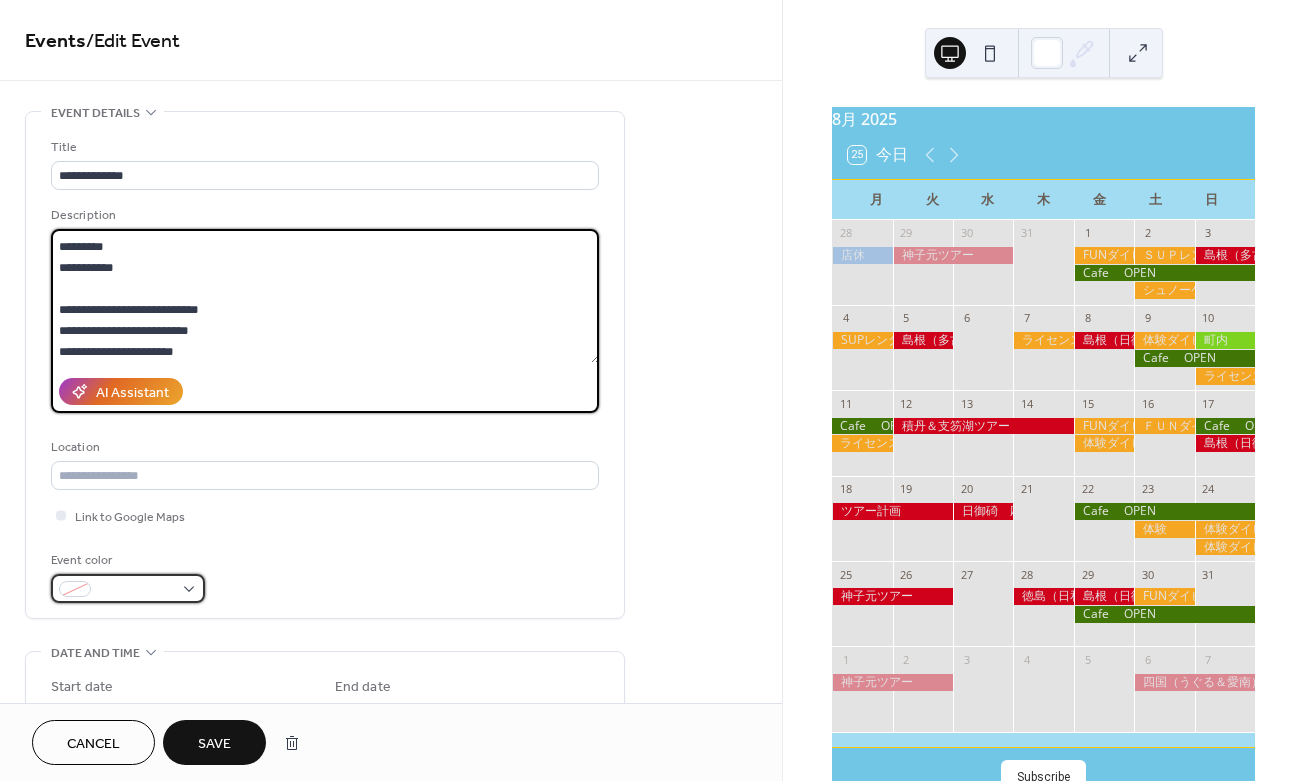 click at bounding box center [128, 588] 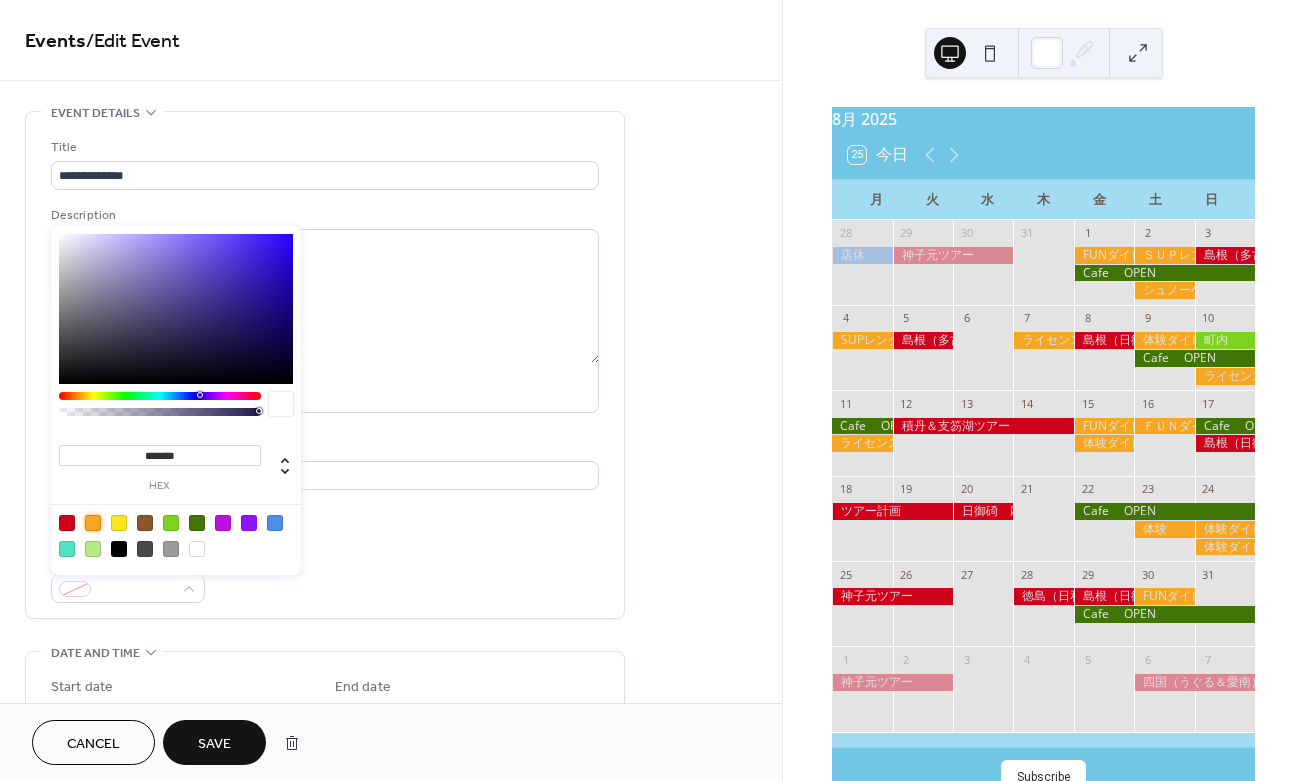 click at bounding box center (93, 523) 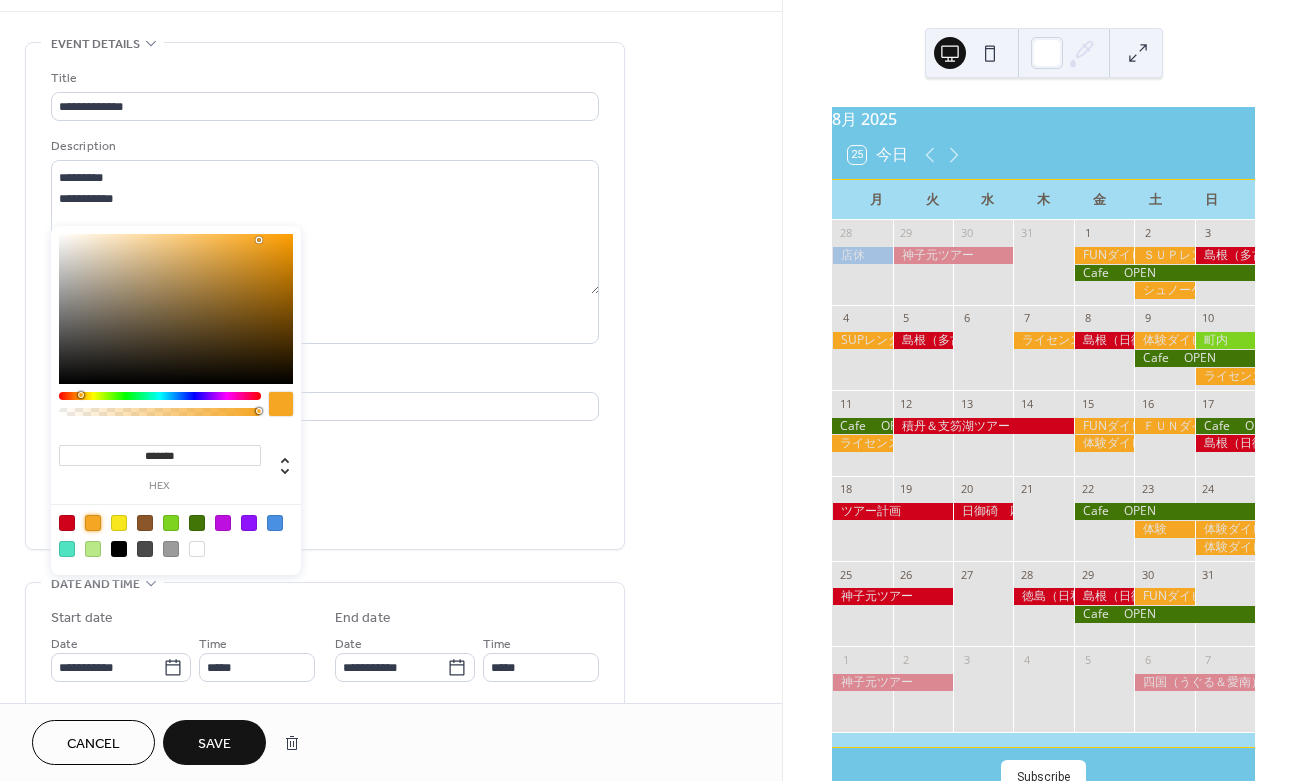 scroll, scrollTop: 94, scrollLeft: 0, axis: vertical 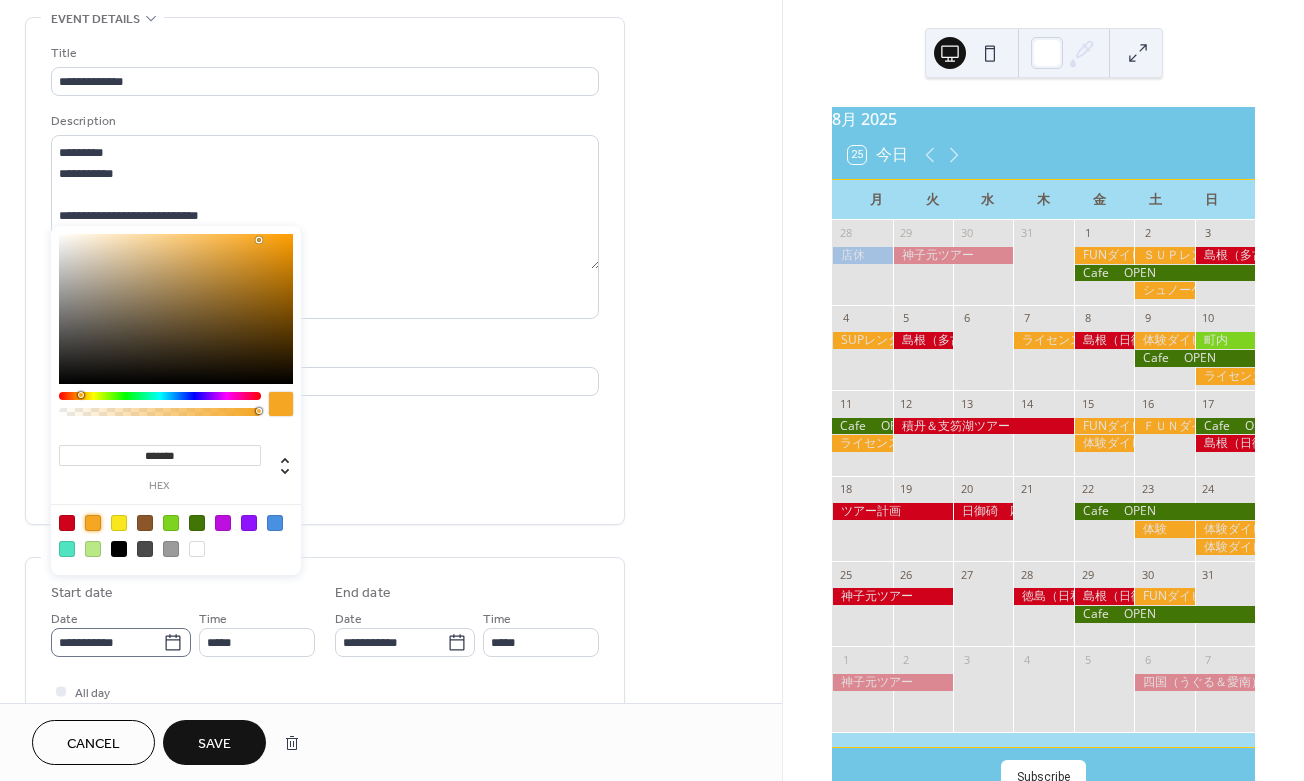 click 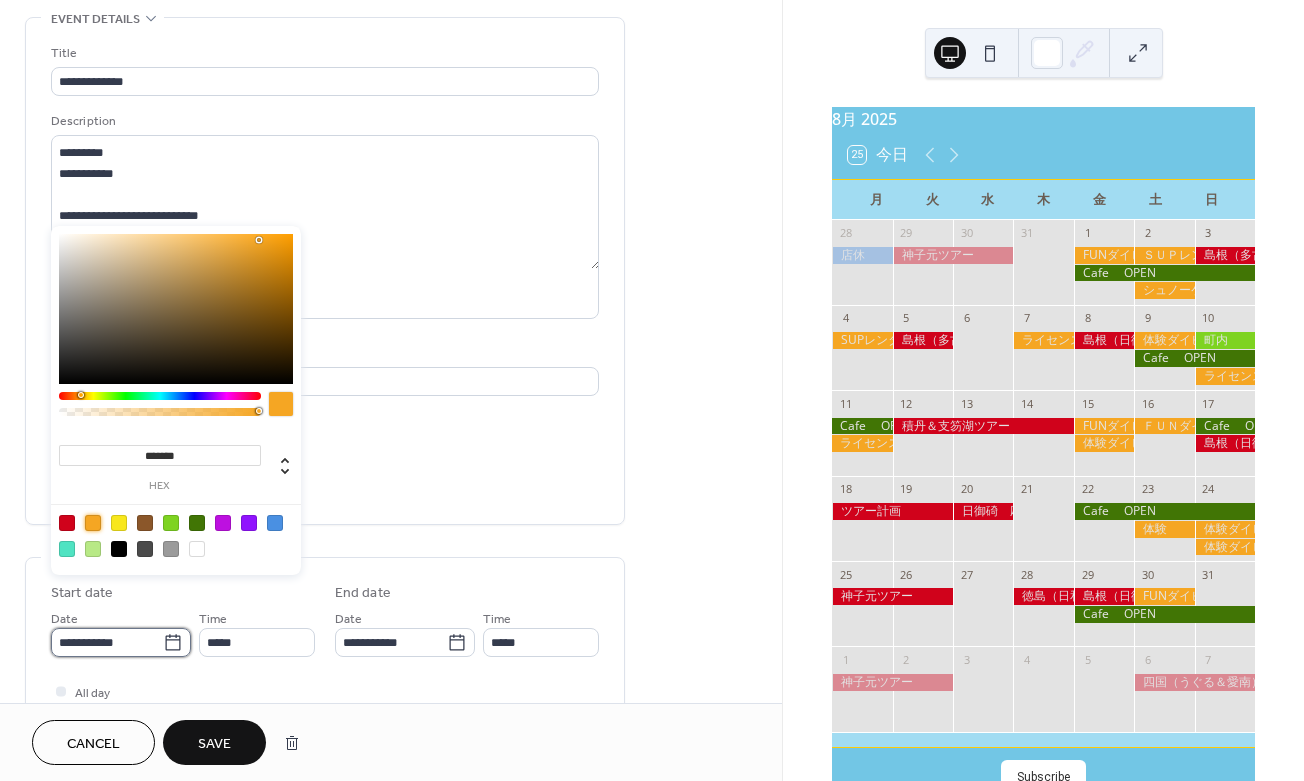 click on "**********" at bounding box center (107, 642) 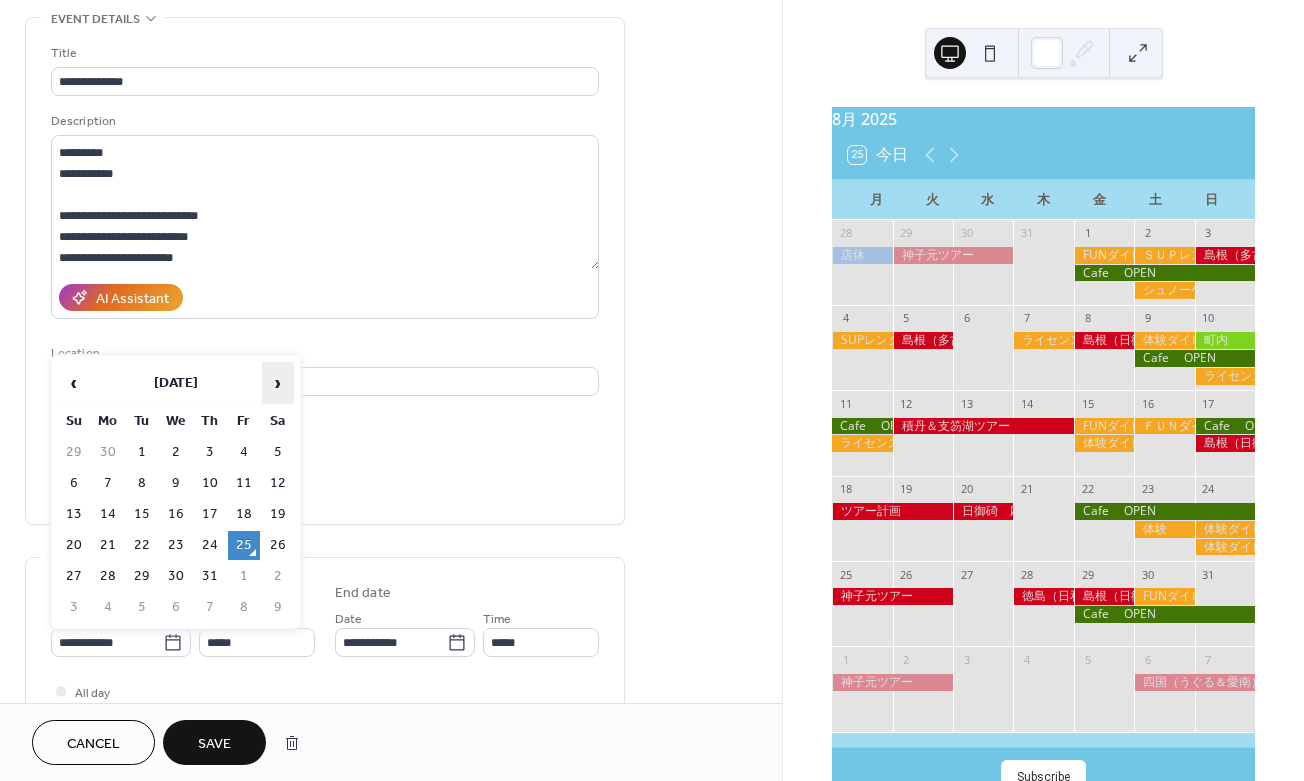 click on "›" at bounding box center (278, 383) 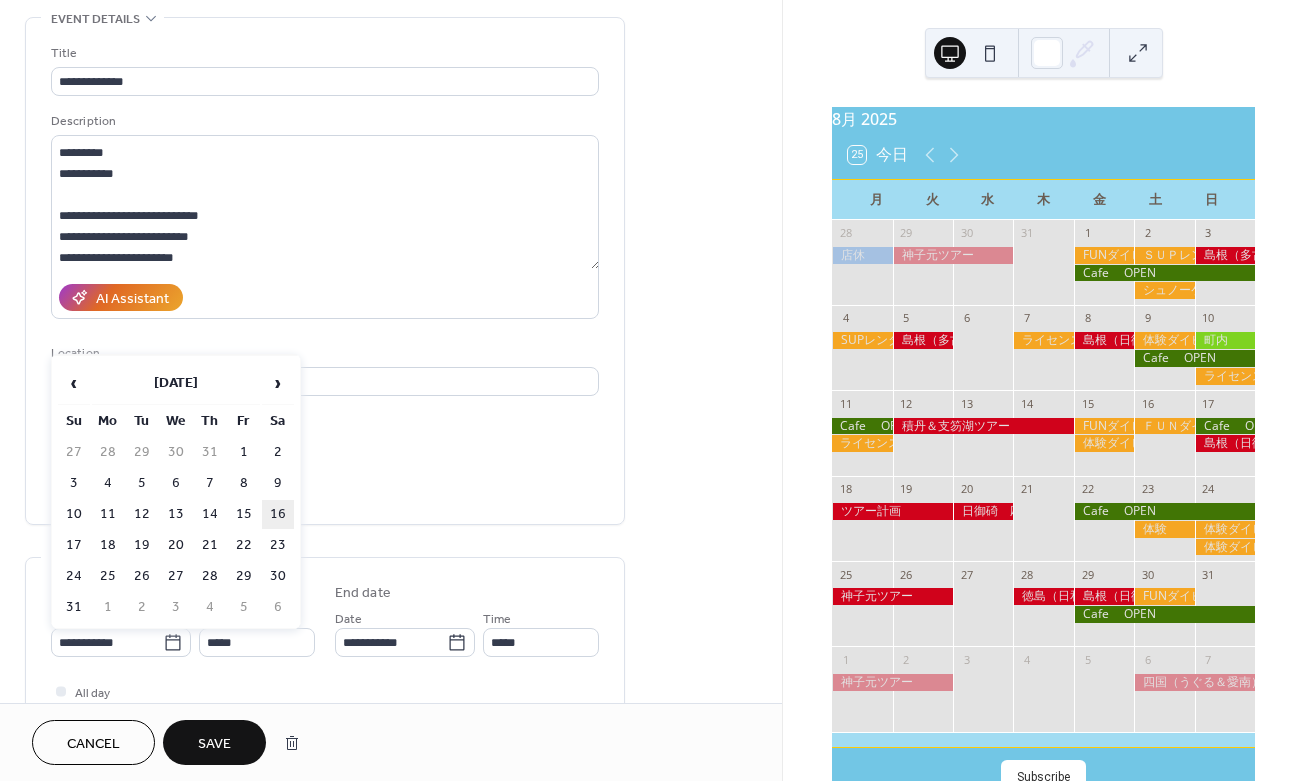 click on "16" at bounding box center [278, 514] 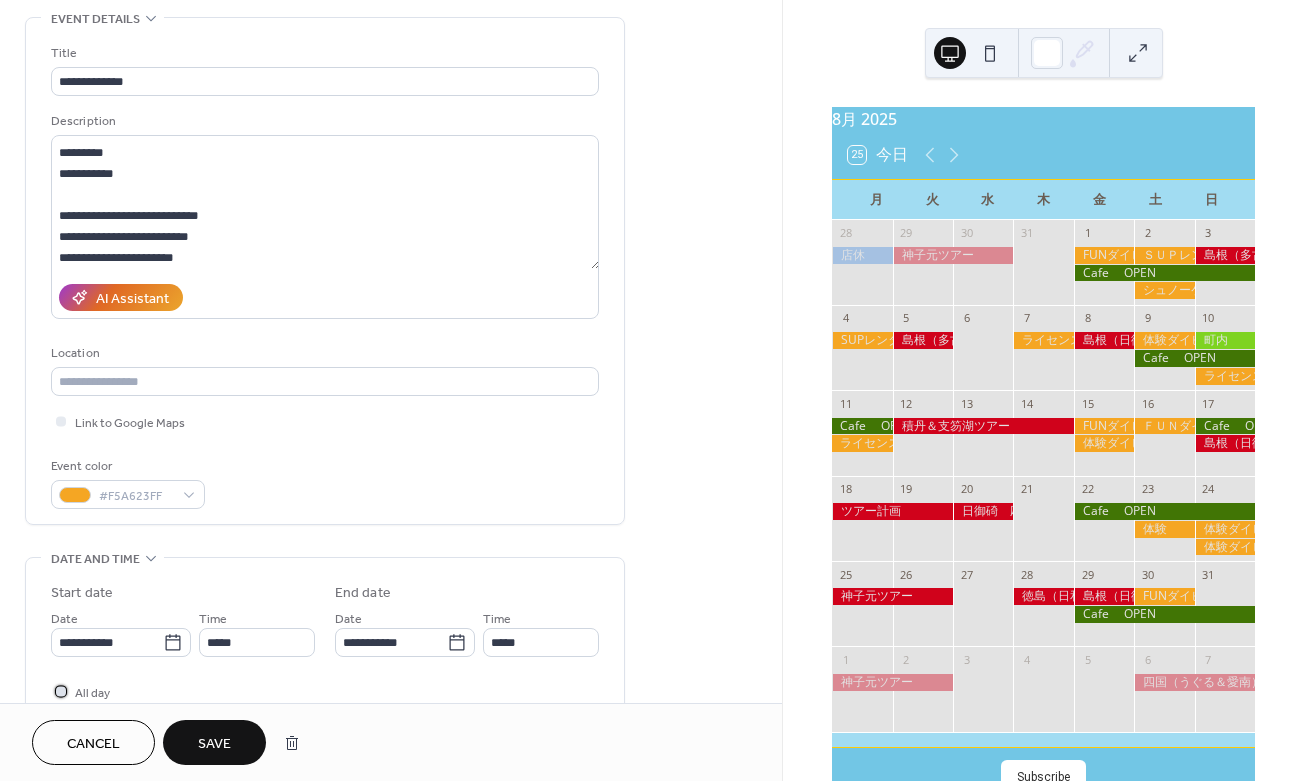 click at bounding box center [61, 691] 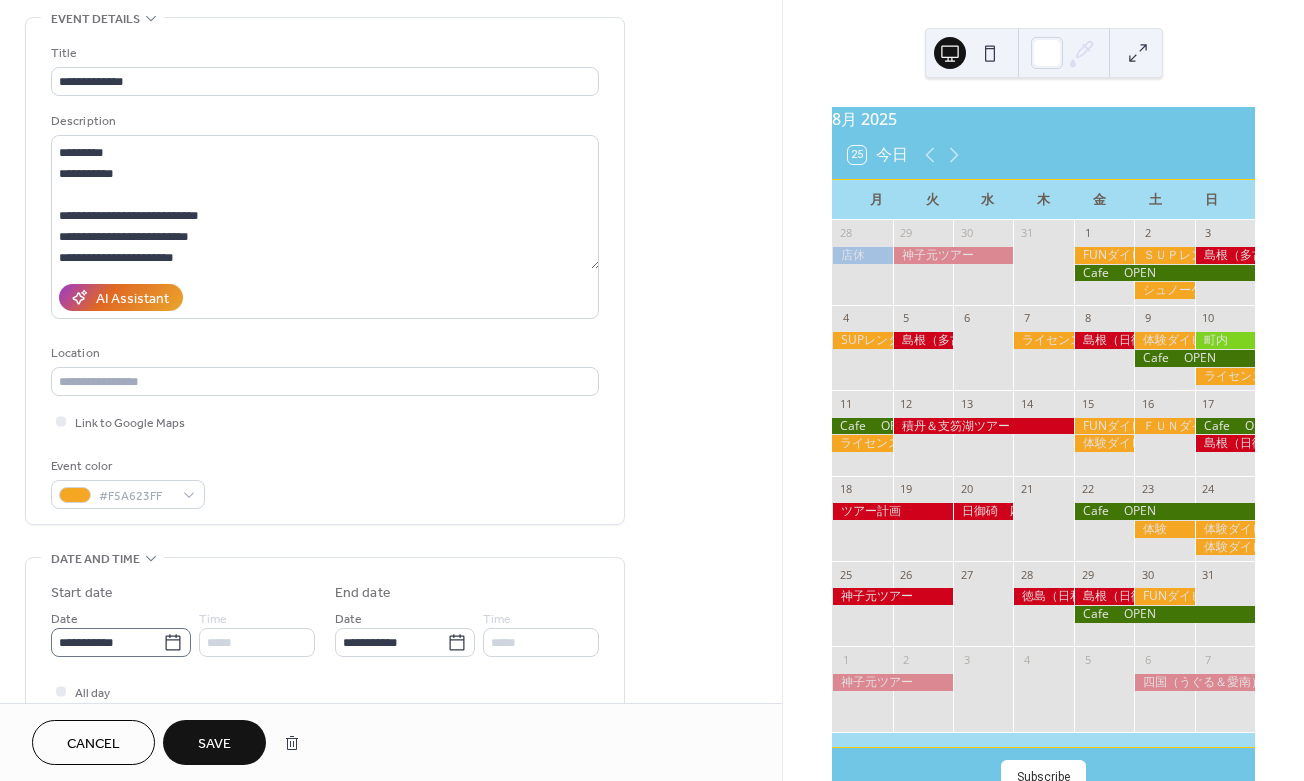 click 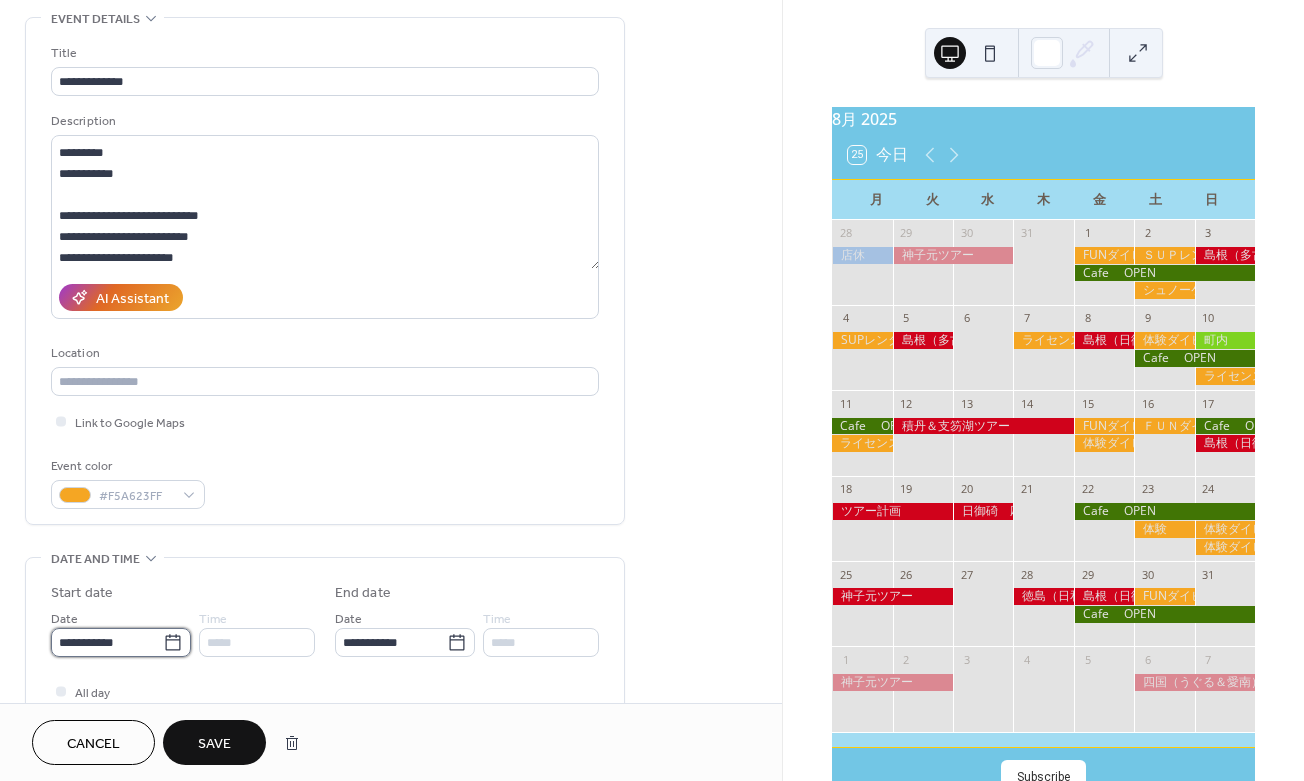 click on "**********" at bounding box center [107, 642] 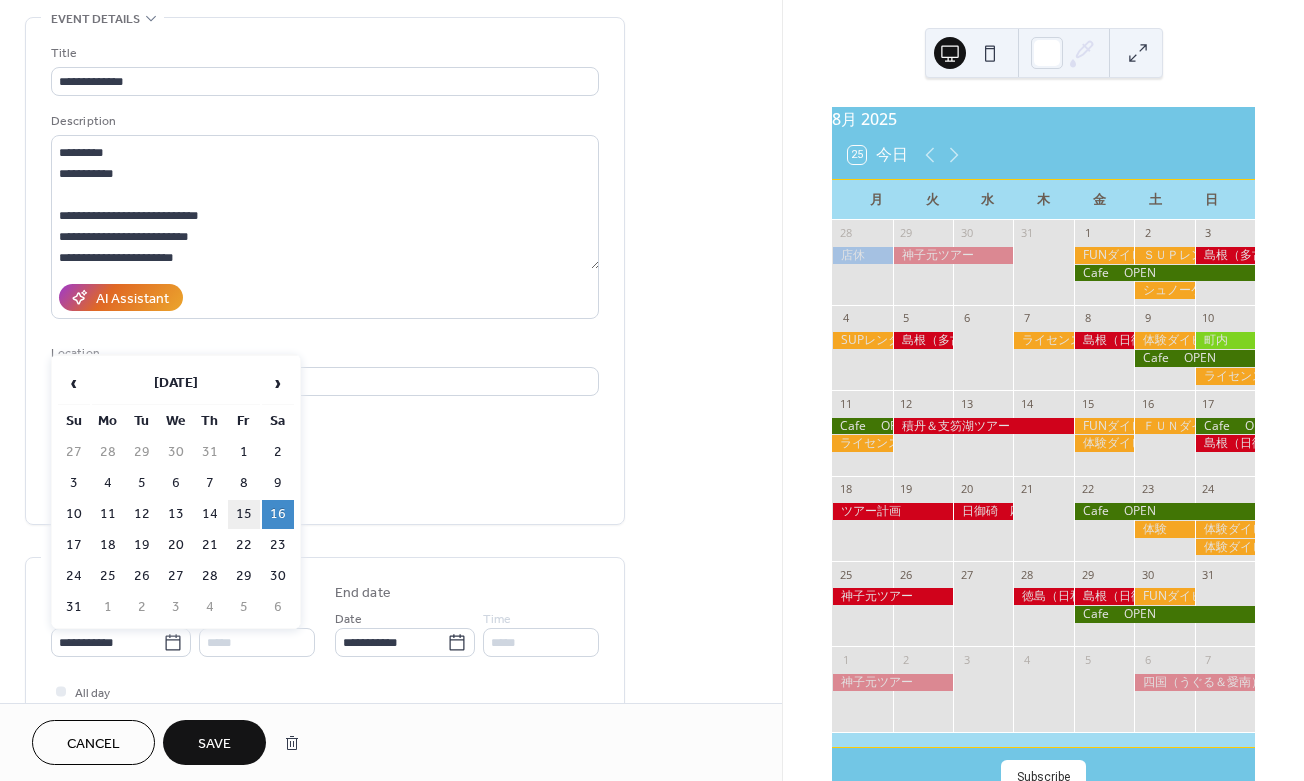 click on "15" at bounding box center [244, 514] 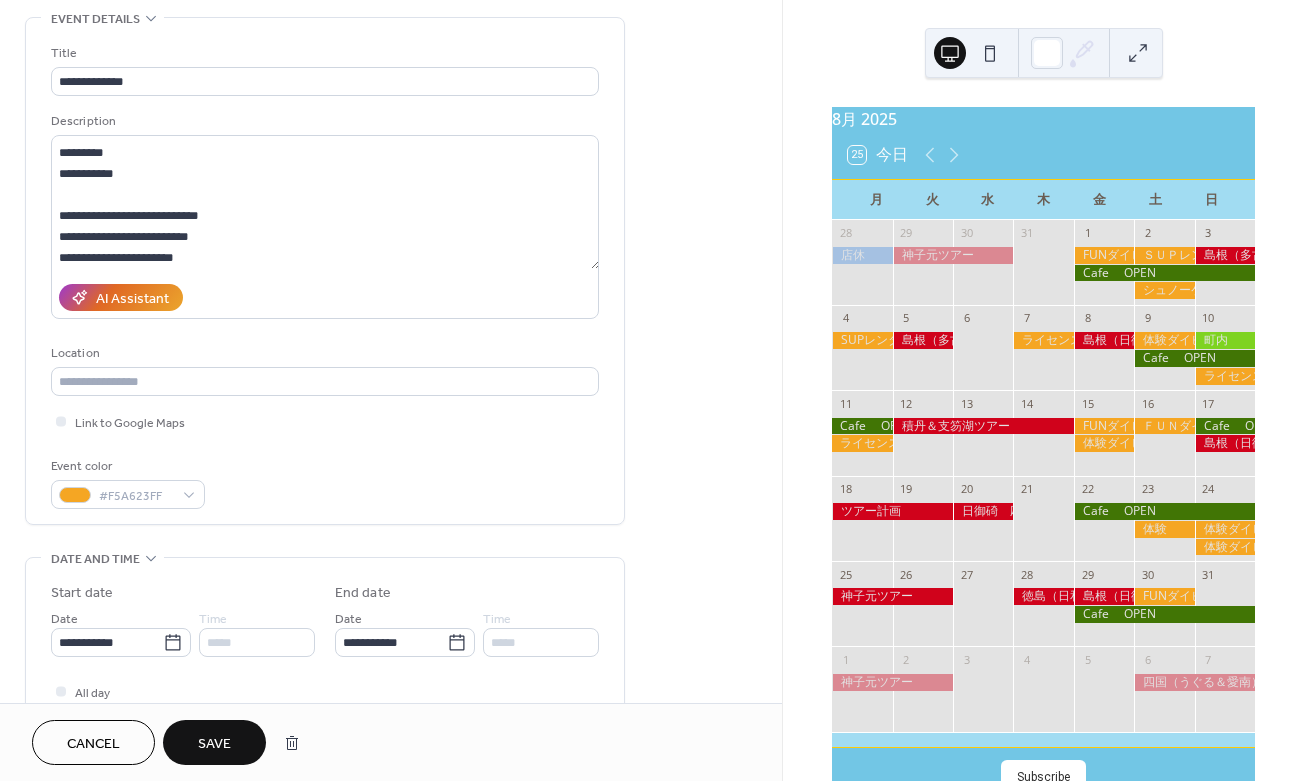 click on "Save" at bounding box center [214, 744] 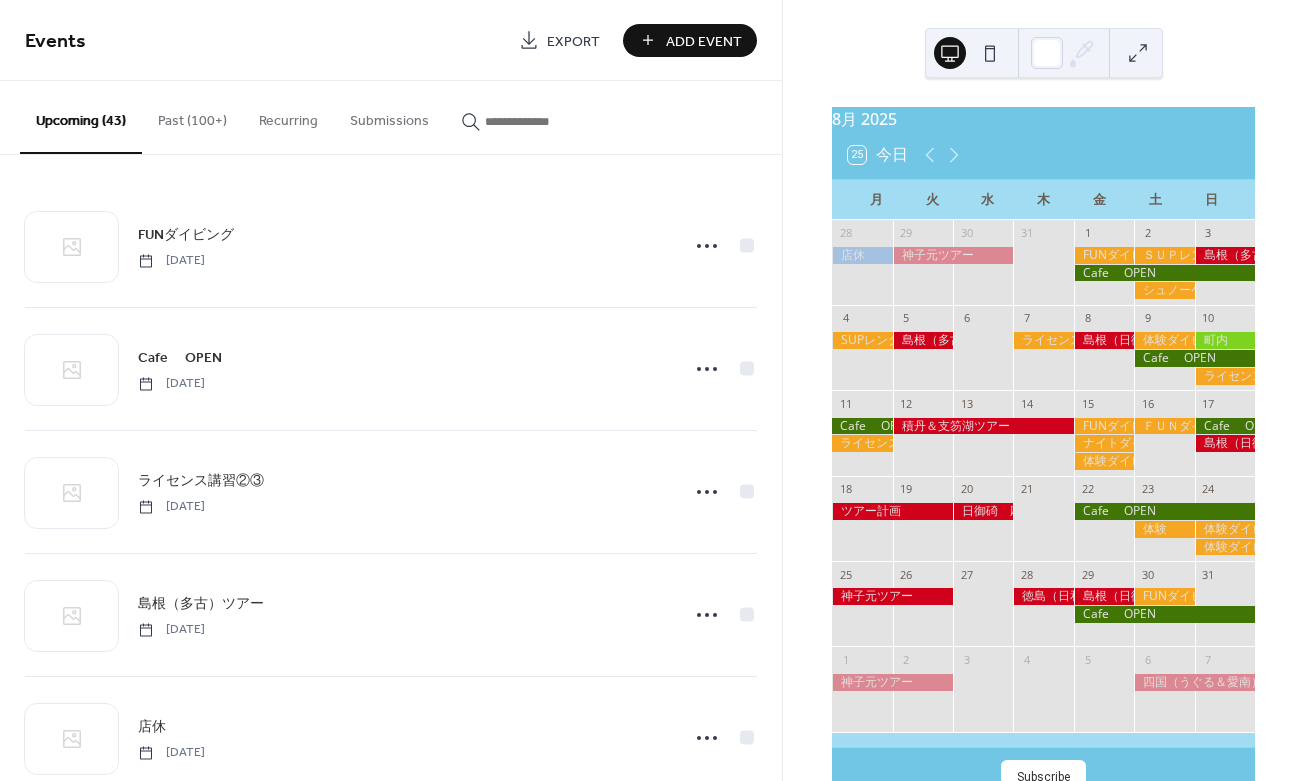 click on "Add Event" at bounding box center (704, 41) 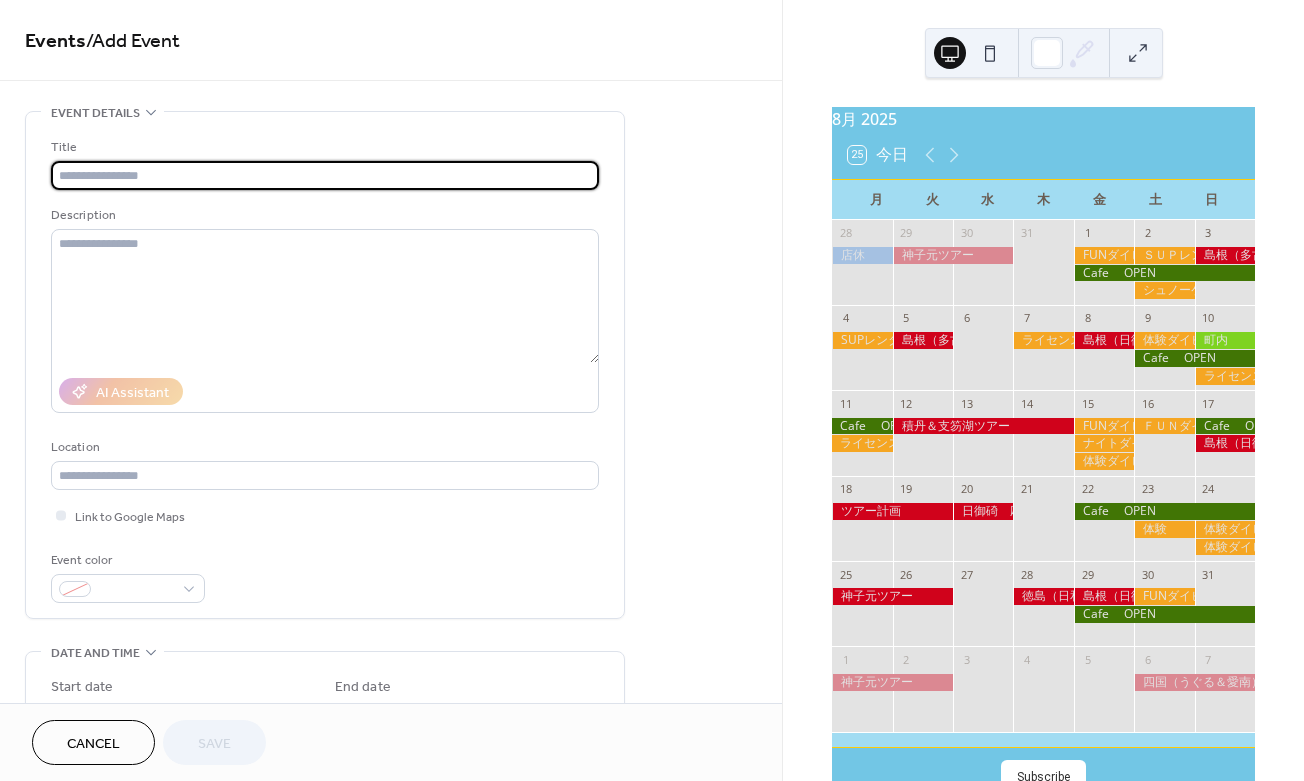 click at bounding box center (325, 175) 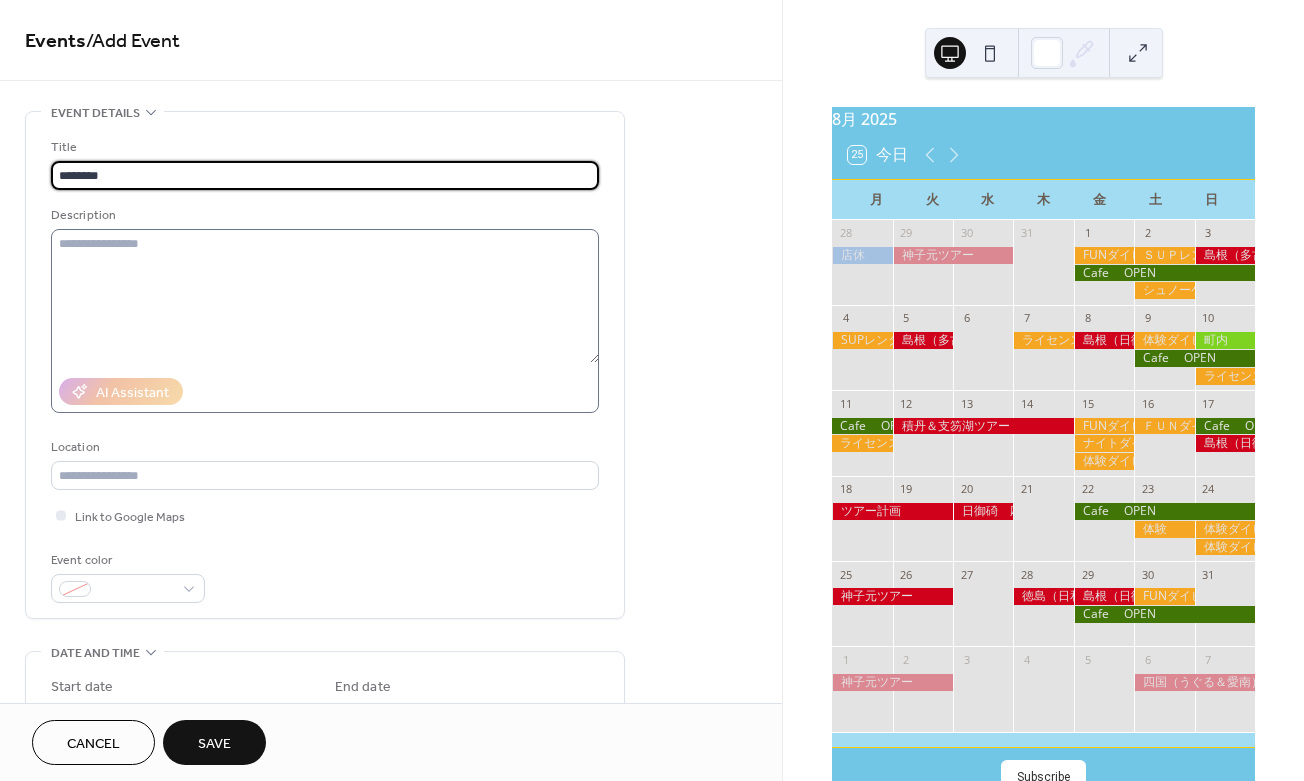 type on "********" 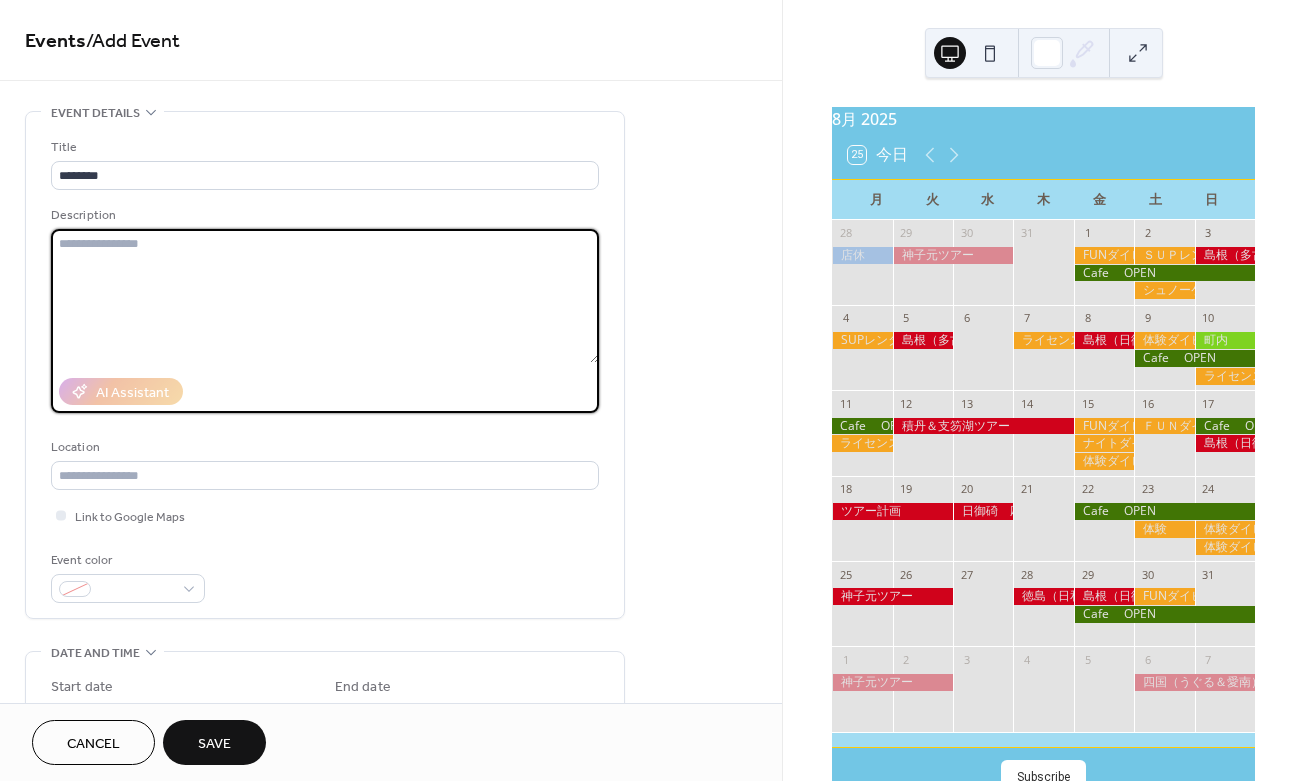 click at bounding box center [325, 296] 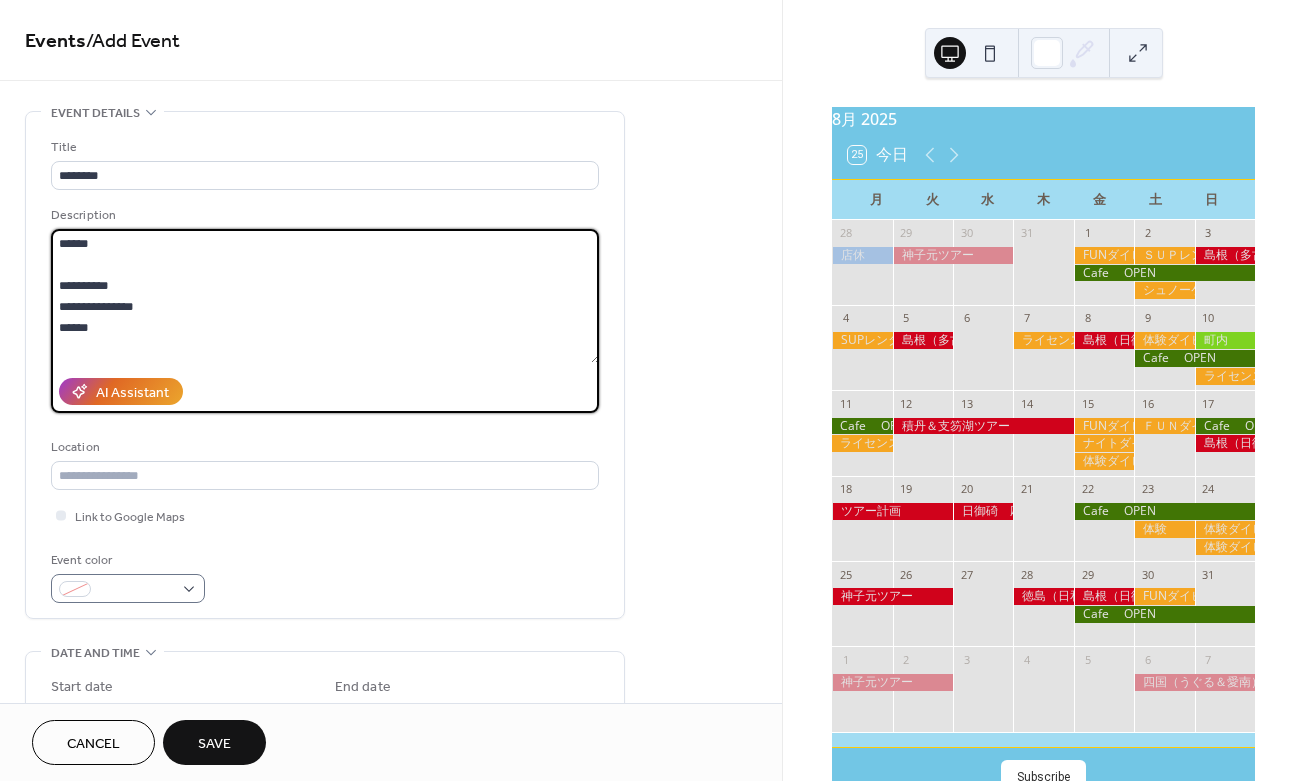 type on "**********" 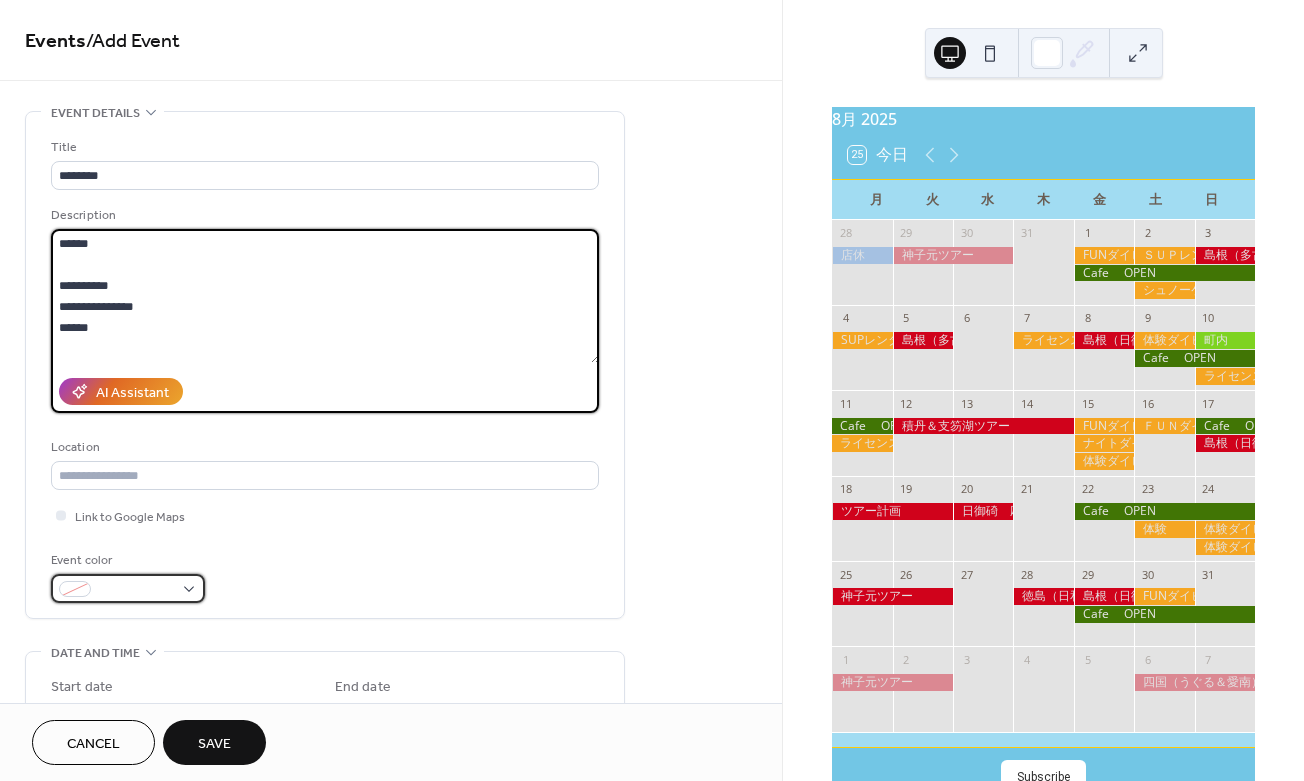 click at bounding box center (128, 588) 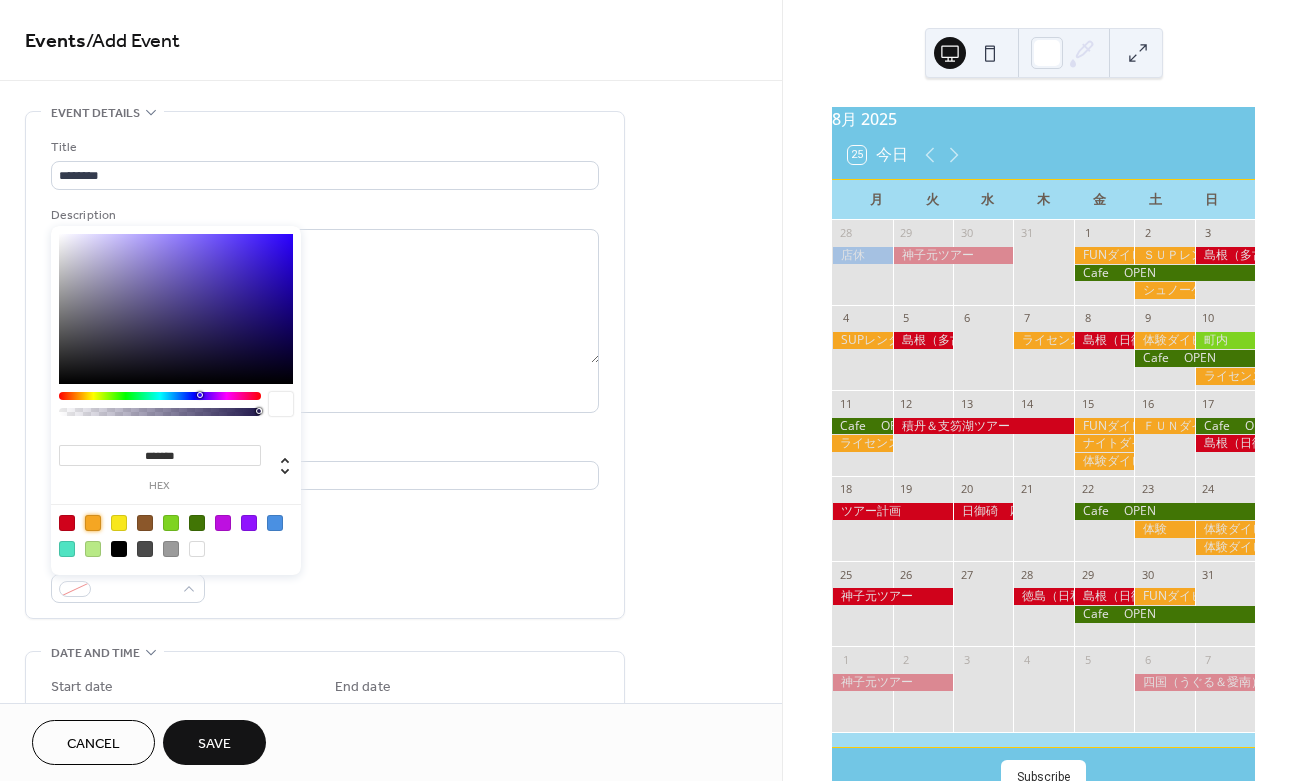 click at bounding box center (93, 523) 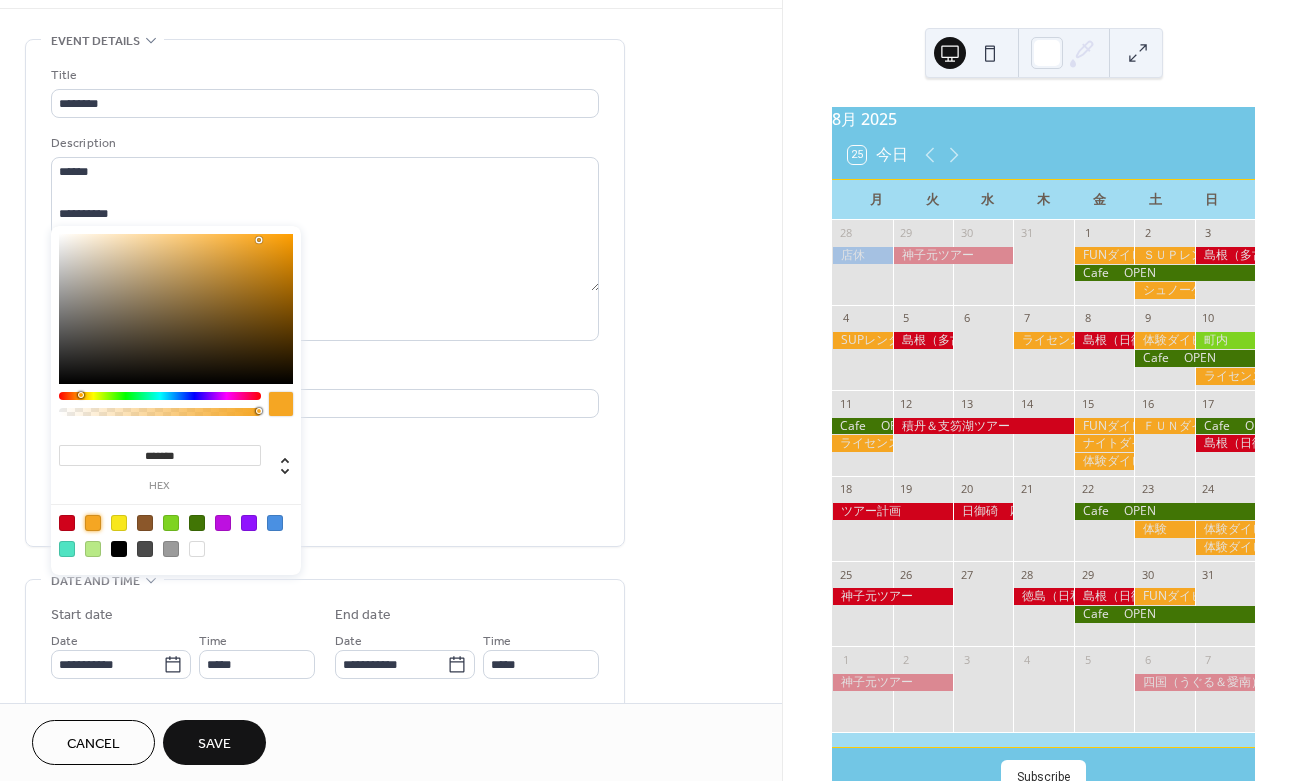 scroll, scrollTop: 80, scrollLeft: 0, axis: vertical 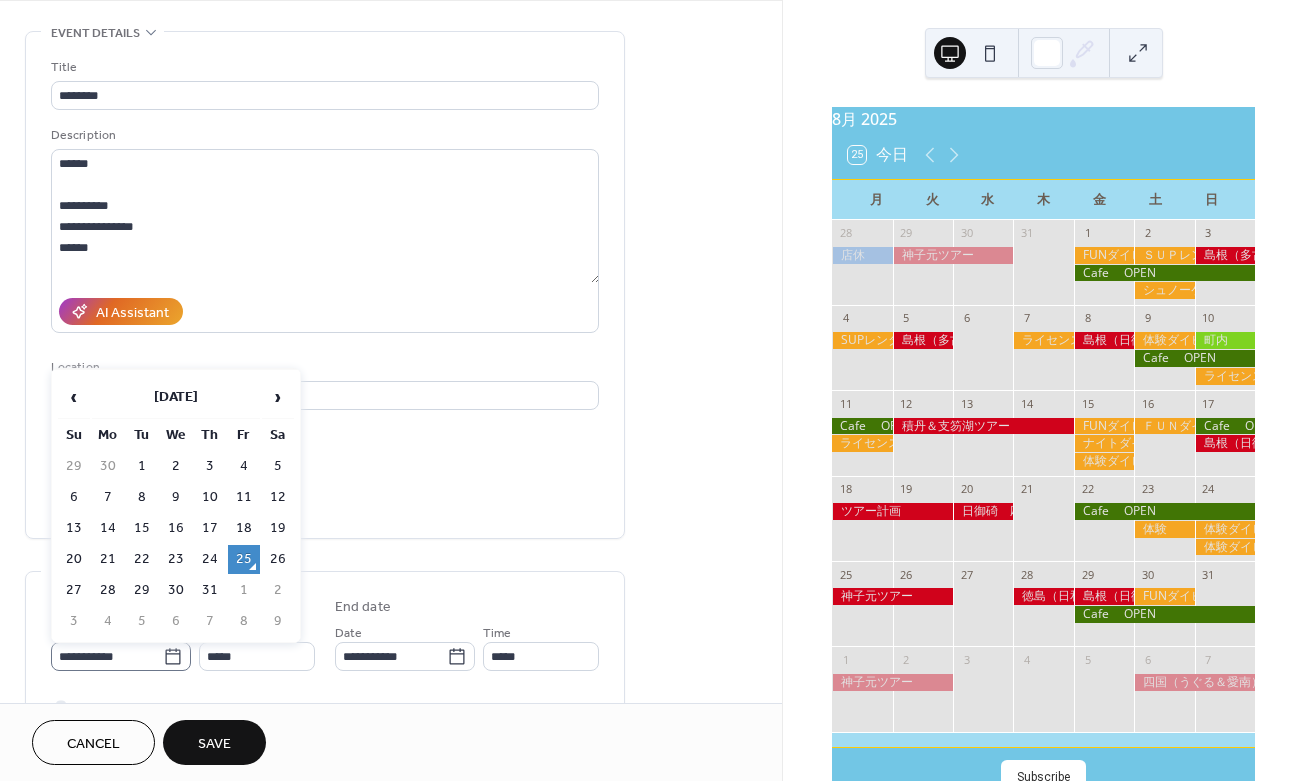 click 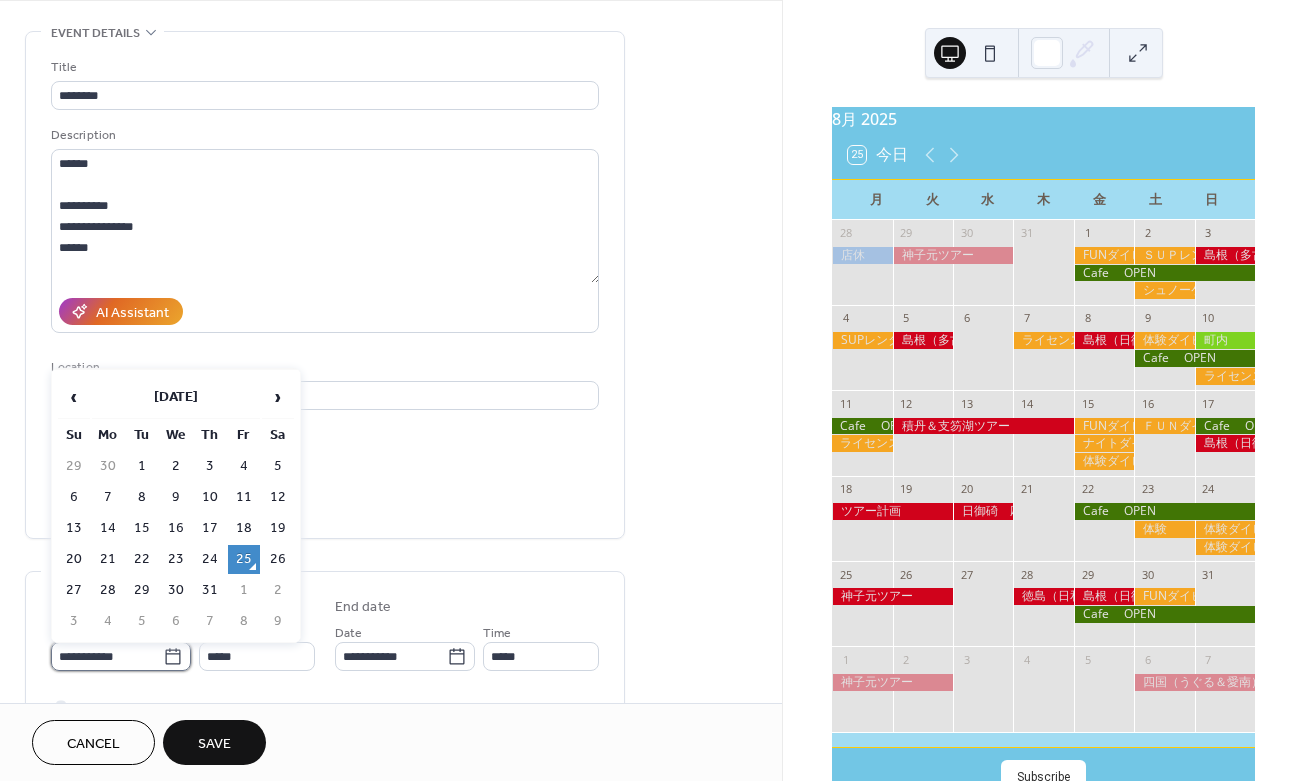 click on "**********" at bounding box center (107, 656) 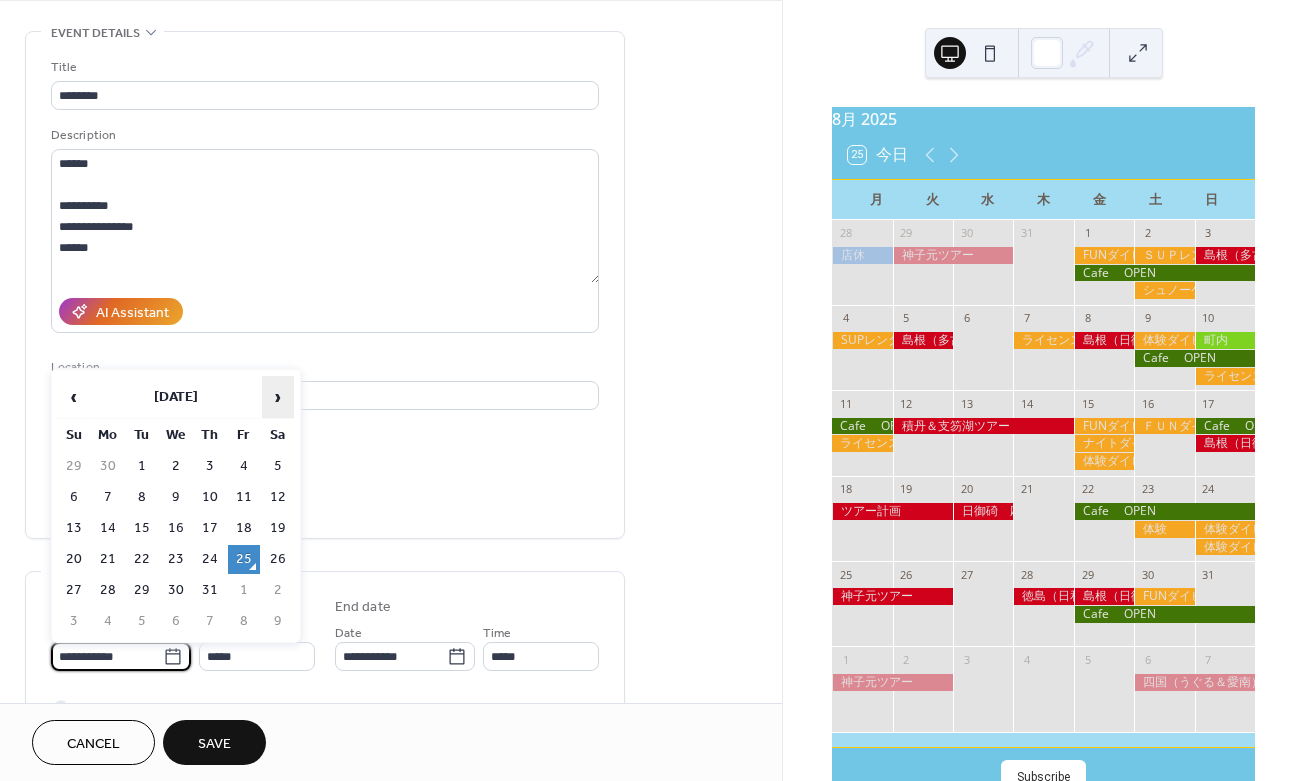 click on "›" at bounding box center [278, 397] 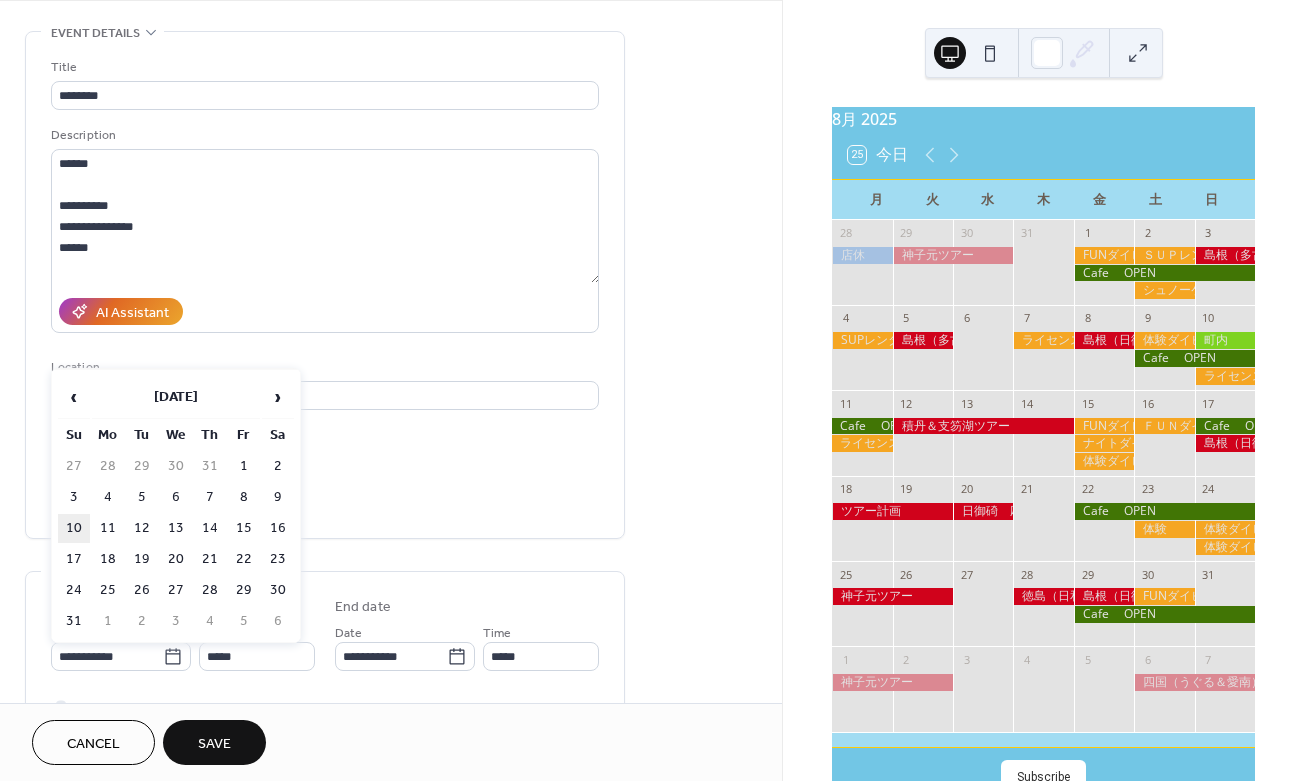 click on "10" at bounding box center (74, 528) 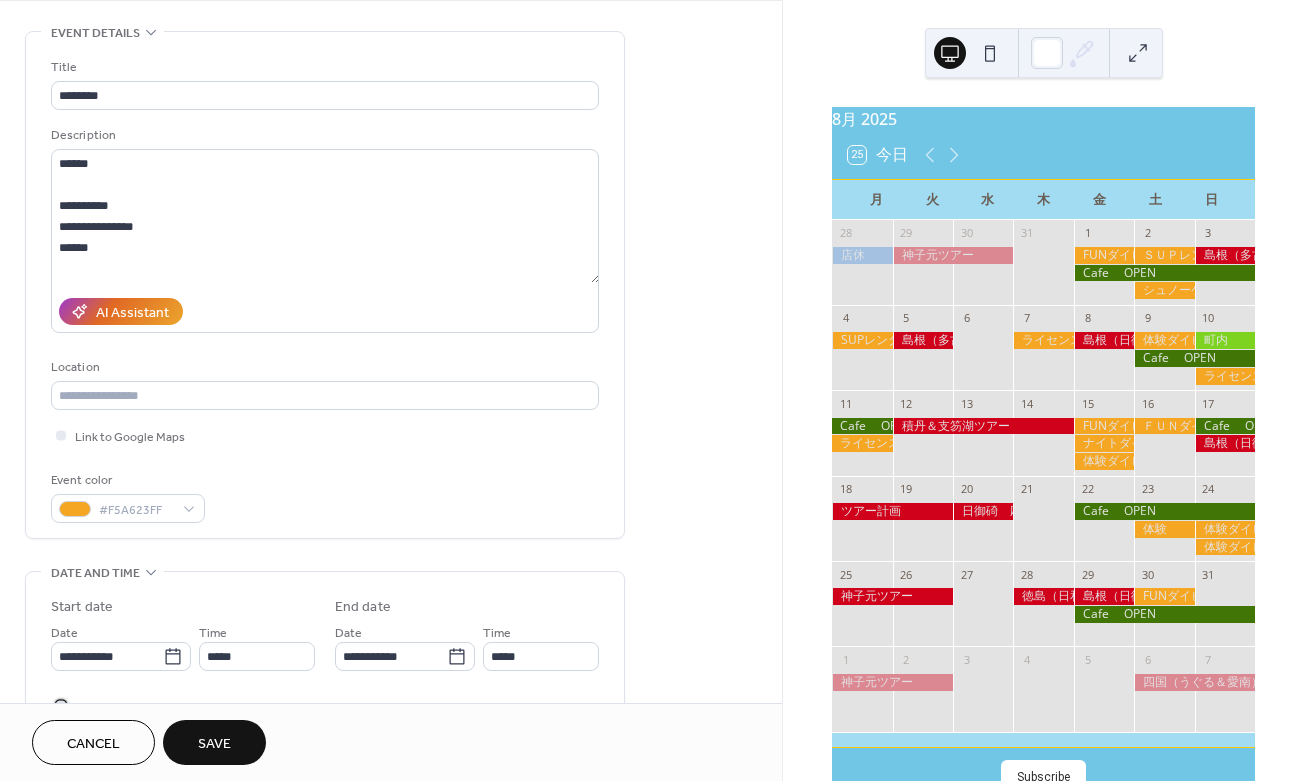 click at bounding box center (61, 705) 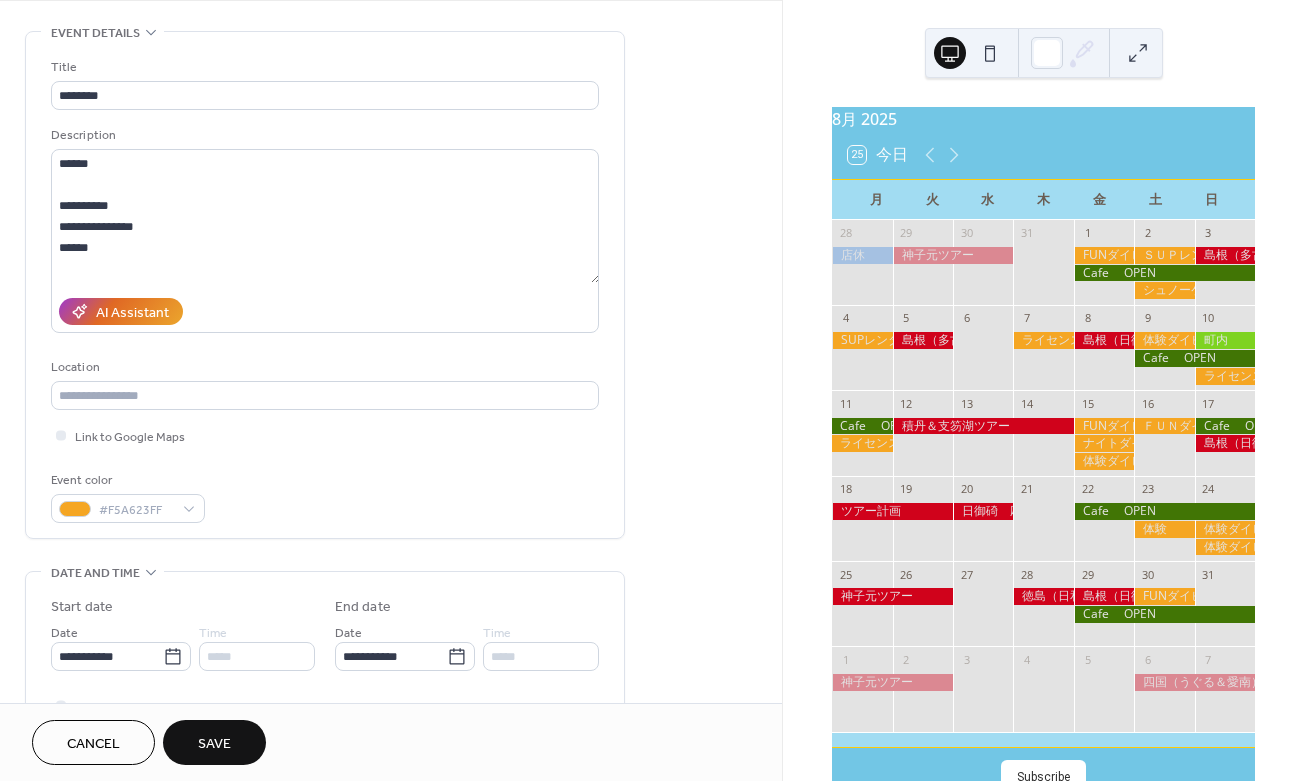 click on "Save" at bounding box center (214, 744) 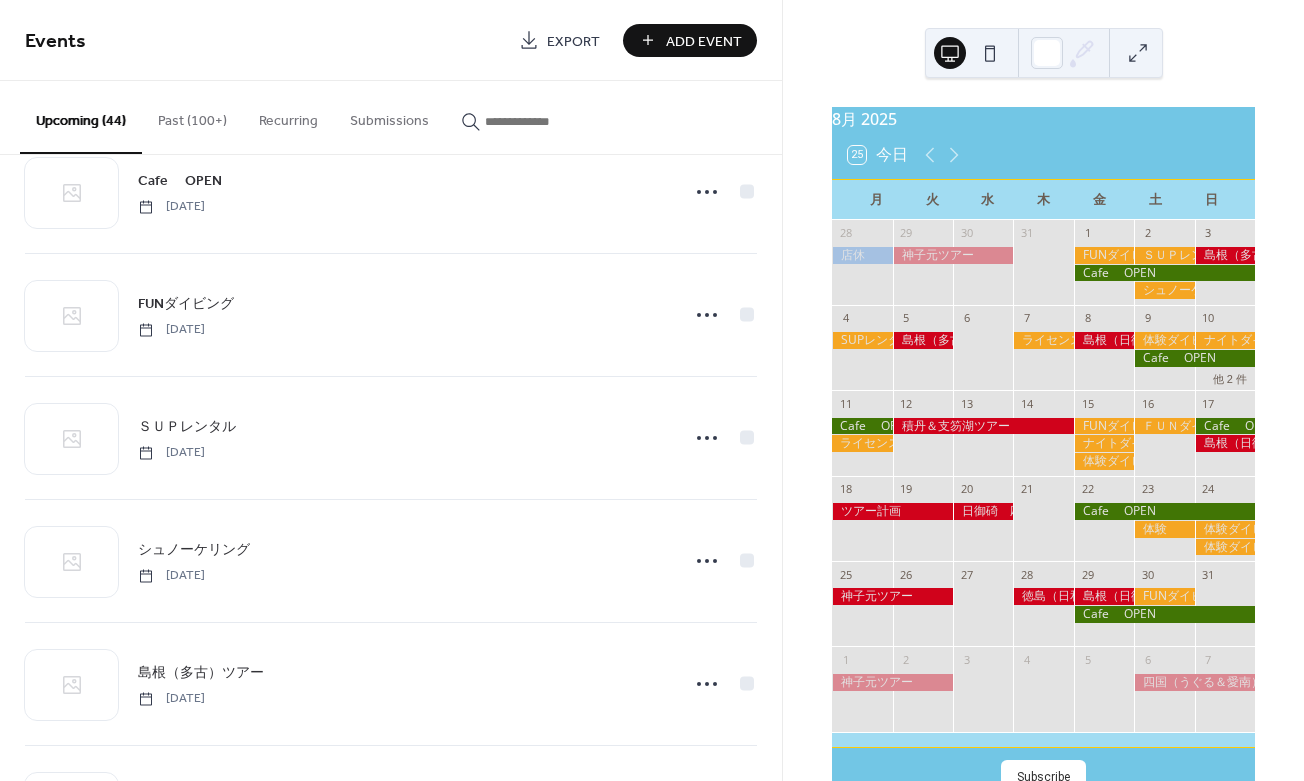 scroll, scrollTop: 804, scrollLeft: 0, axis: vertical 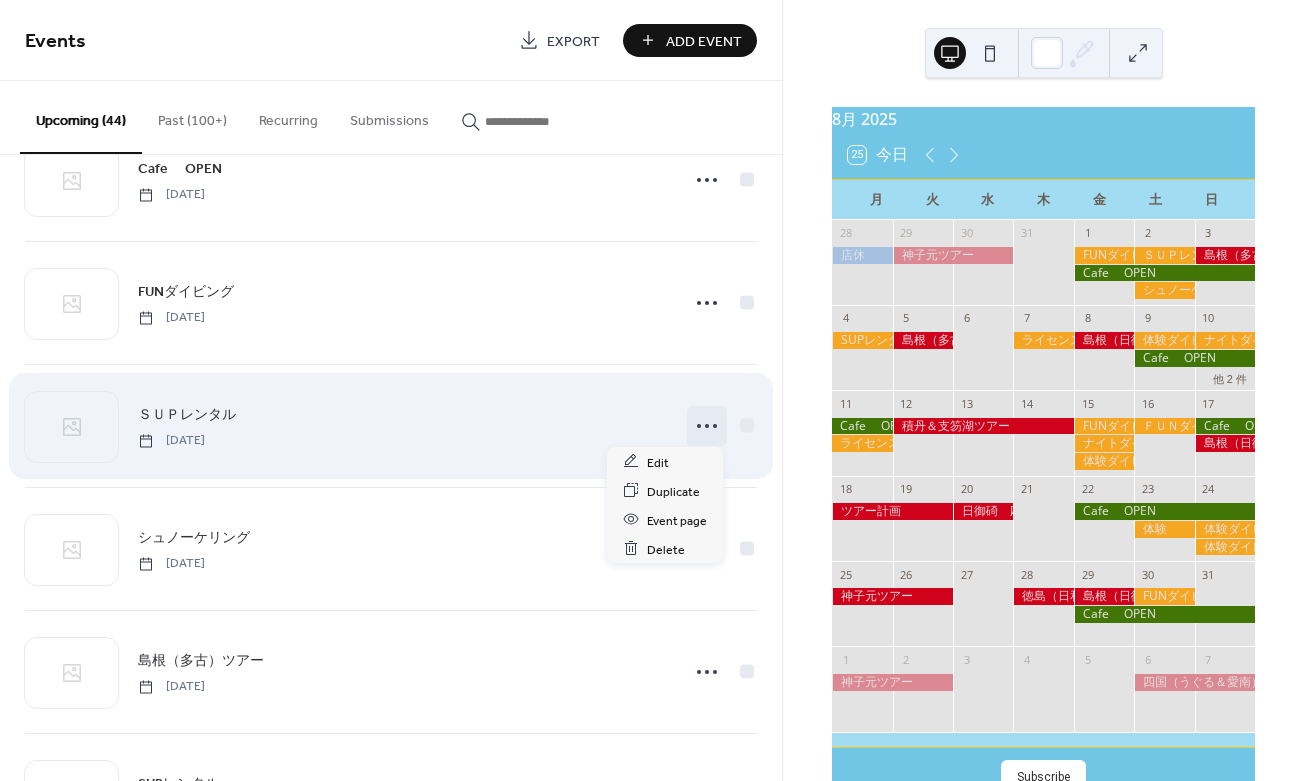 click 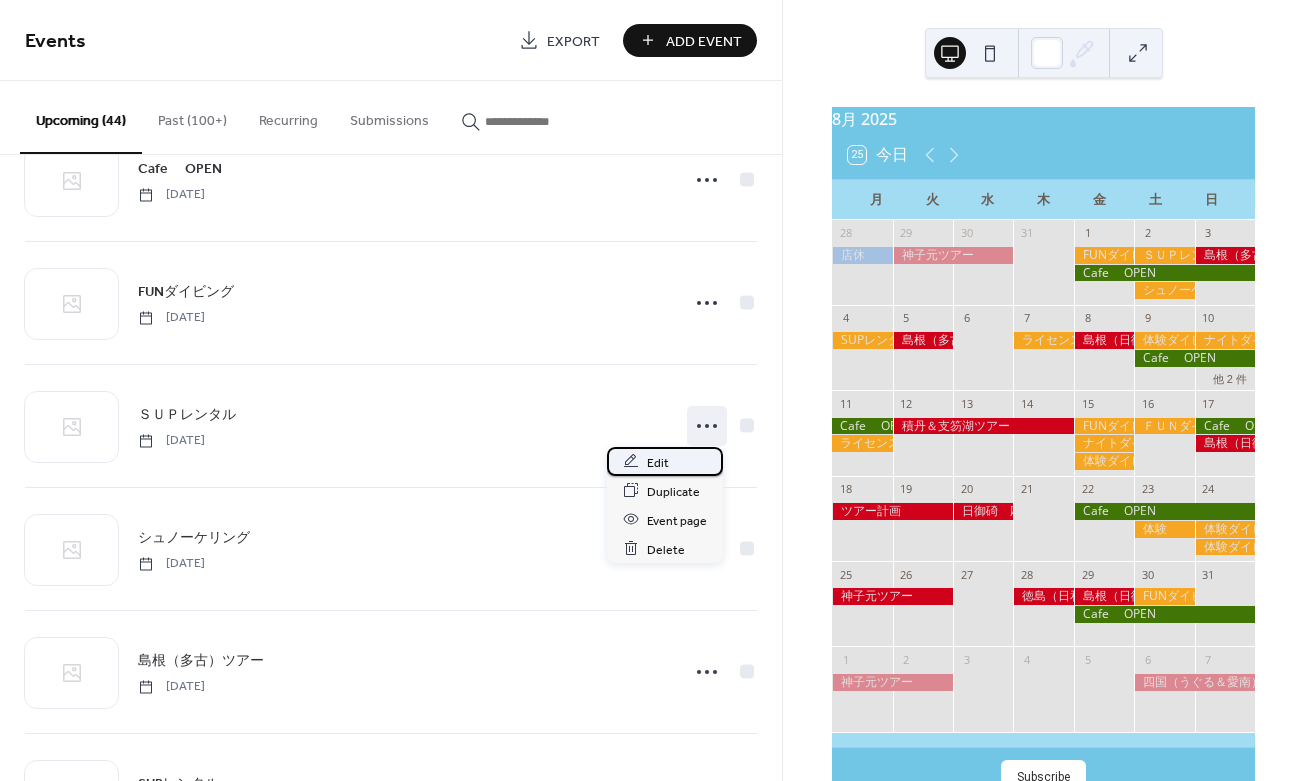 click on "Edit" at bounding box center (658, 462) 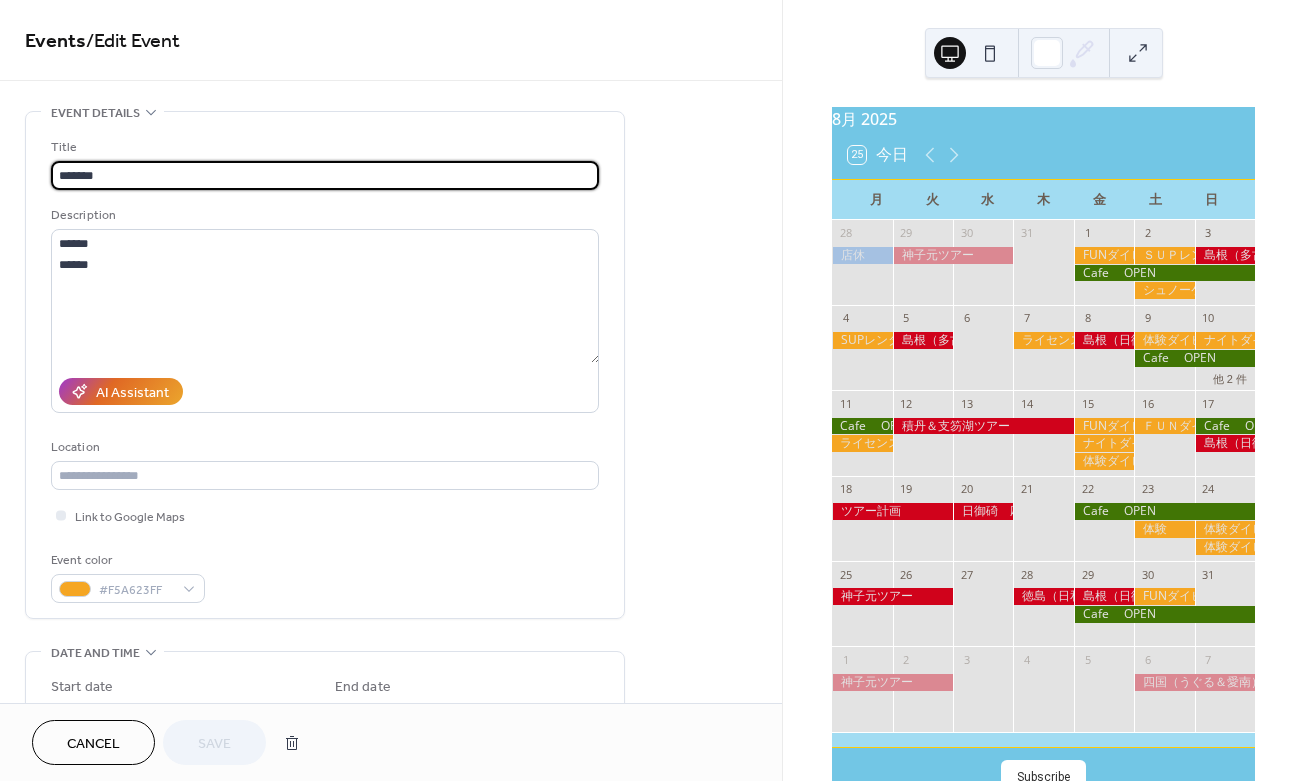 scroll, scrollTop: 0, scrollLeft: 0, axis: both 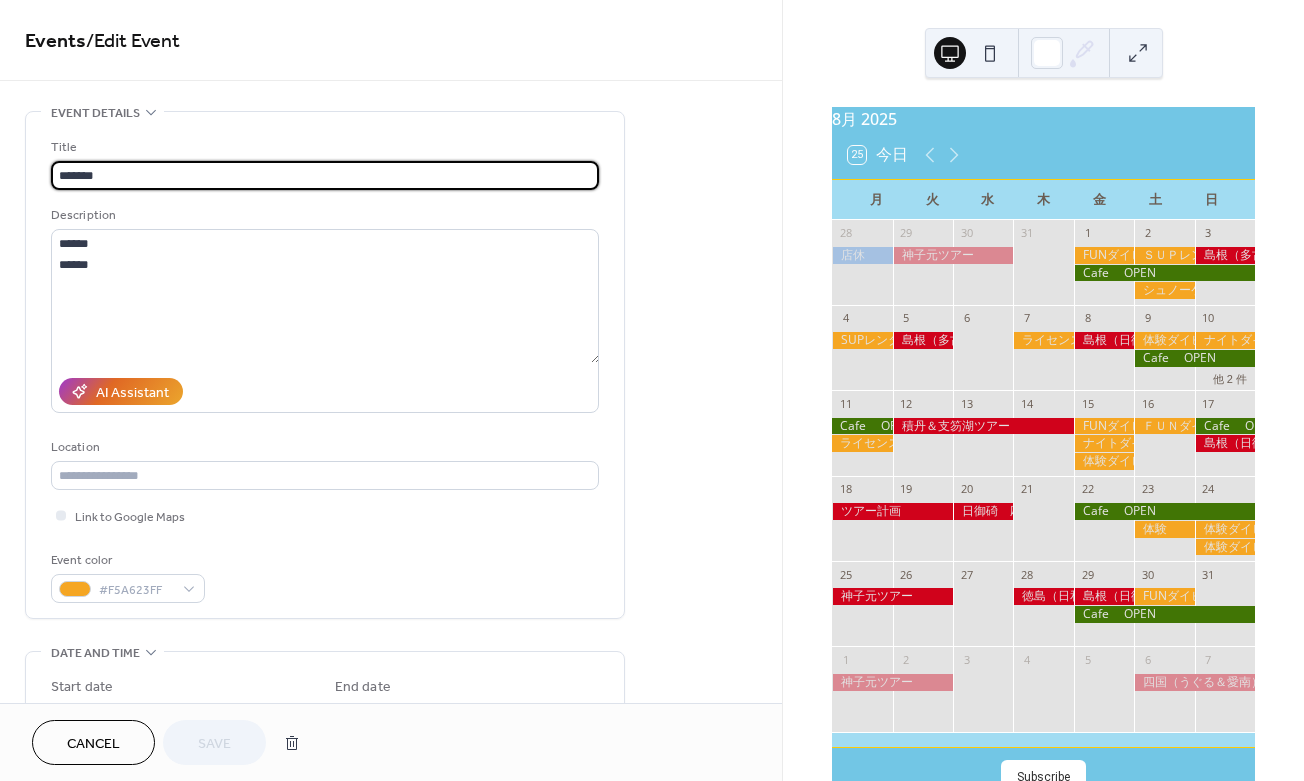 drag, startPoint x: 94, startPoint y: 168, endPoint x: -40, endPoint y: 204, distance: 138.75157 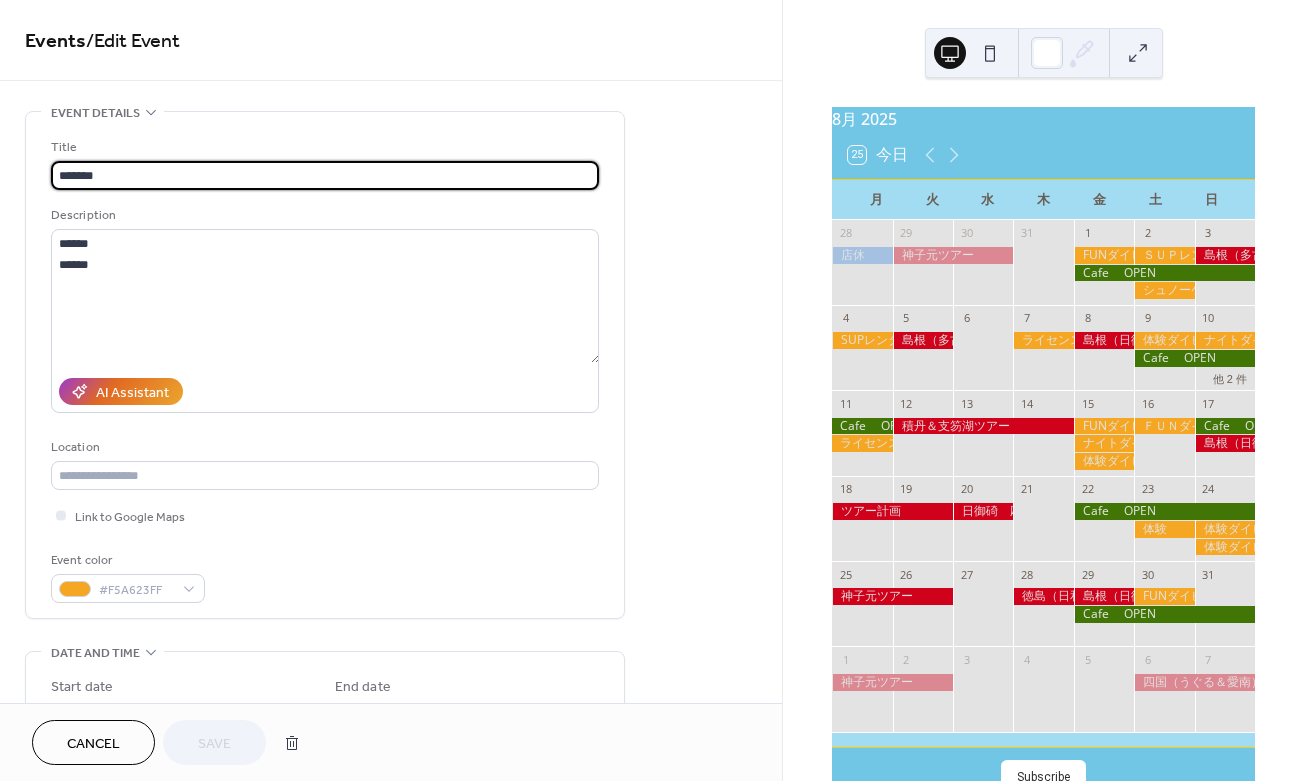 click on "**********" at bounding box center (652, 390) 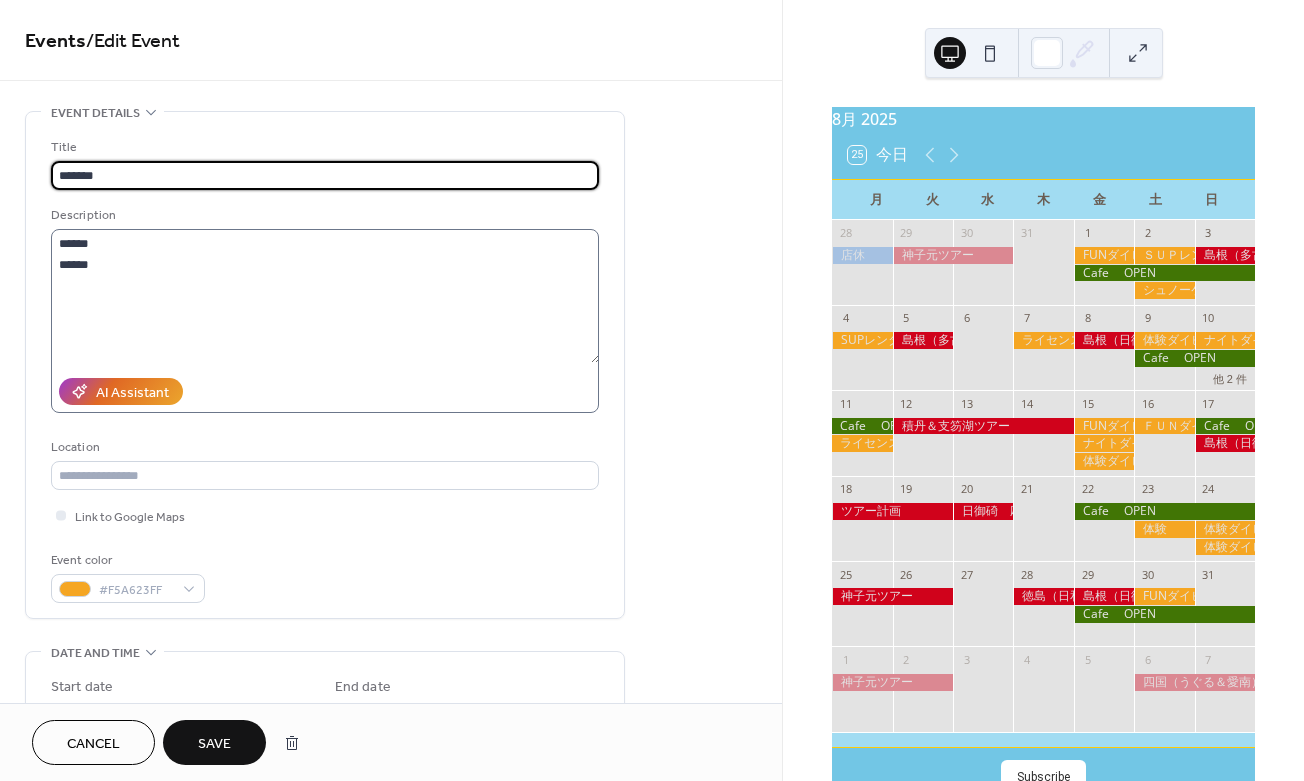 type on "*******" 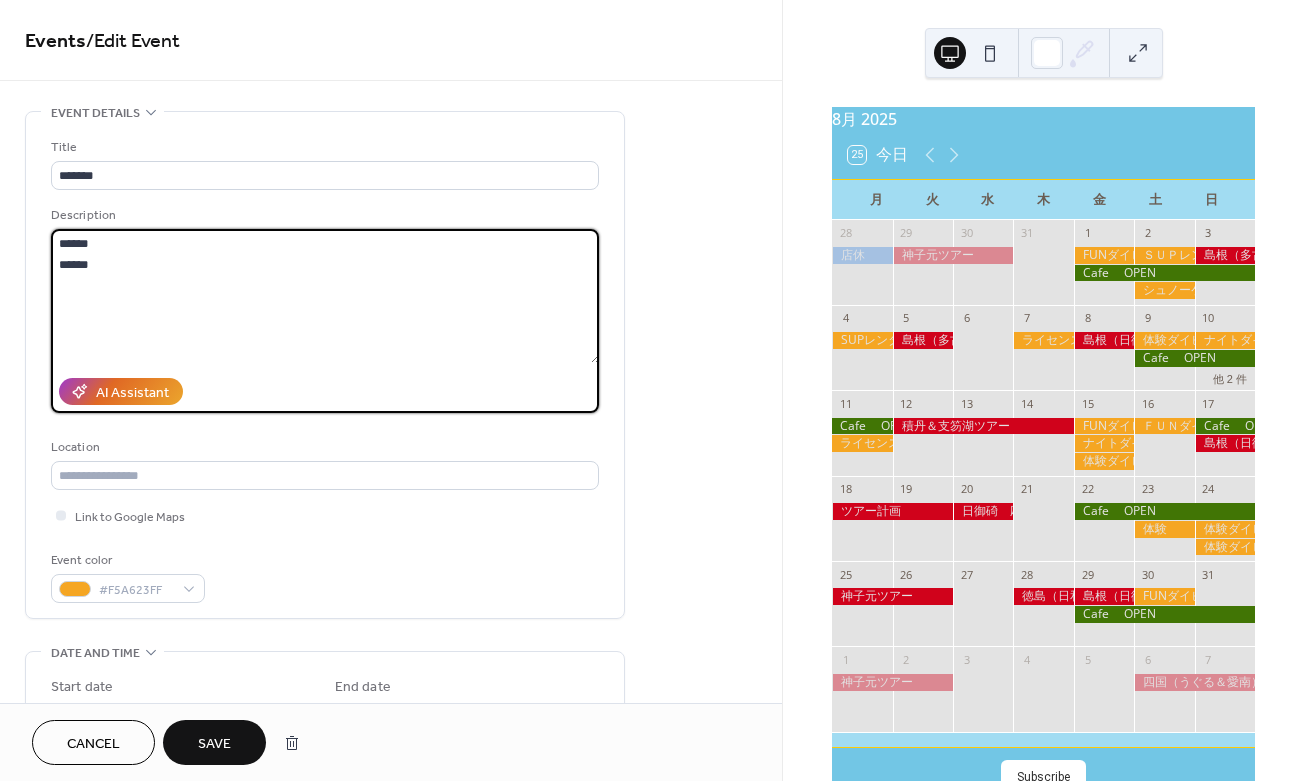 click on "******
******" at bounding box center (325, 296) 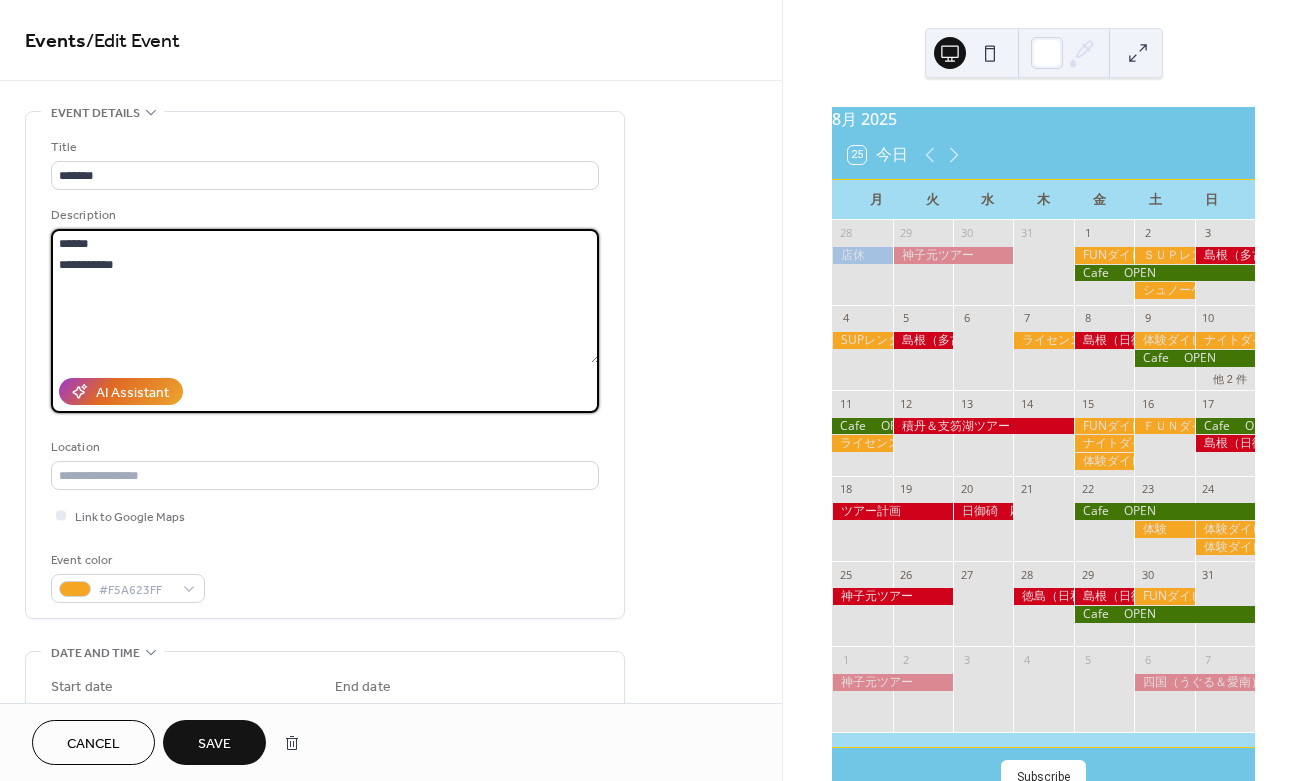 click on "**********" at bounding box center [325, 296] 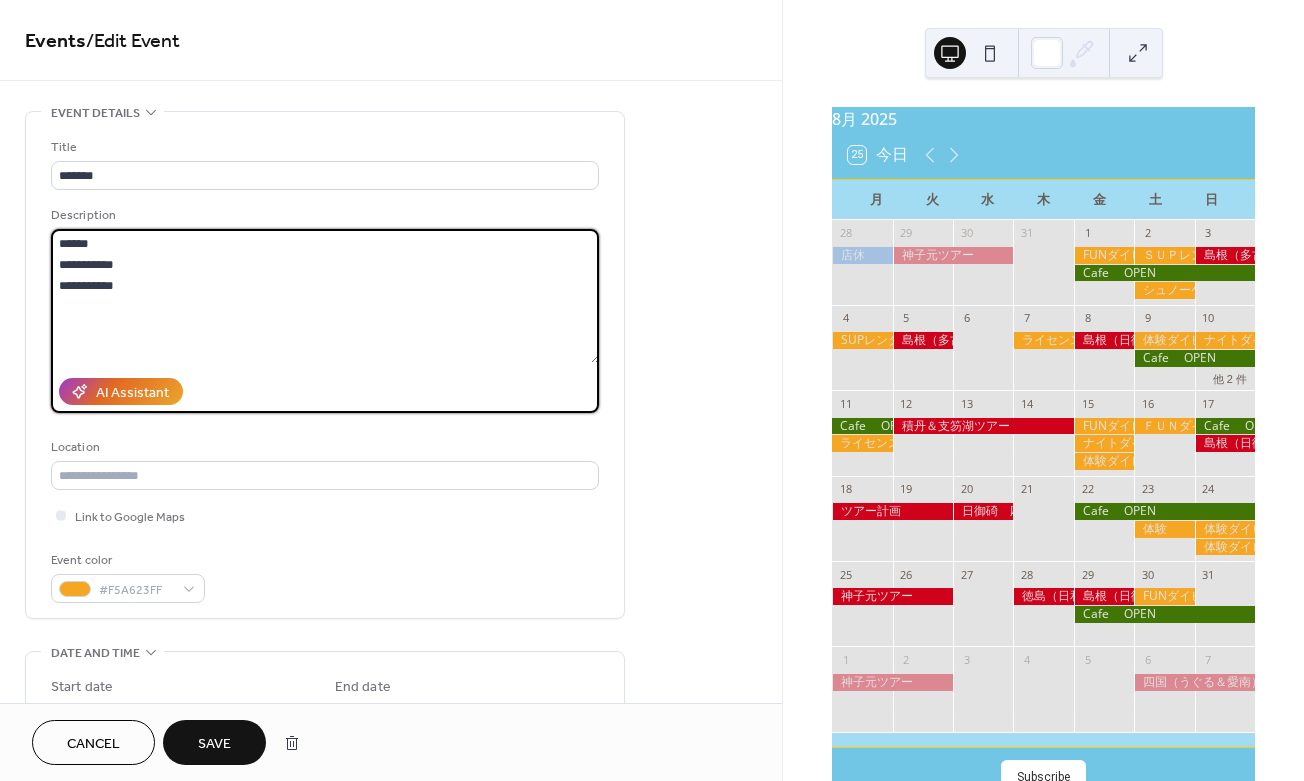 type on "**********" 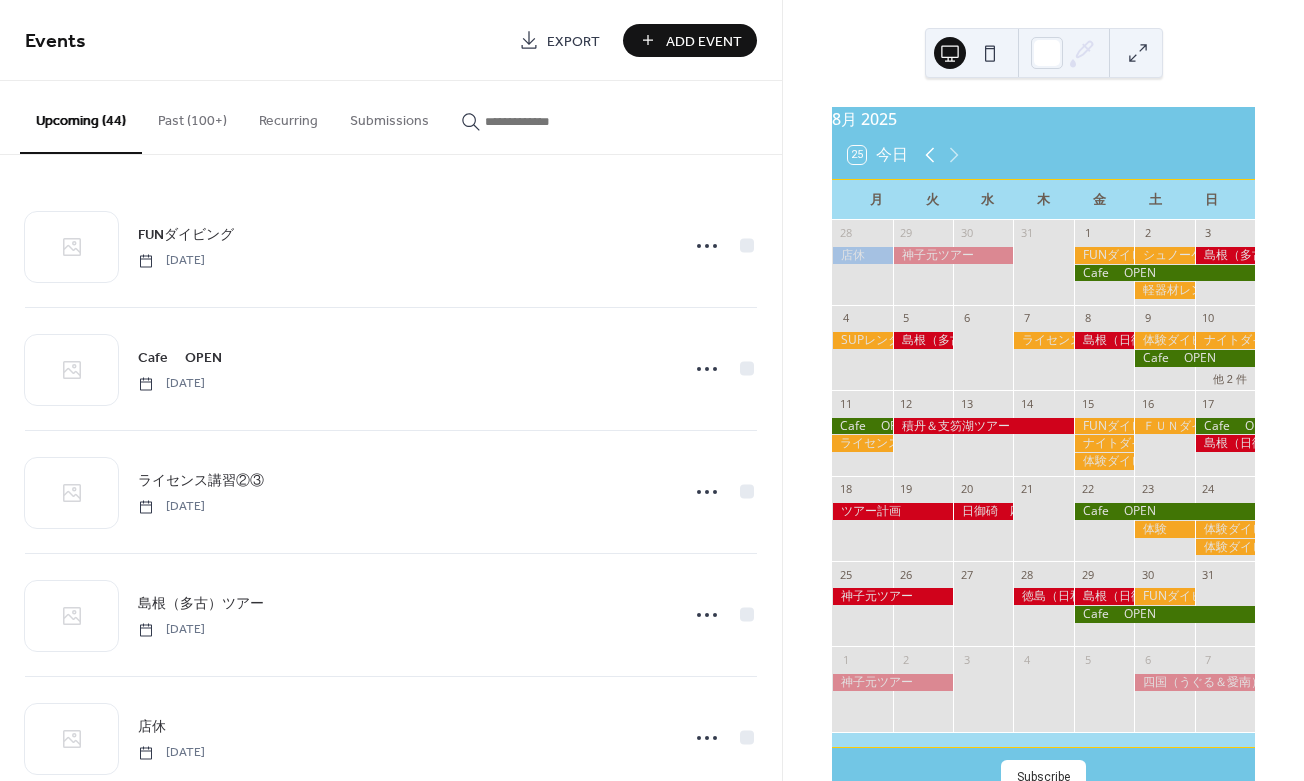 click 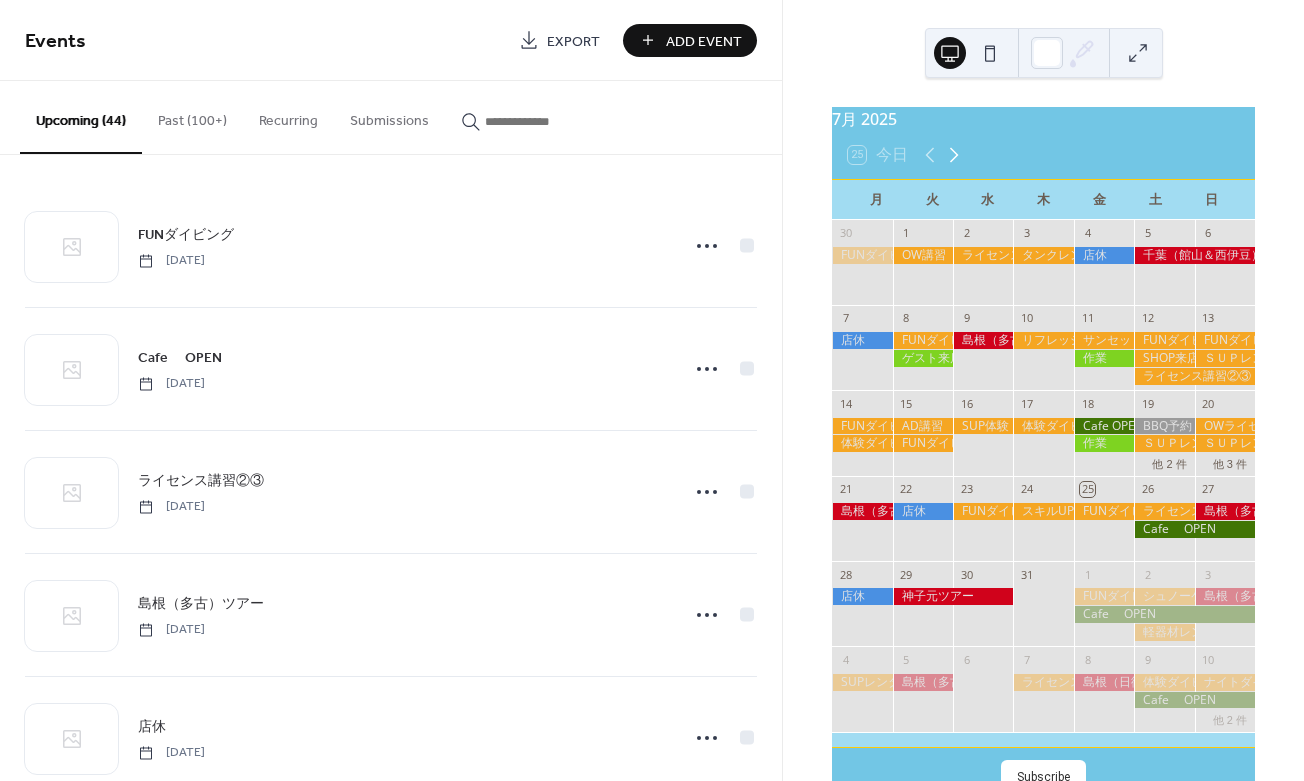 click 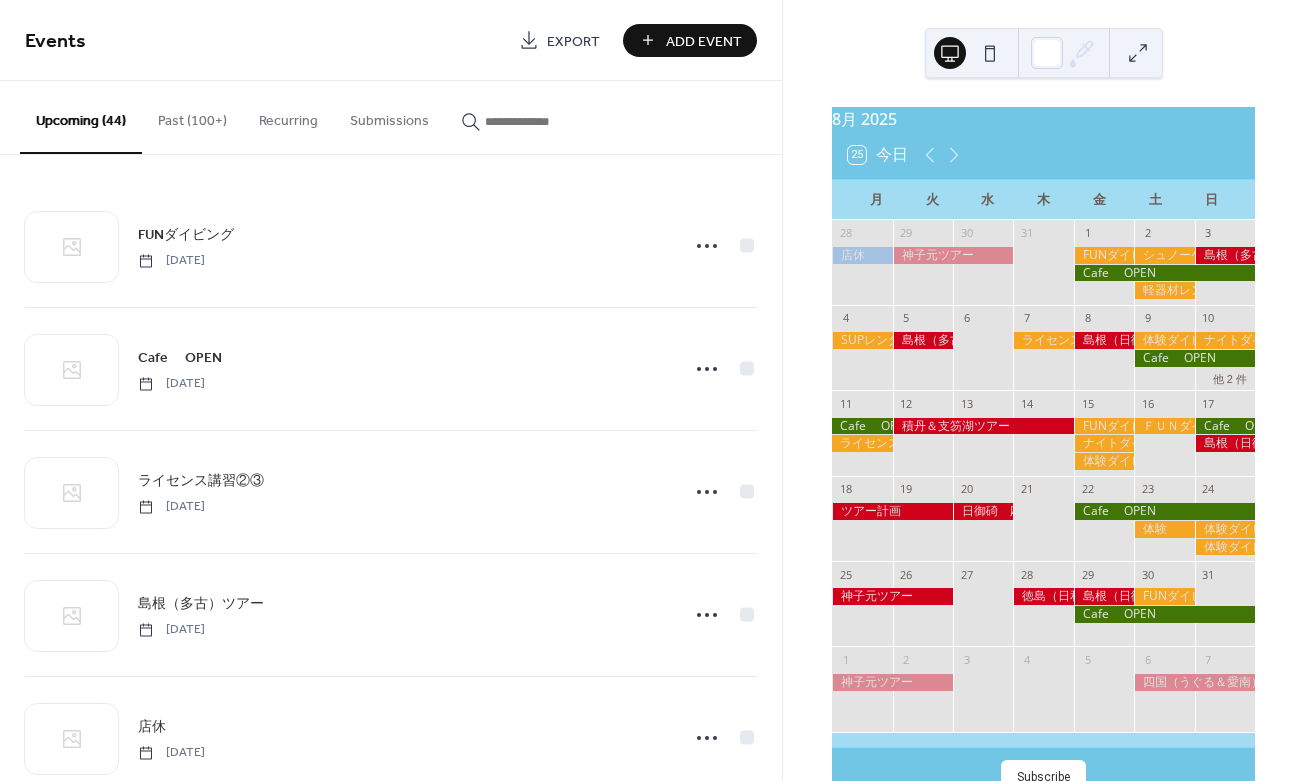 click on "Add Event" at bounding box center [704, 41] 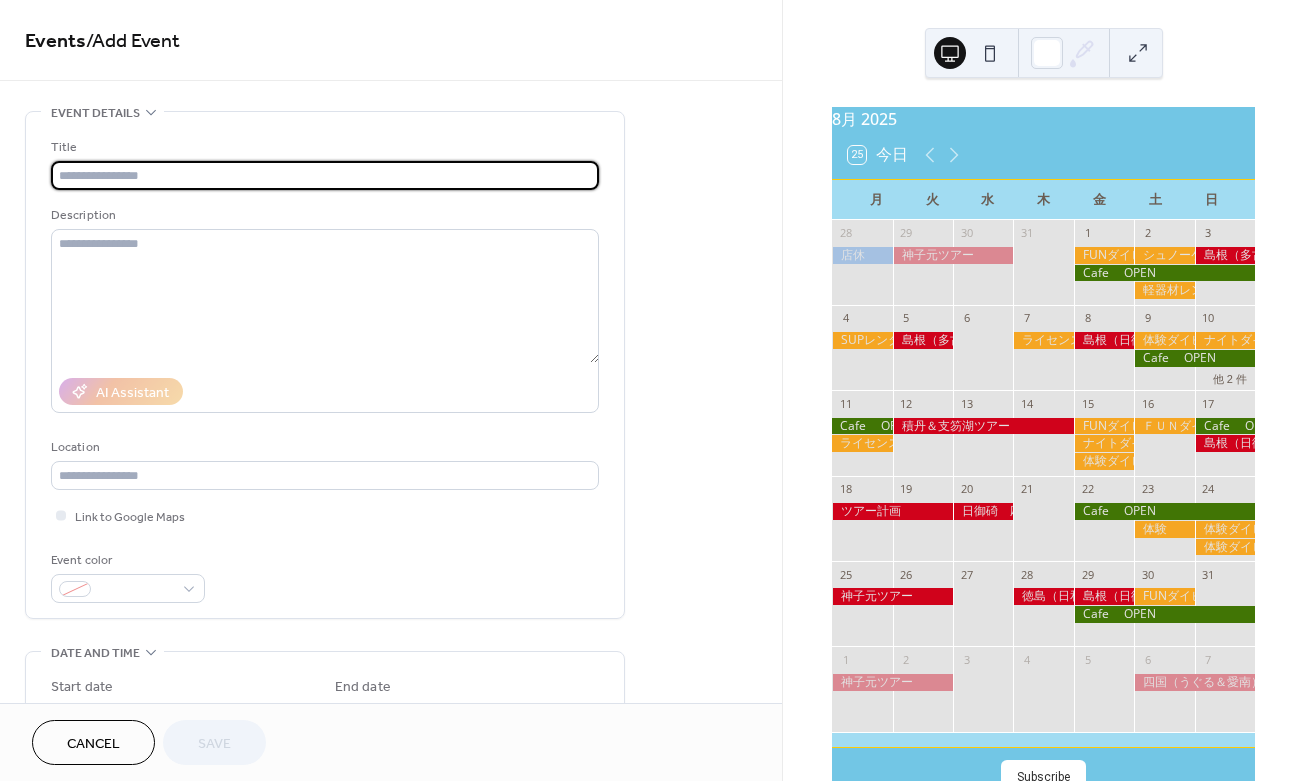 click at bounding box center (325, 175) 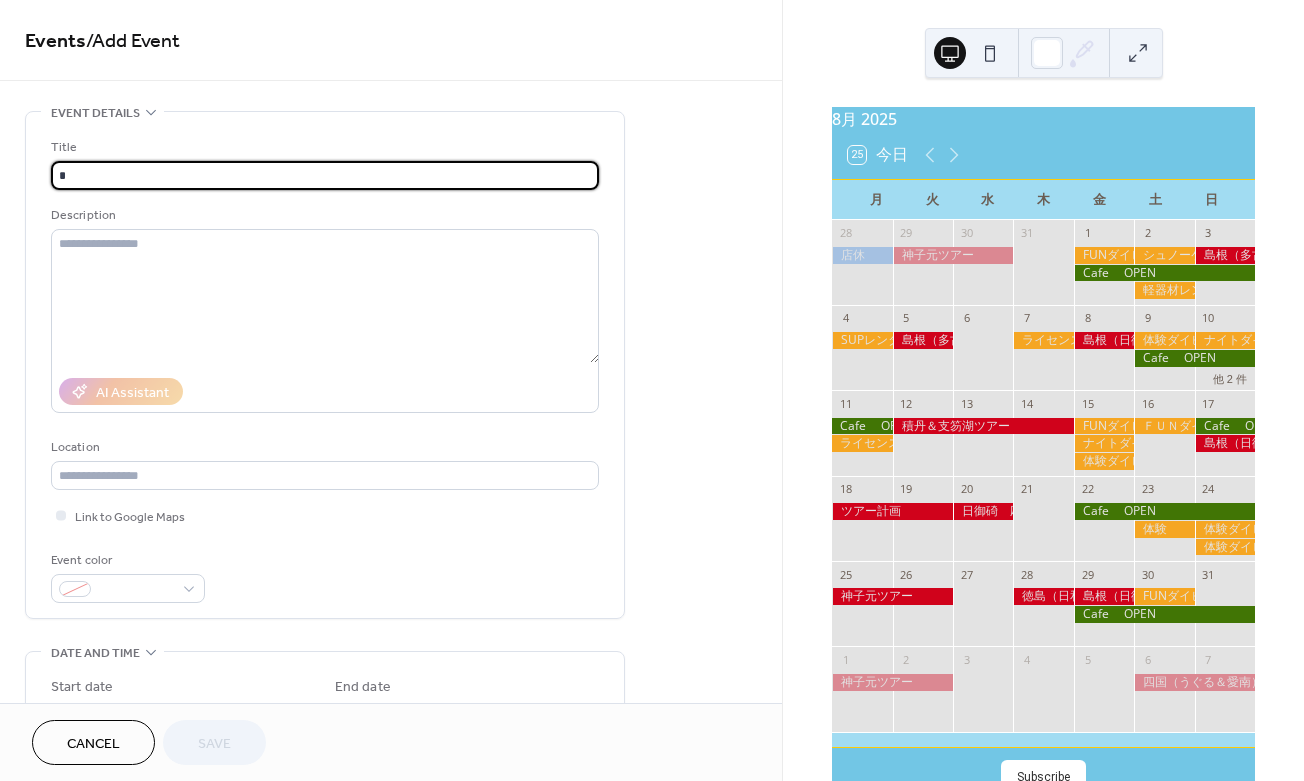 type on "*" 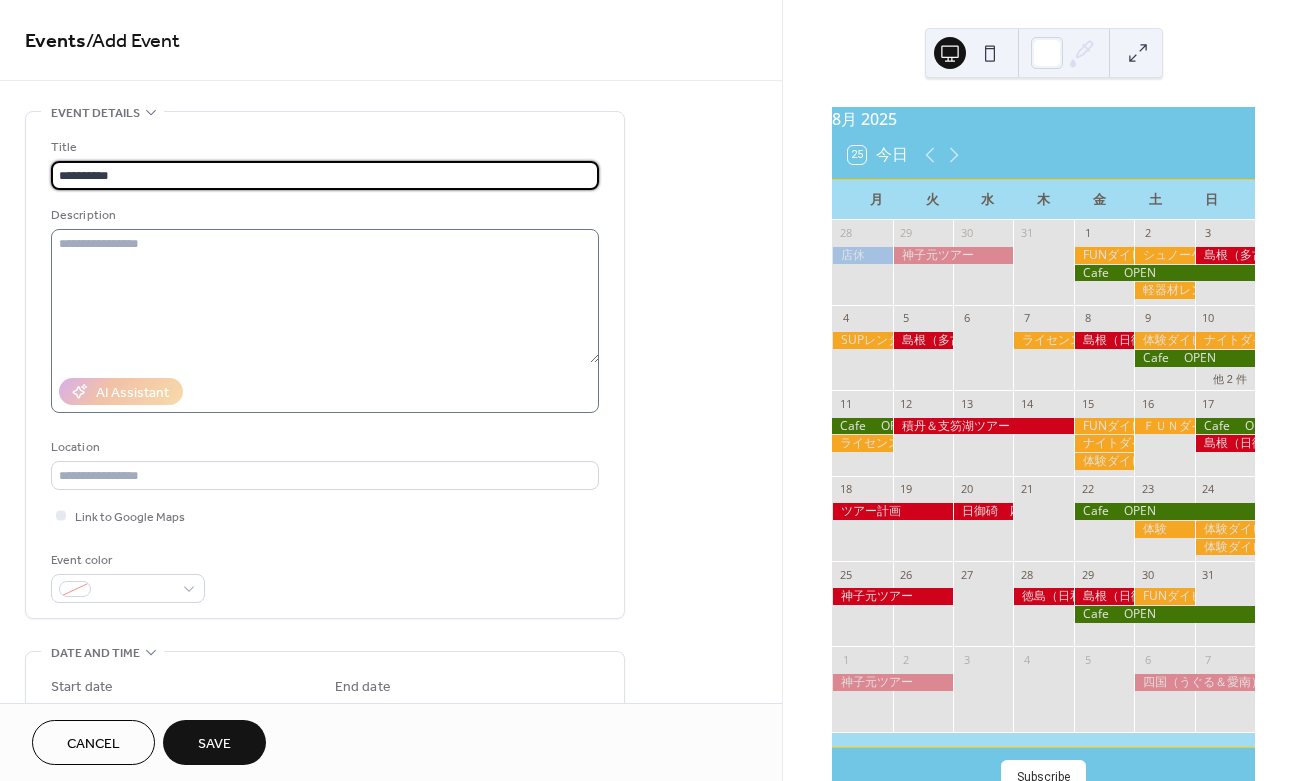 type on "**********" 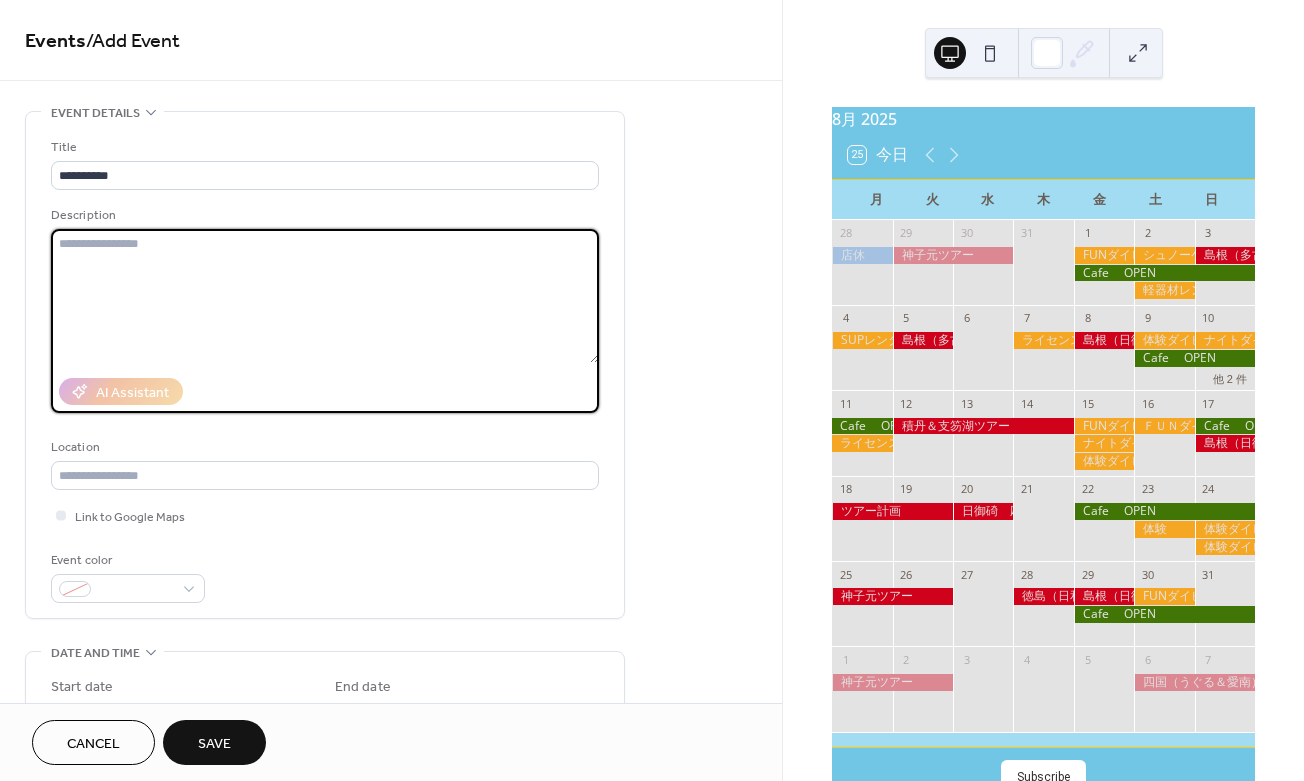 click at bounding box center [325, 296] 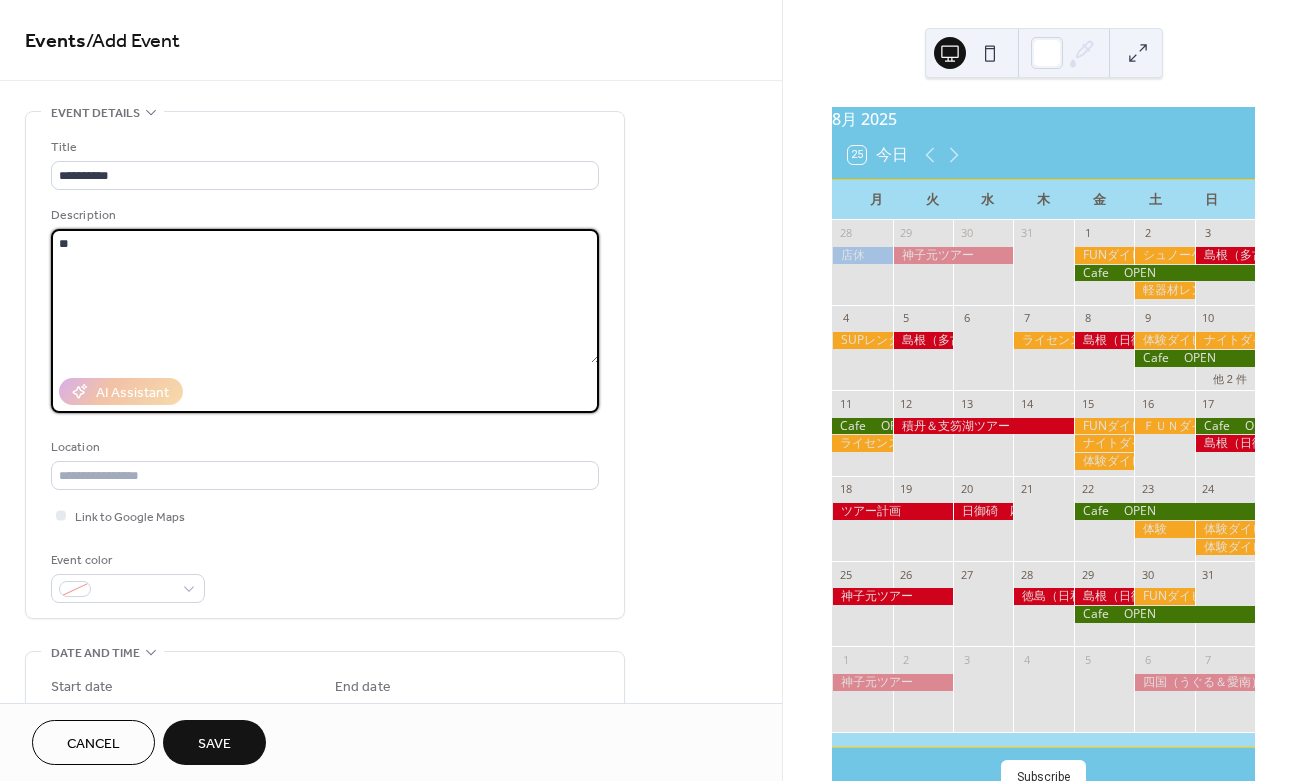 type on "*" 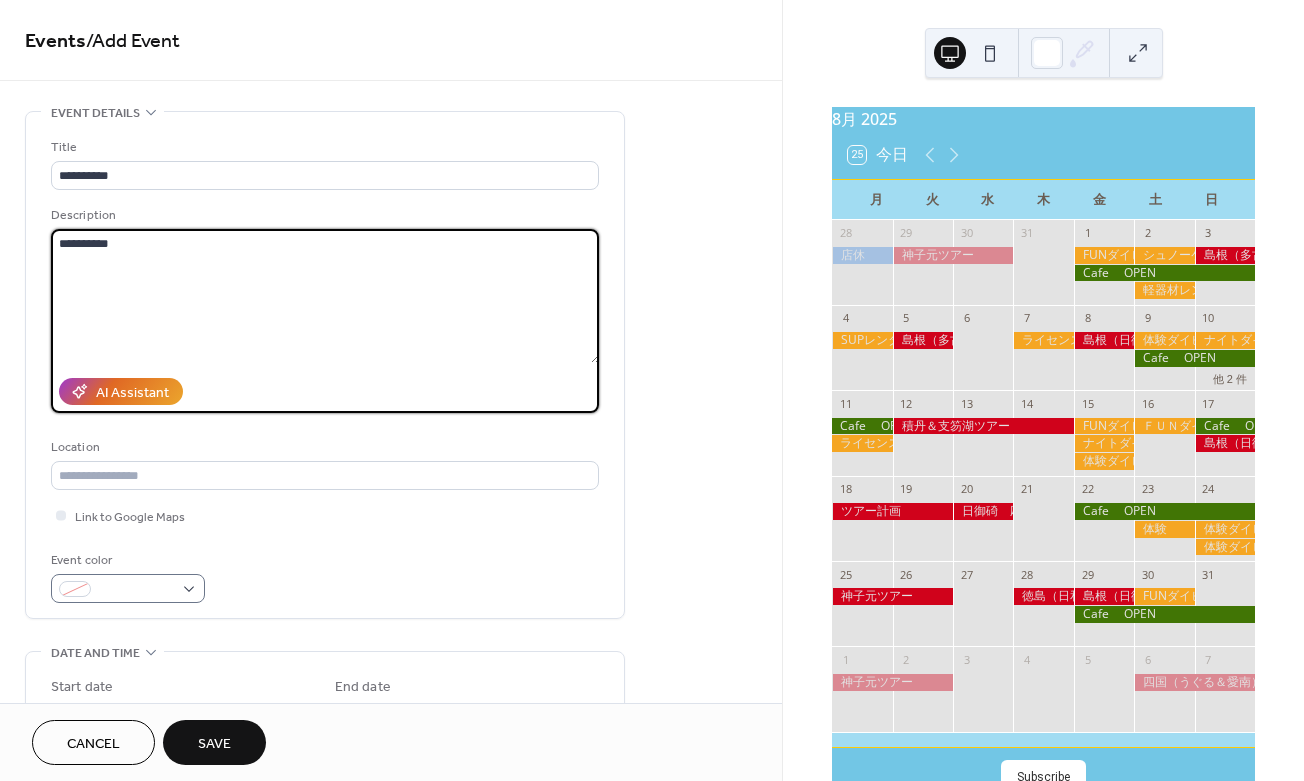 type on "*********" 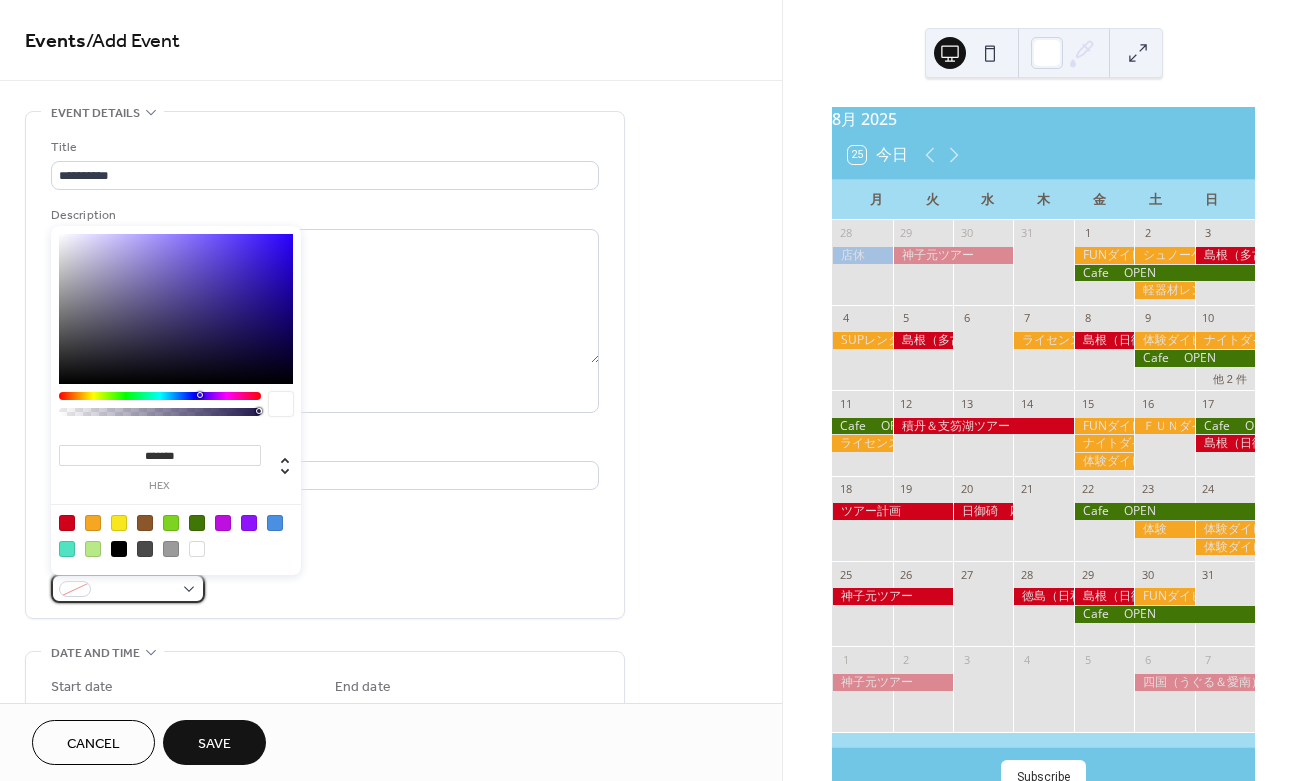 click at bounding box center [128, 588] 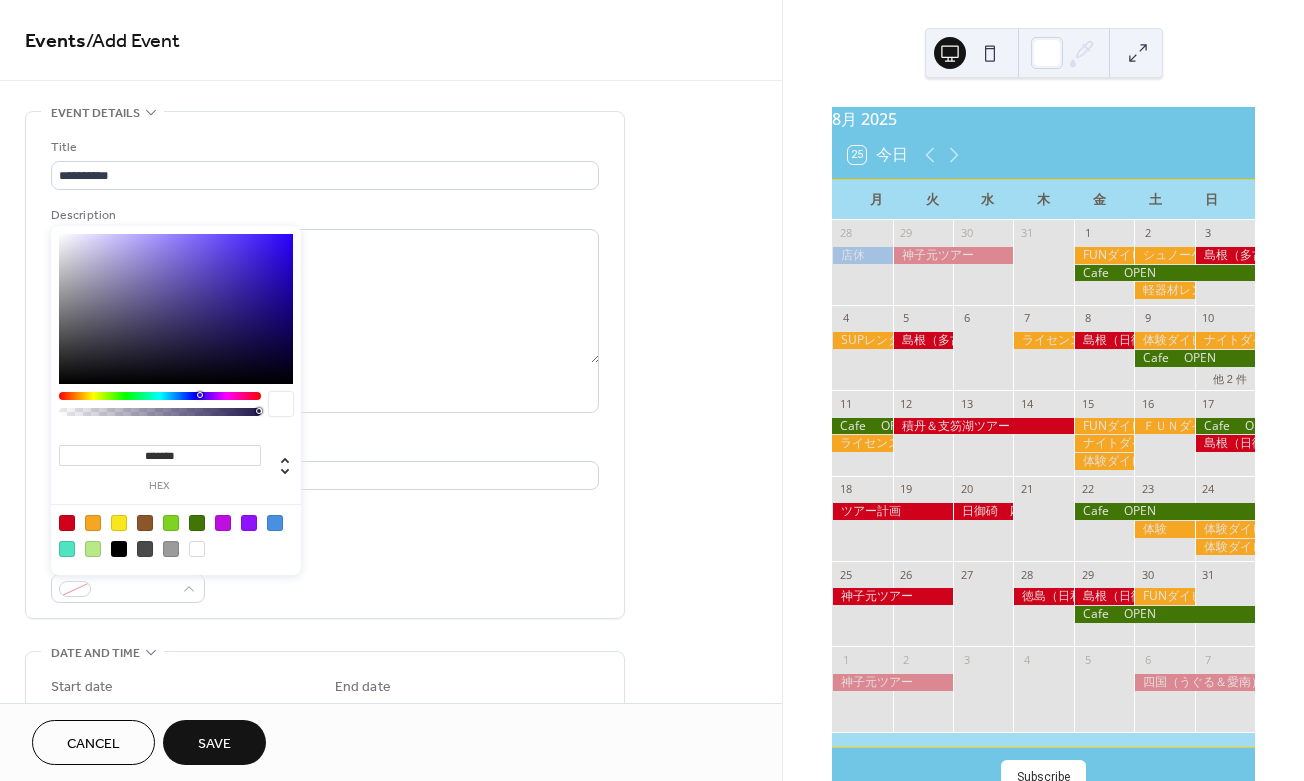 click at bounding box center [197, 523] 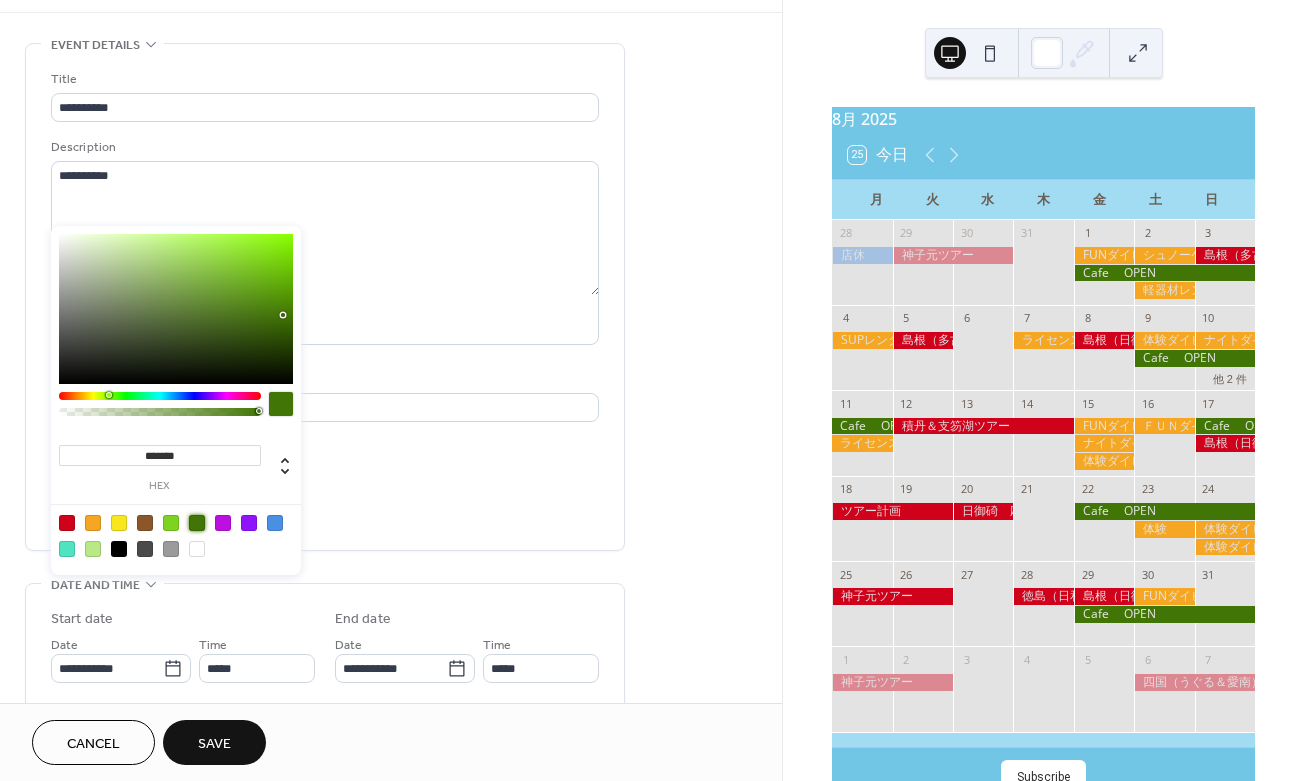 scroll, scrollTop: 76, scrollLeft: 0, axis: vertical 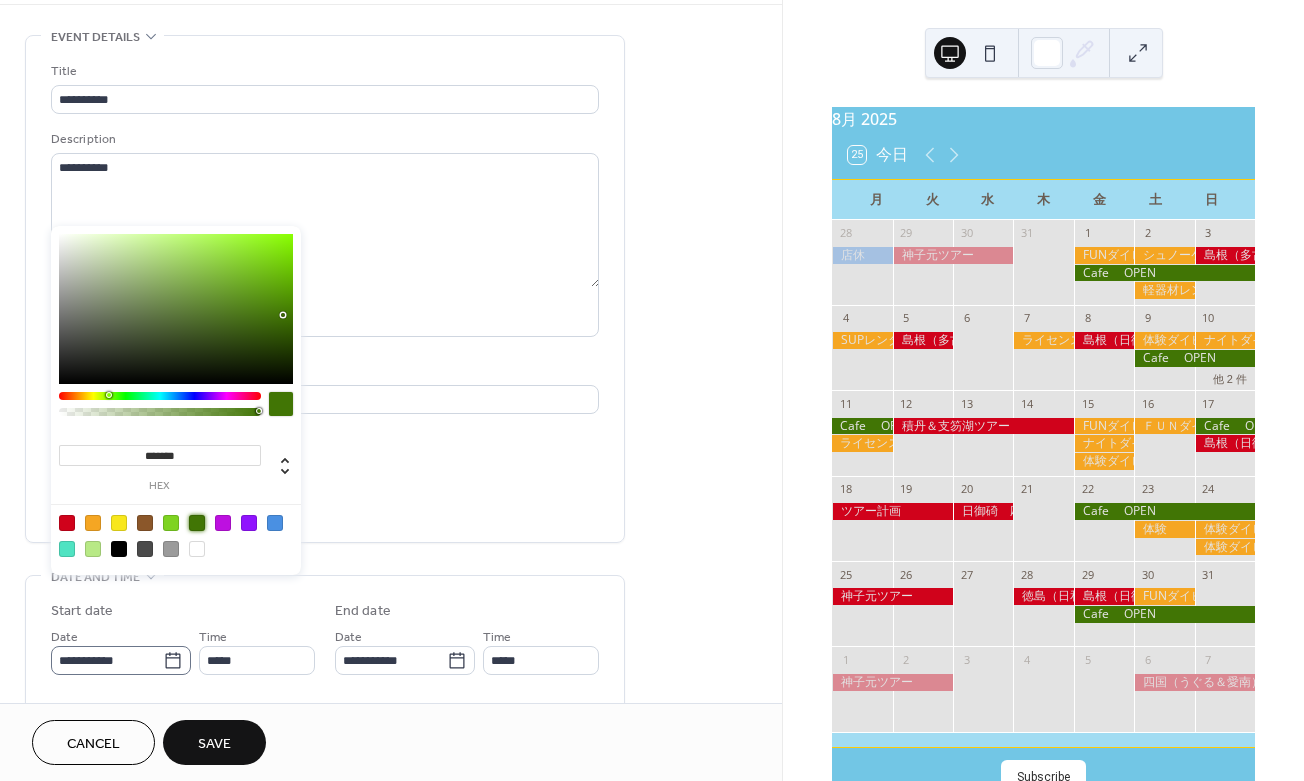 click 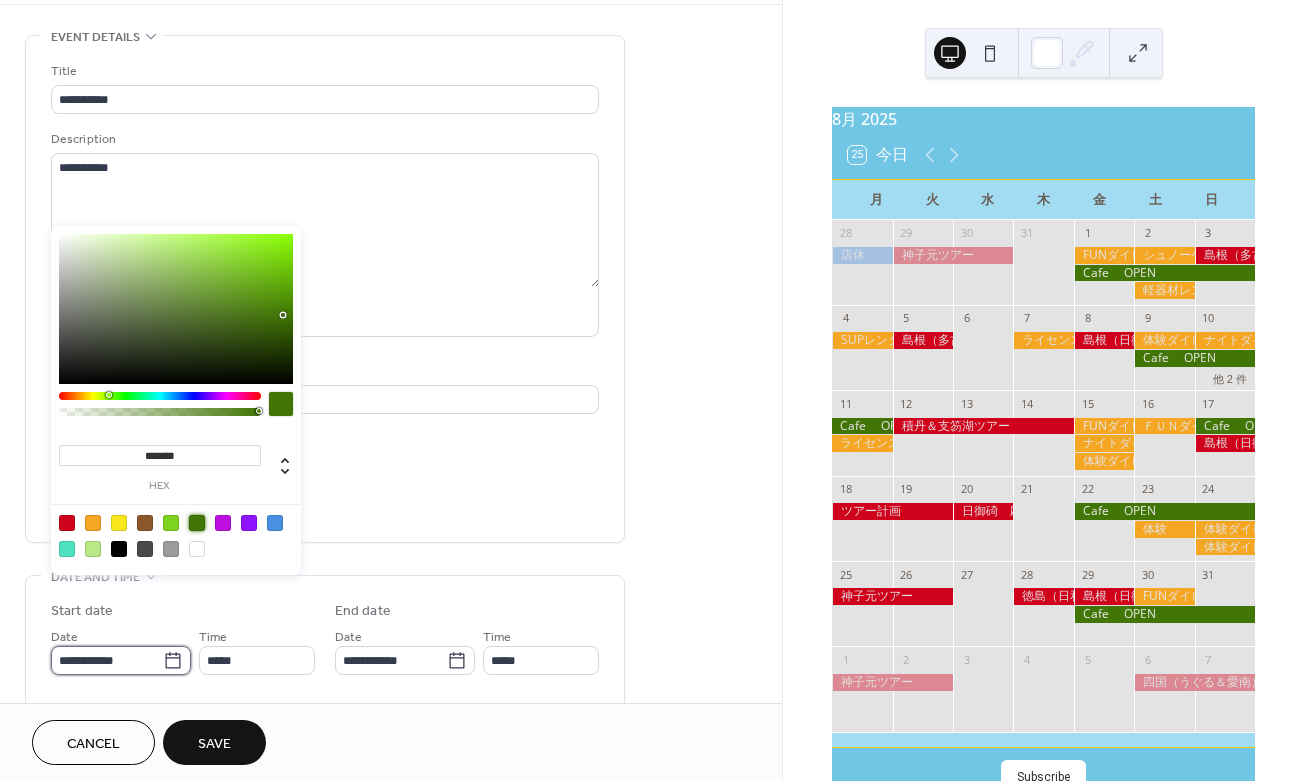 click on "**********" at bounding box center (107, 660) 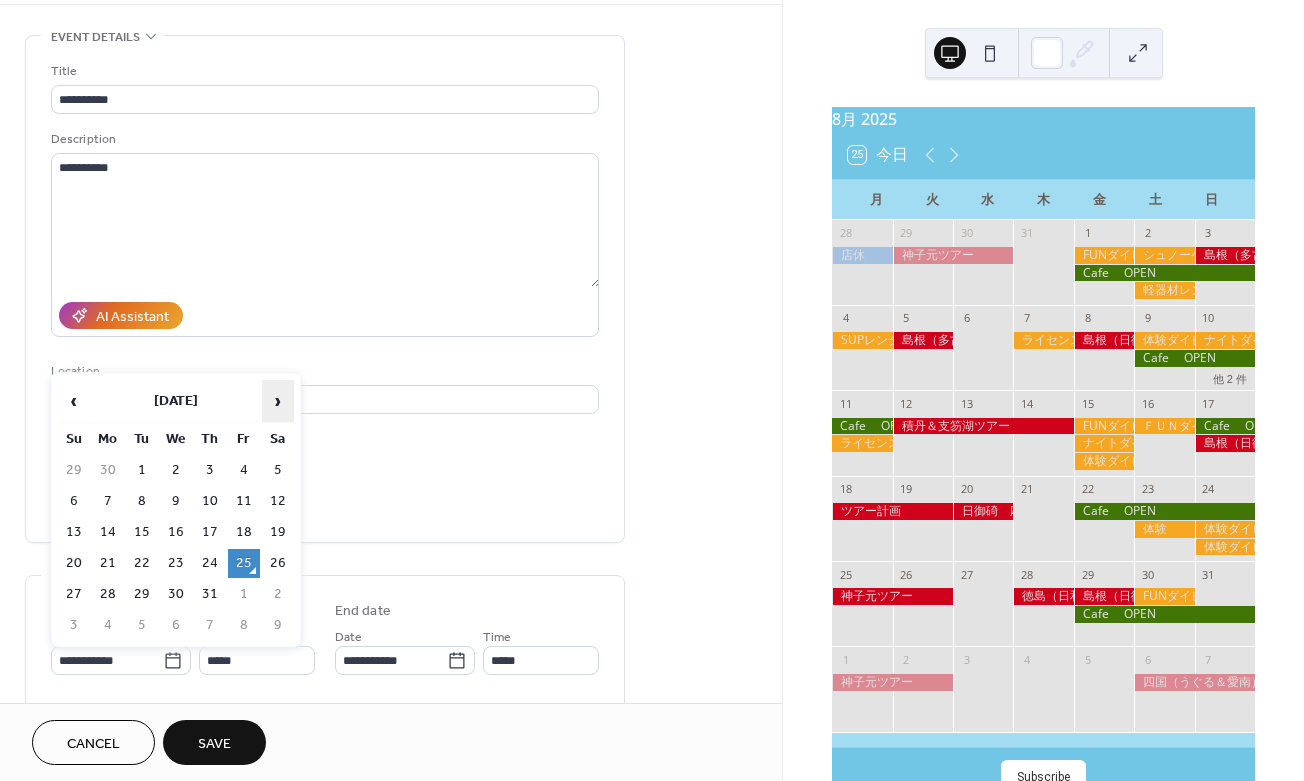 click on "›" at bounding box center (278, 401) 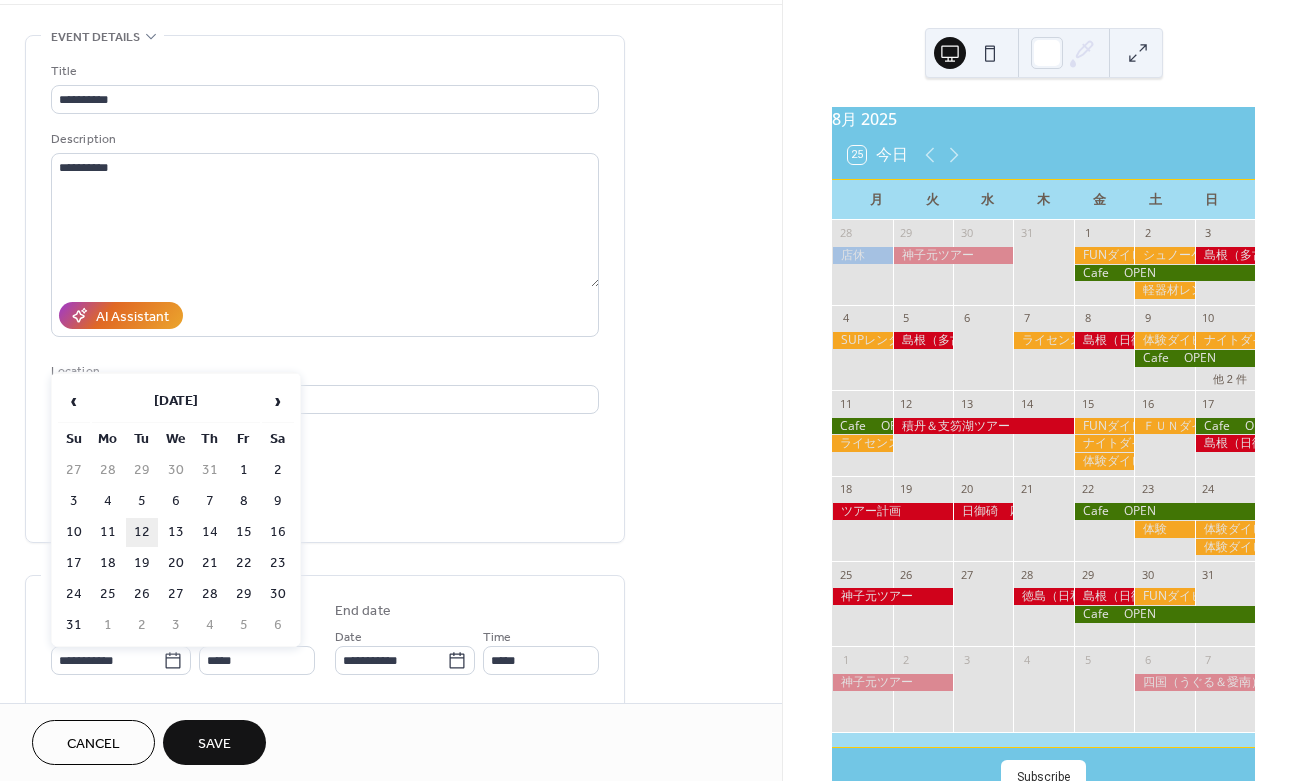 click on "12" at bounding box center [142, 532] 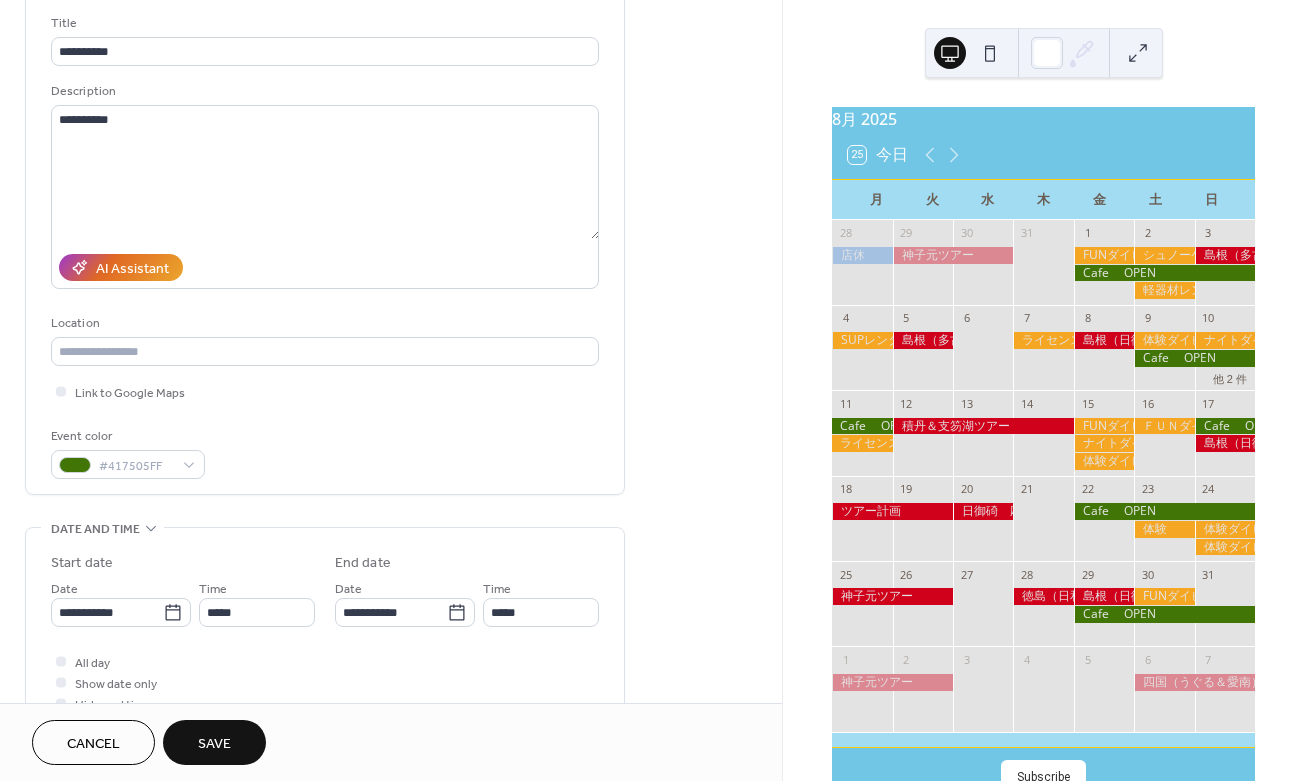 scroll, scrollTop: 151, scrollLeft: 0, axis: vertical 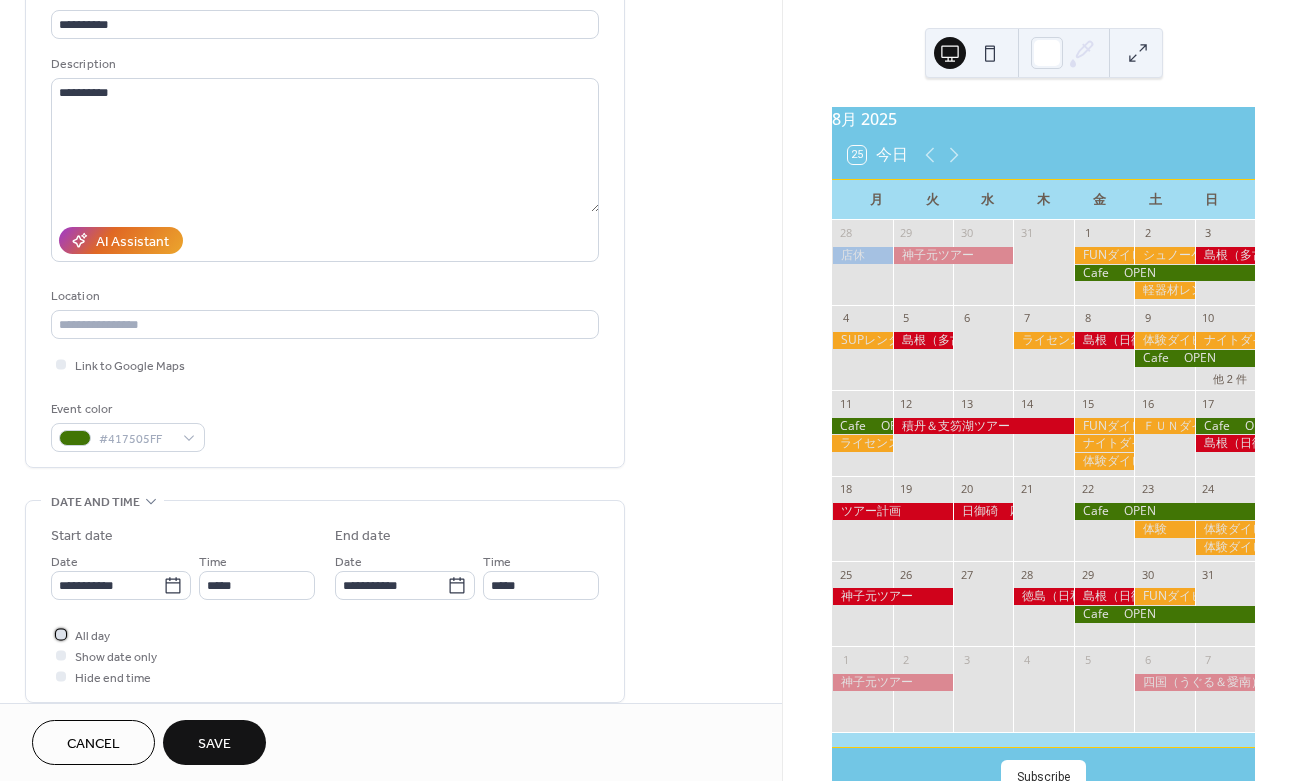 click at bounding box center (61, 634) 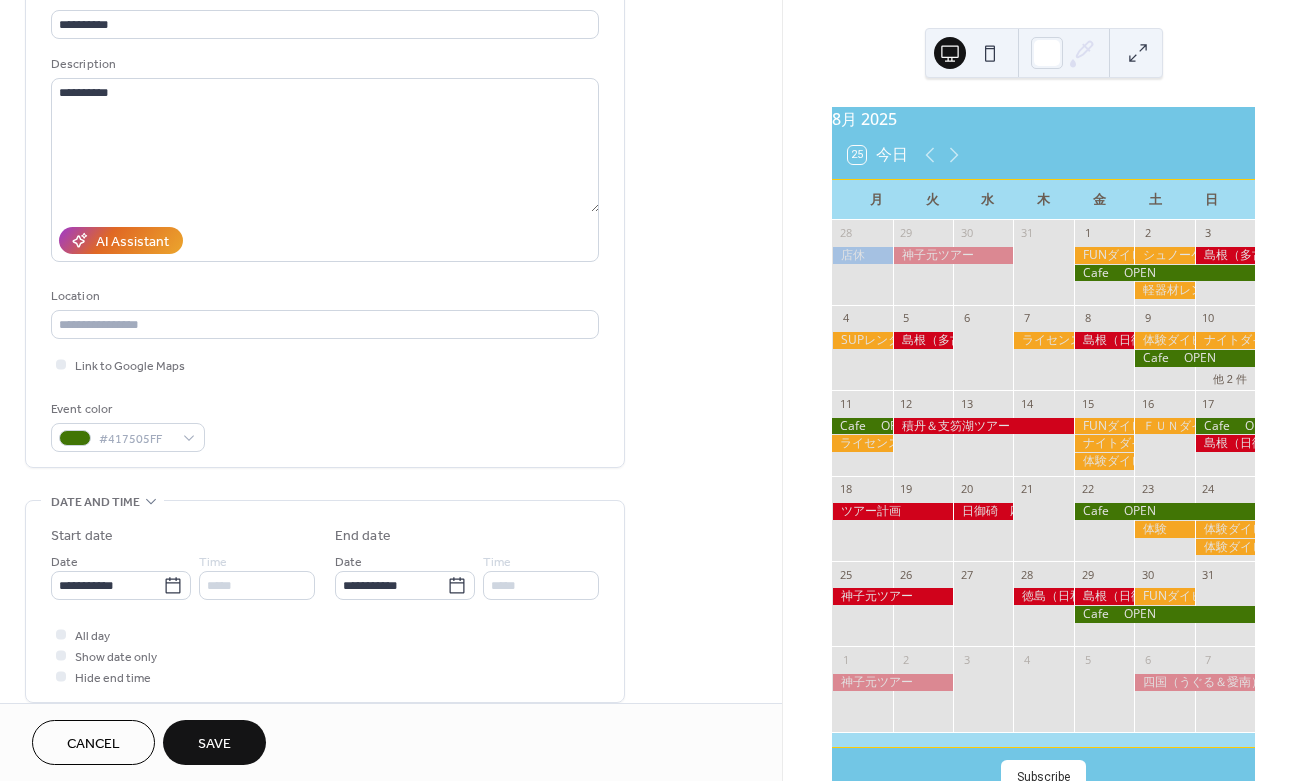 click on "Save" at bounding box center [214, 744] 